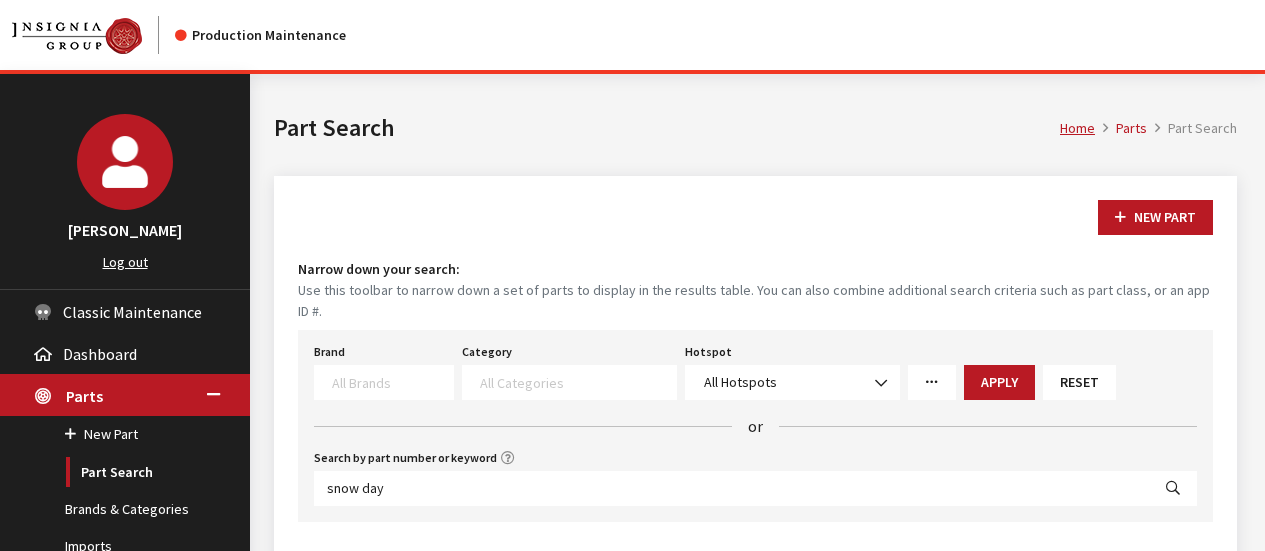 select 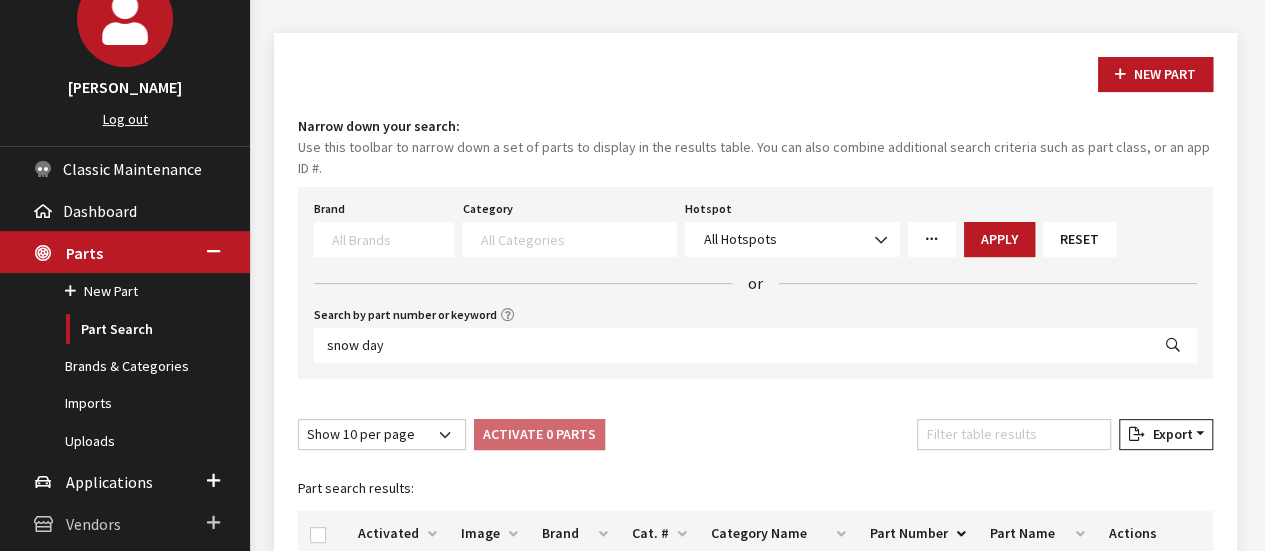 scroll, scrollTop: 239, scrollLeft: 0, axis: vertical 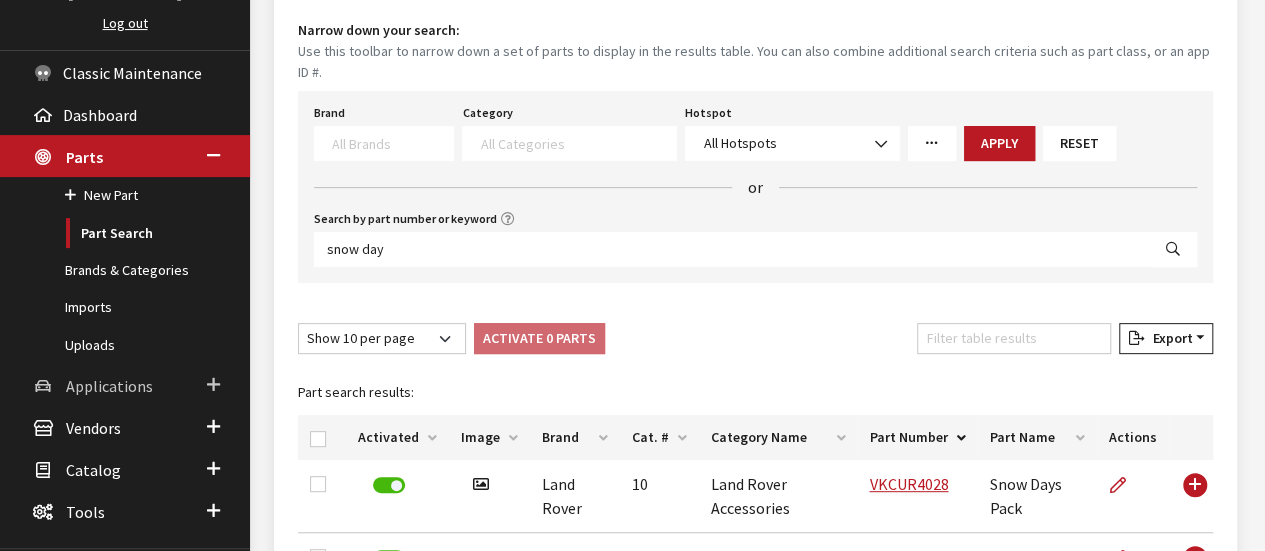 click on "Applications" at bounding box center (109, 386) 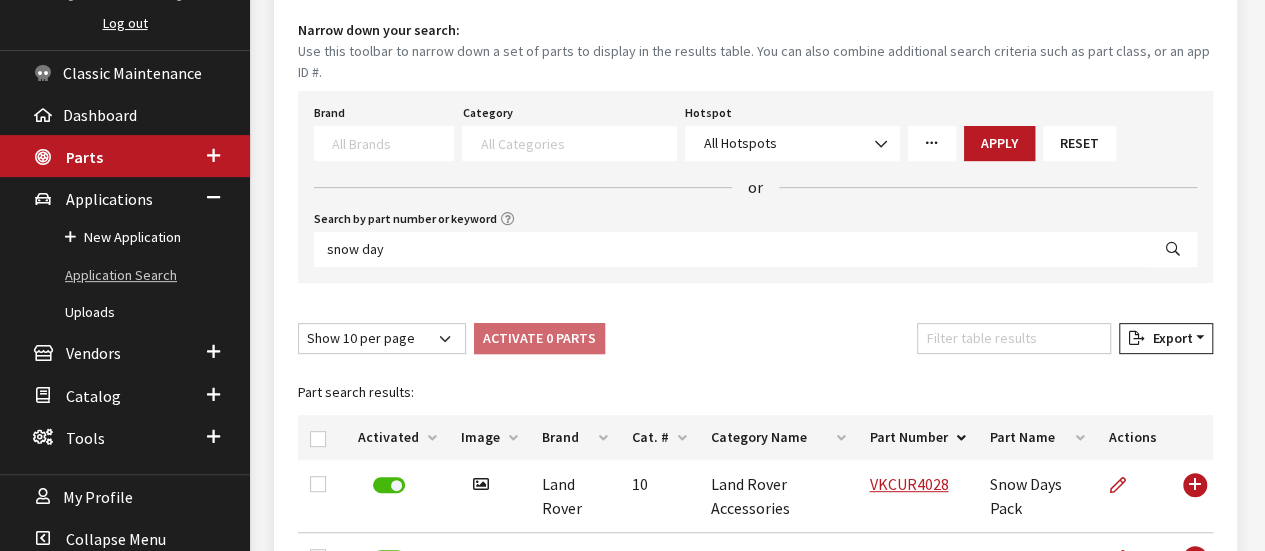 click on "Application Search" at bounding box center [125, 275] 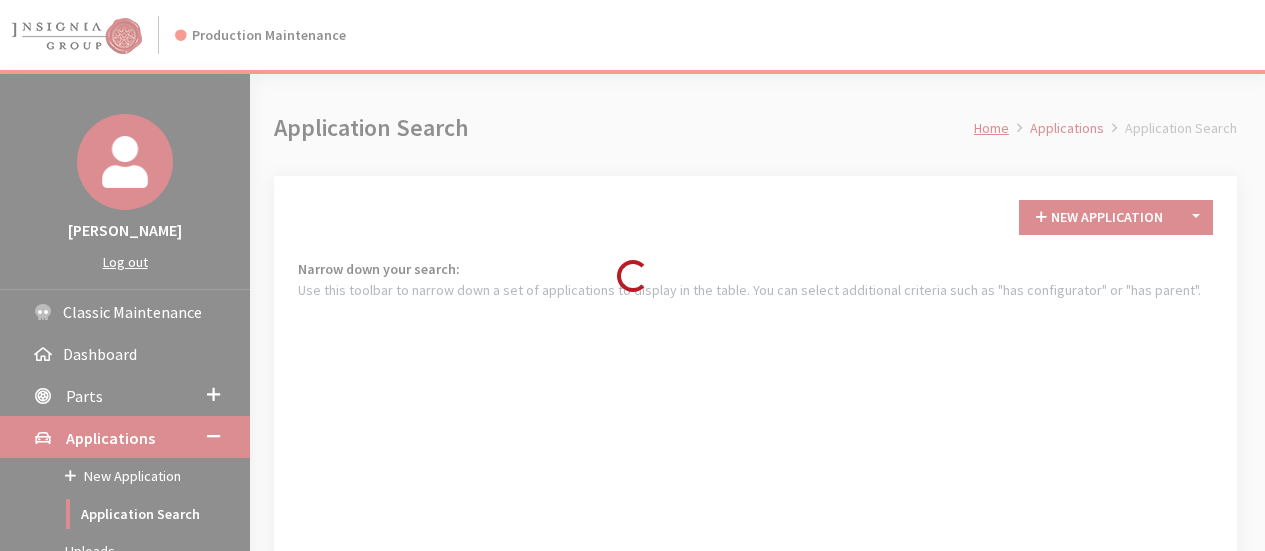 scroll, scrollTop: 0, scrollLeft: 0, axis: both 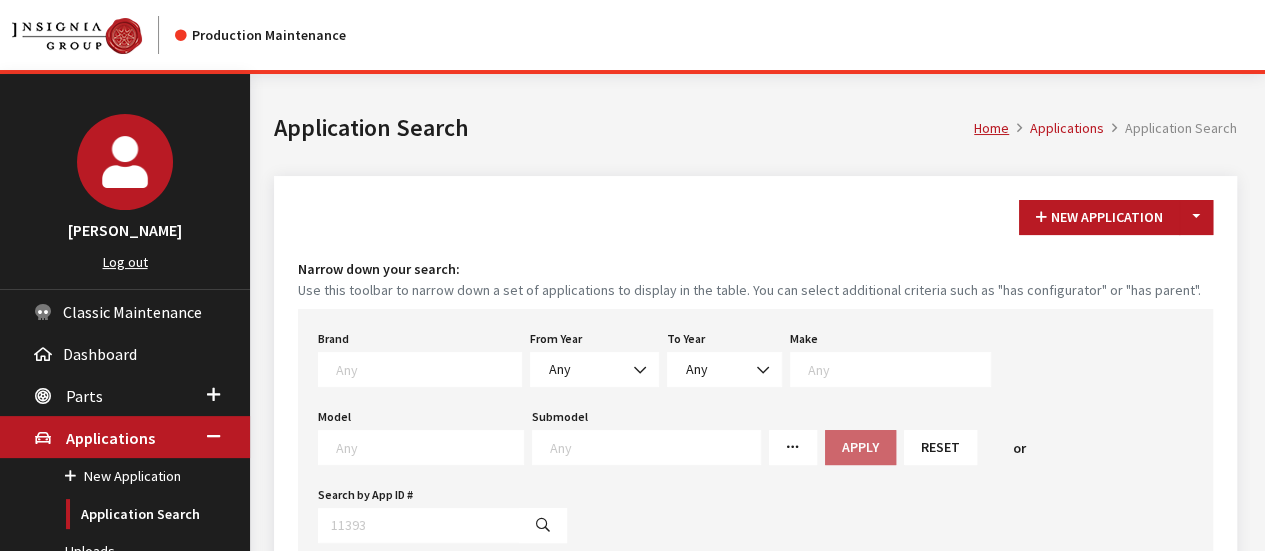 drag, startPoint x: 474, startPoint y: 293, endPoint x: 979, endPoint y: 162, distance: 521.7145 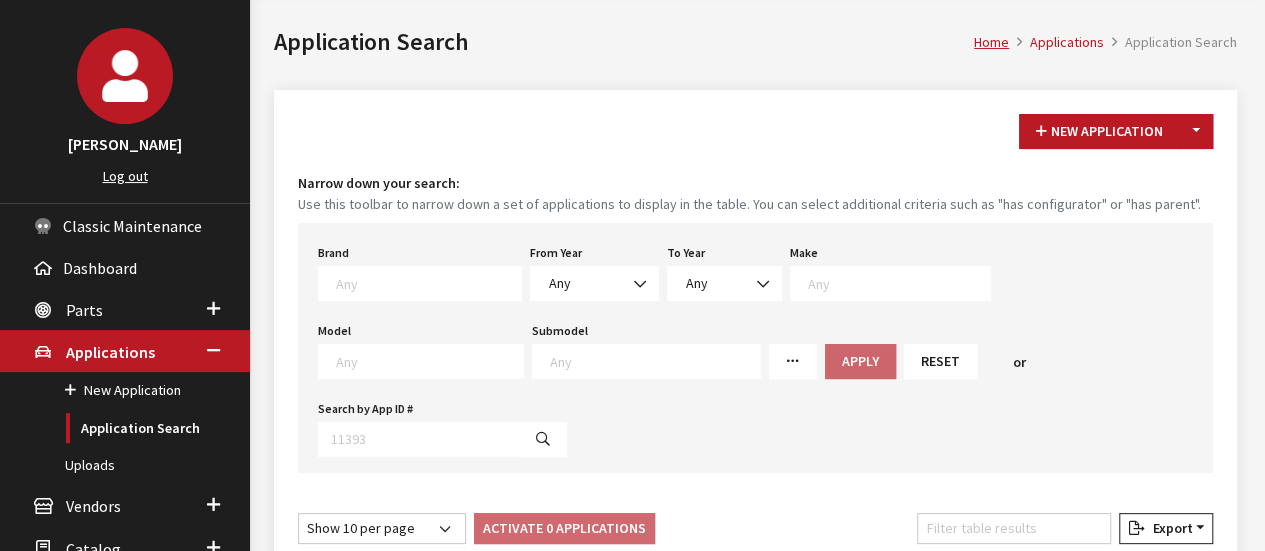 scroll, scrollTop: 200, scrollLeft: 0, axis: vertical 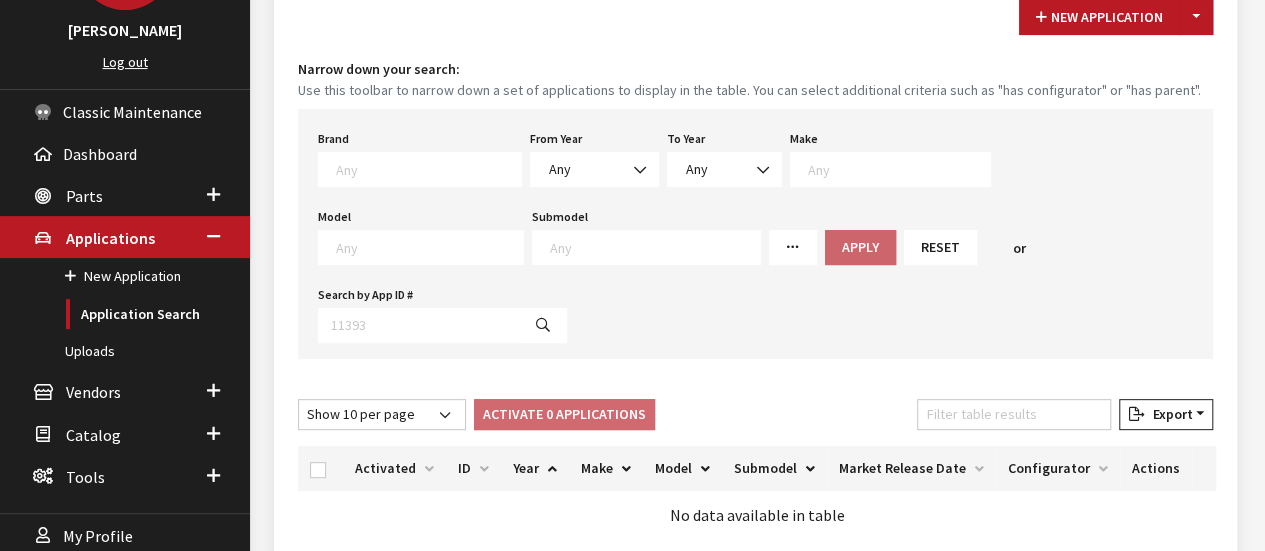 click on "Brand
Any
Acura
Alfa Romeo
Audi
Bentley
BMW
DoubleTake
Ford
GM
Honda
Hyundai
Infiniti
Jaguar
Kia
Land Rover
Lexus
Maserati
Mazda
Mercedes
META
Mini
Mitsubishi
Mopar
Nissan
Porsche
Saturn
Scion
Smart
Subaru
Toyota
Volvo
VW
Yamaha
From Year
Any
2026
2025
2024
2023
2022
2021
2020
2019
2018
2017
2016
2015
2014
2013
2012
2011
2010
2009
2008
2007
2006
2005
2004
2003
2002
2001
2000
1999
1998
1997
1996
1995
1994
1993
1992
1991
1990
1989
Any
To Year
Any
2026
2025
2024
2023
2022
2021
2020
2019
2018
2017
2016
2015
2014
2013
2012
2011
2010
2009
2008
2007
2006
2005
2004
2003
2002
2001
2000
1999
1998
1997
1996
1995
1994
1993
1992
1991
1990
1989
Any
Make
Any
Acura
Alfa Romeo
ATV
Audi
Bentley
BMW
Buick
Cadillac
Chevrolet
Chrysler" at bounding box center (755, 234) 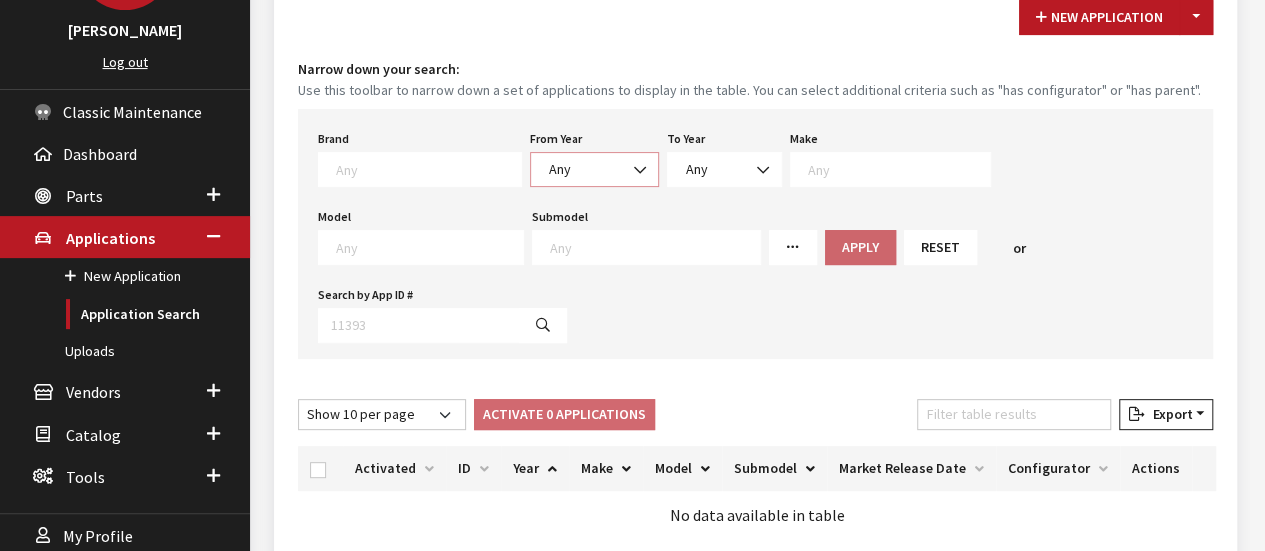 click on "Any" at bounding box center [594, 169] 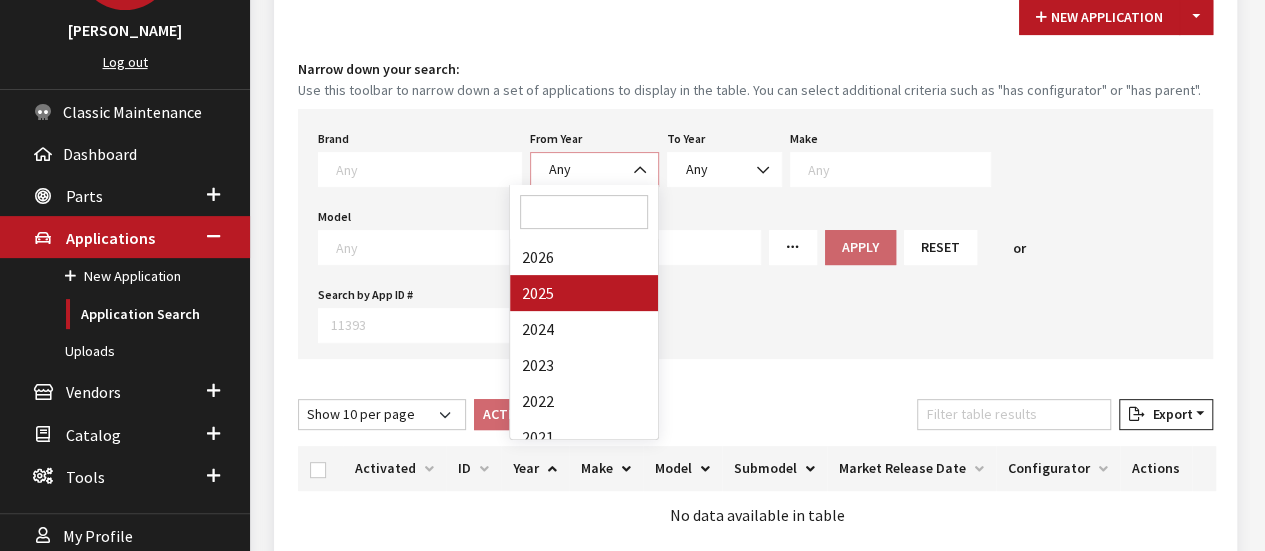 select on "2025" 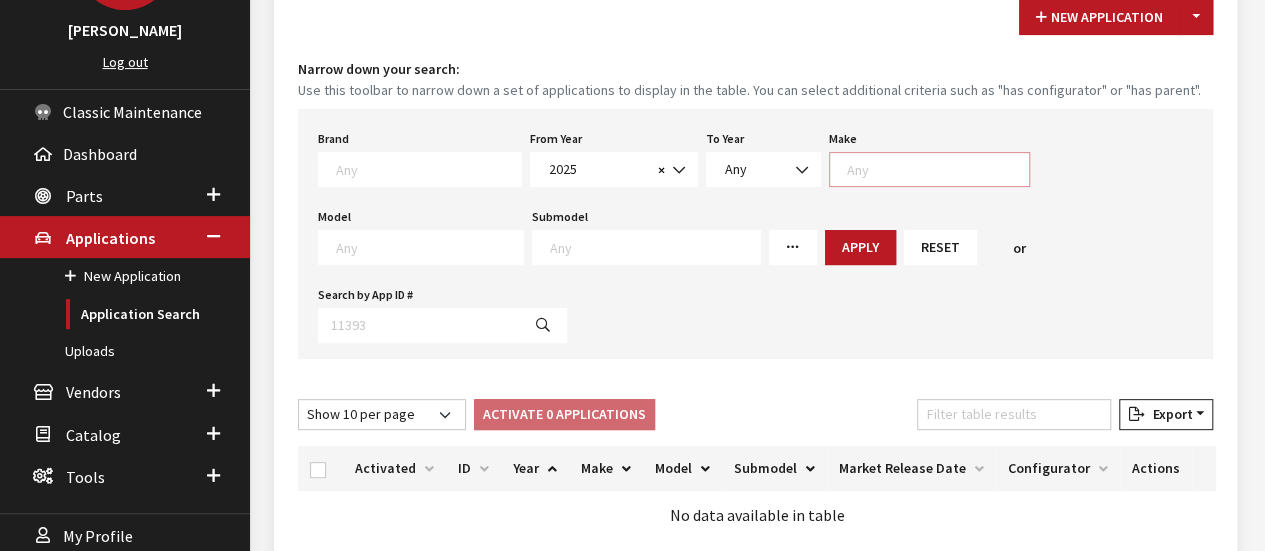 click at bounding box center [938, 169] 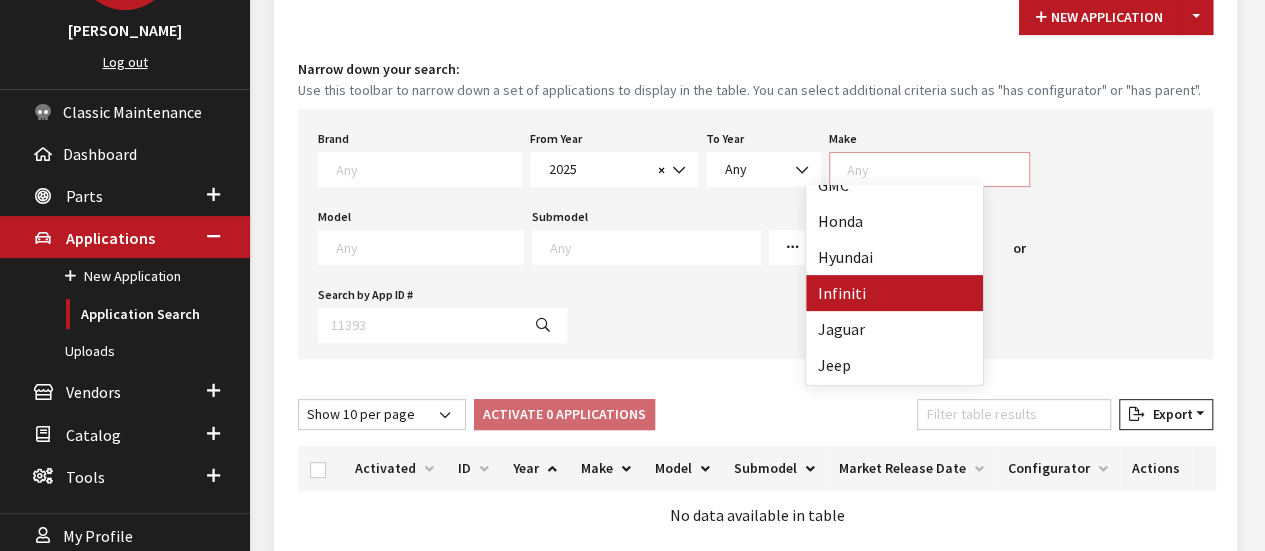 scroll, scrollTop: 500, scrollLeft: 0, axis: vertical 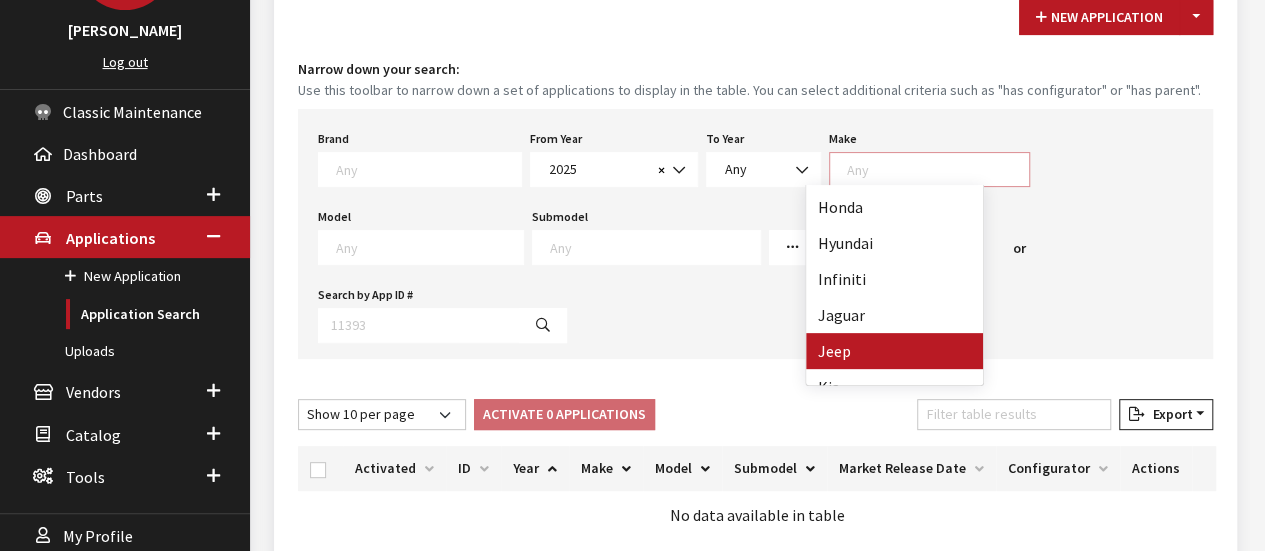 drag, startPoint x: 848, startPoint y: 355, endPoint x: 967, endPoint y: 202, distance: 193.82982 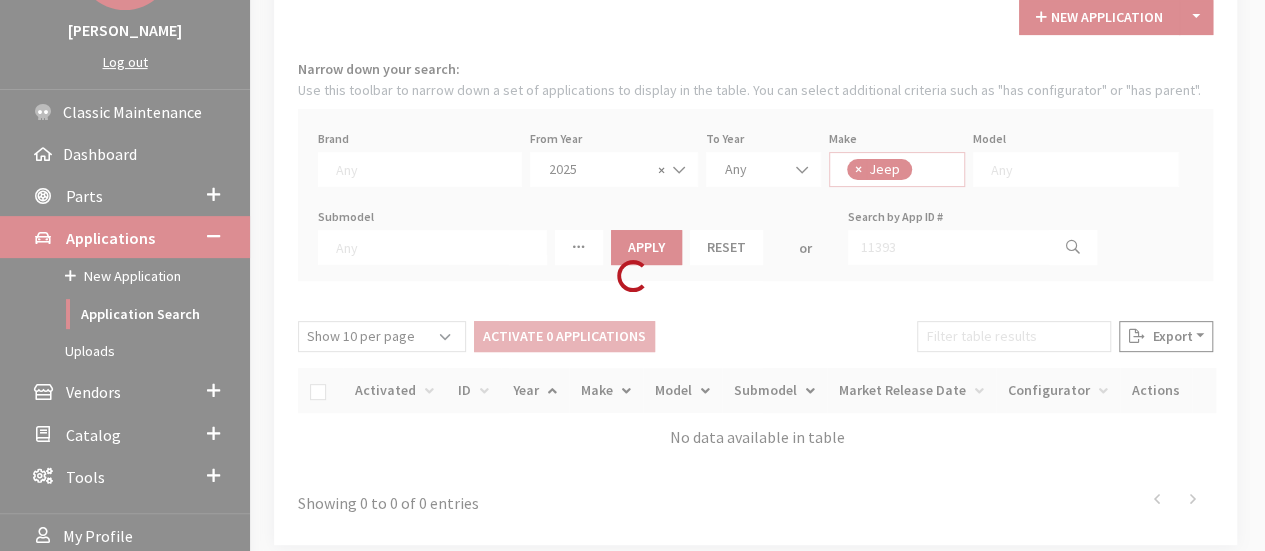 scroll, scrollTop: 1, scrollLeft: 0, axis: vertical 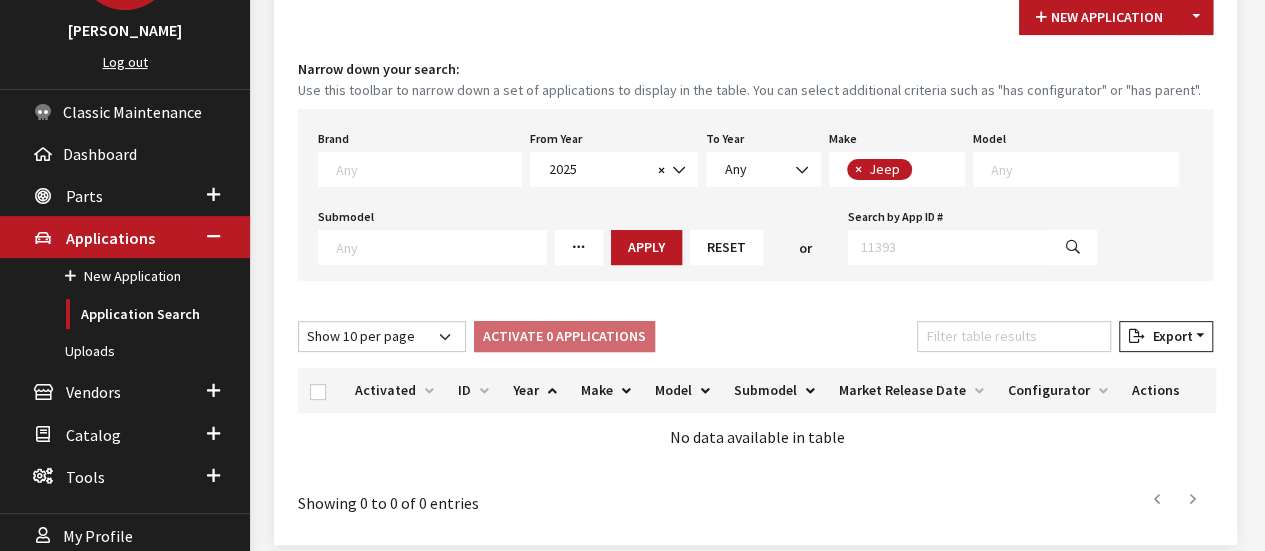 click at bounding box center (1084, 169) 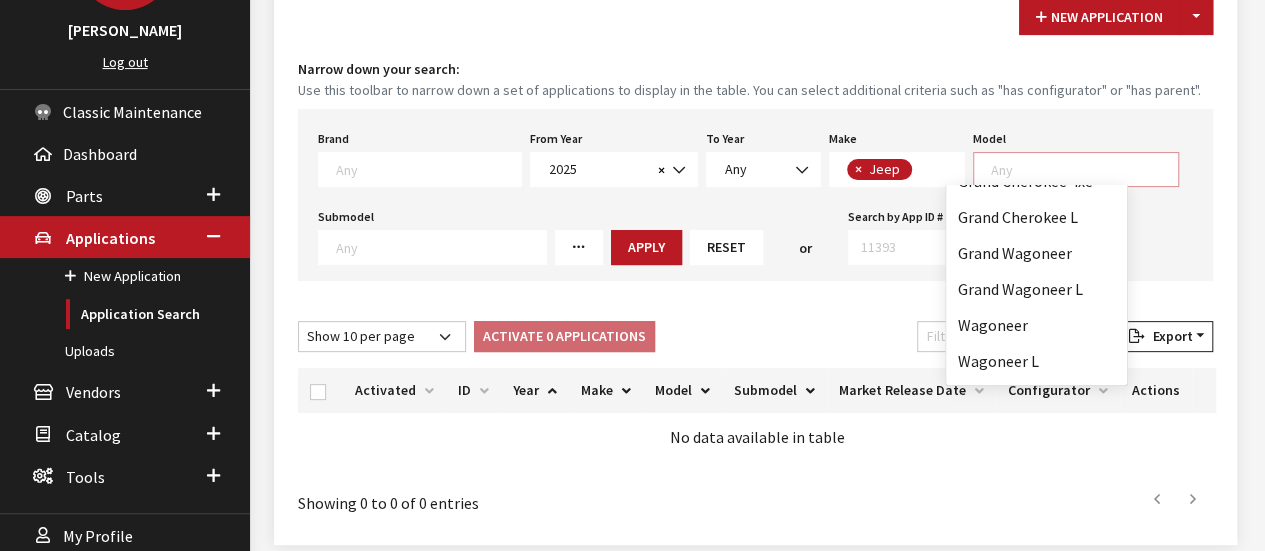 scroll, scrollTop: 196, scrollLeft: 0, axis: vertical 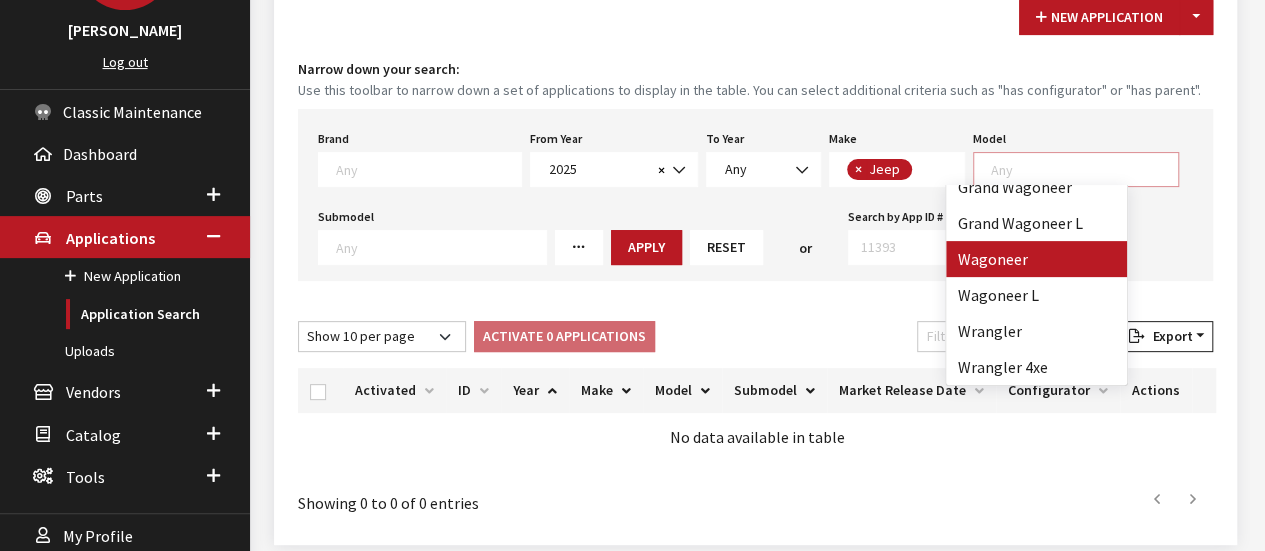select 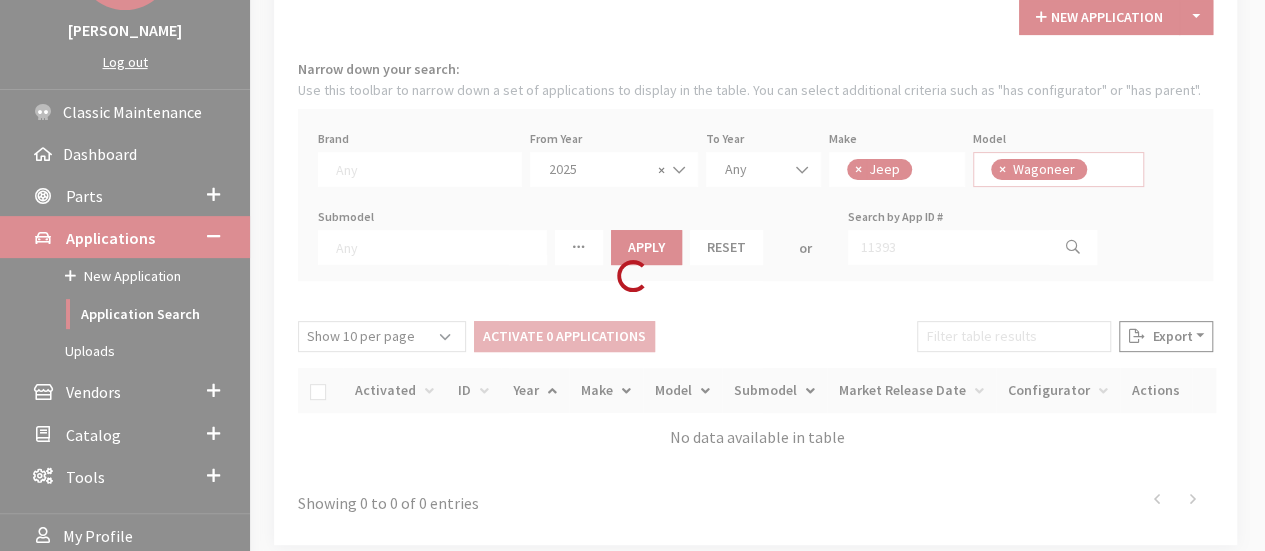 scroll, scrollTop: 1, scrollLeft: 0, axis: vertical 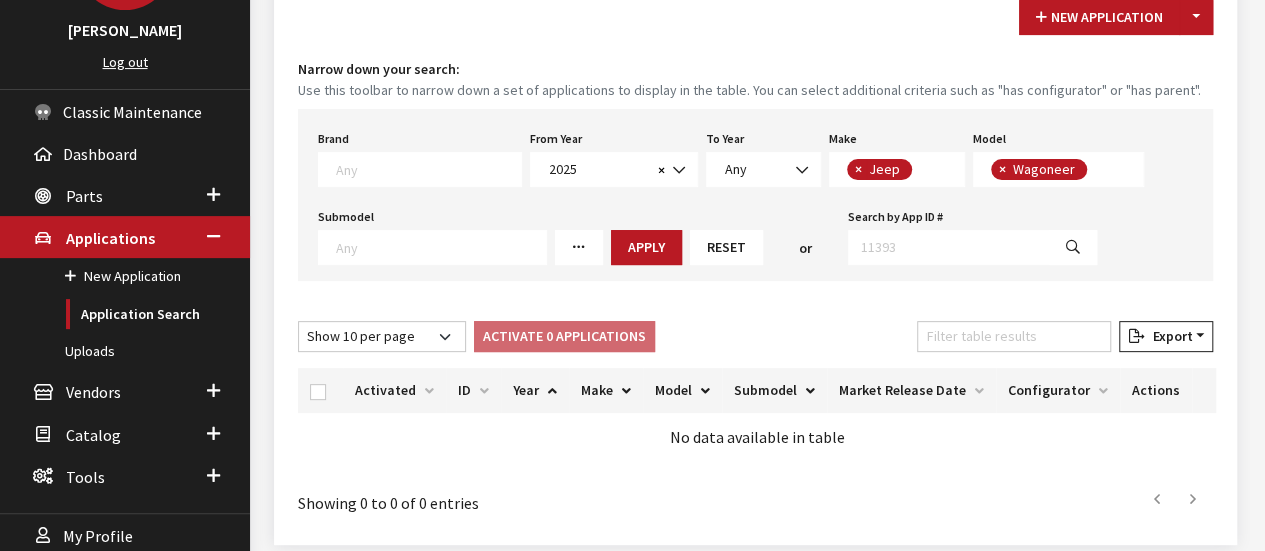 click at bounding box center (432, 247) 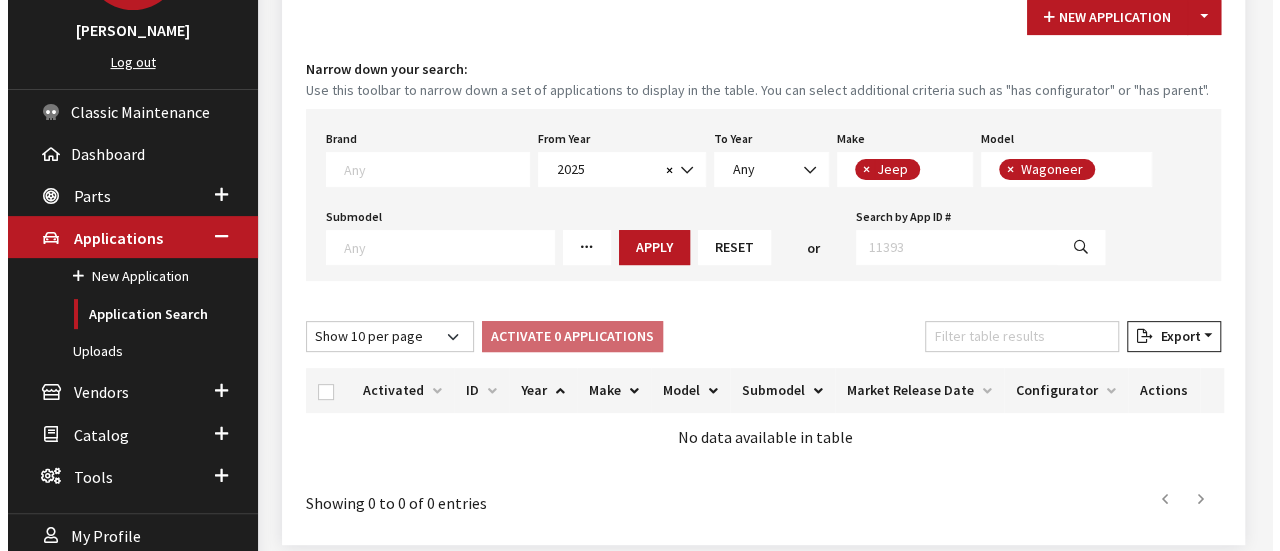 scroll, scrollTop: 1, scrollLeft: 0, axis: vertical 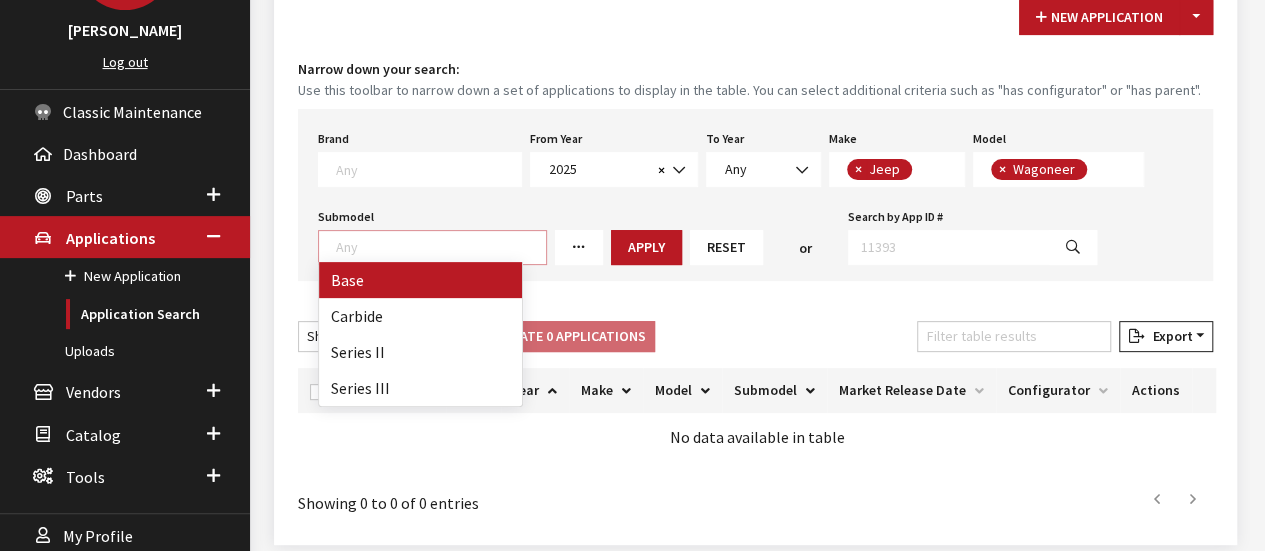 click on "New Application
Toggle Dropdown
New From Existing...
Narrow down your search:
Use this toolbar to narrow down a set of applications to display in the table. You can select additional criteria such as "has configurator" or "has parent".
Brand
Any
Acura
Alfa Romeo
Audi
Bentley
BMW
DoubleTake
Ford
GM
Honda
Hyundai
Infiniti
Jaguar
Kia
Land Rover
Lexus
Maserati
Mazda
Mercedes
META
Mini
Mitsubishi
Mopar
Nissan
Porsche
Saturn
Scion
Smart
Subaru
Toyota
Volvo
VW
Yamaha
From Year
Any
2026
2025
2024
2023
2022
2021
2020
2019
2018
2017" at bounding box center [755, 260] 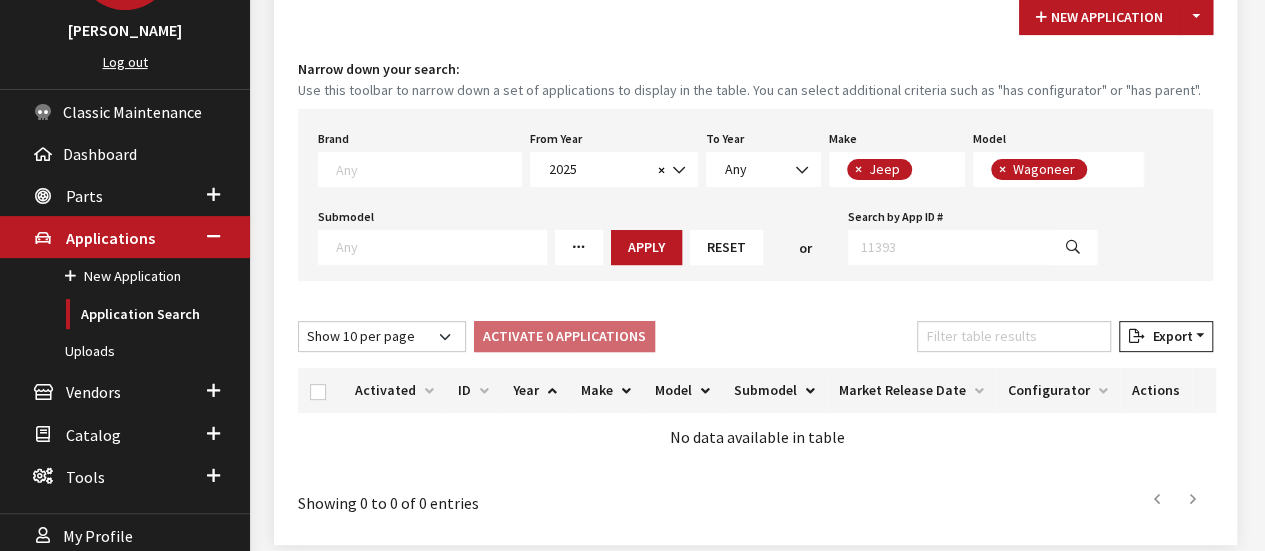 click on "First Last" at bounding box center [951, 499] 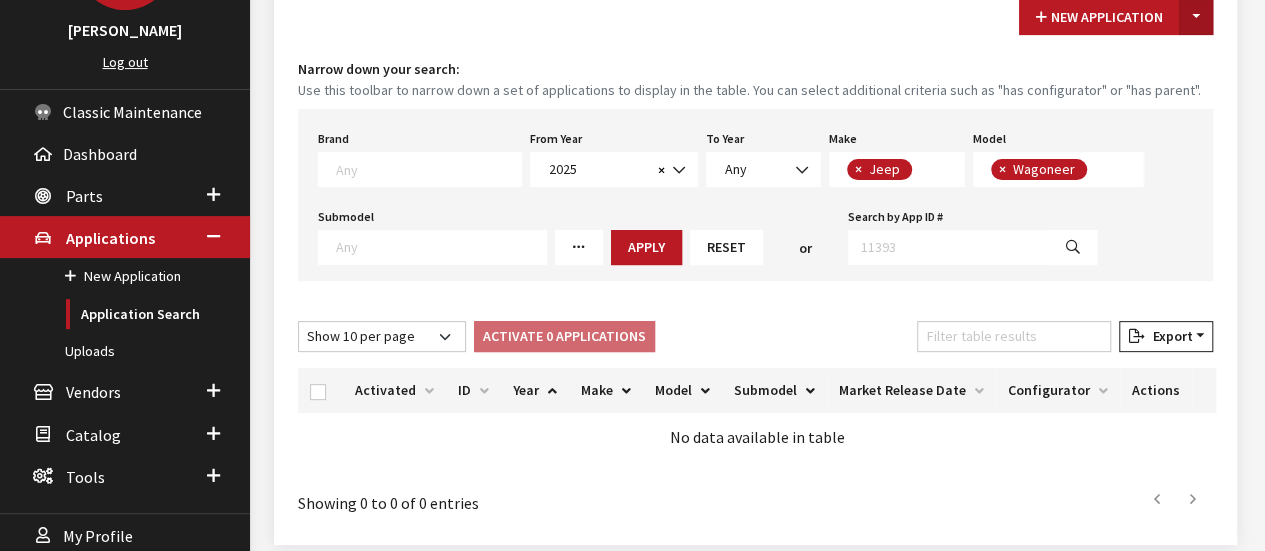 click on "Toggle Dropdown" at bounding box center [1196, 17] 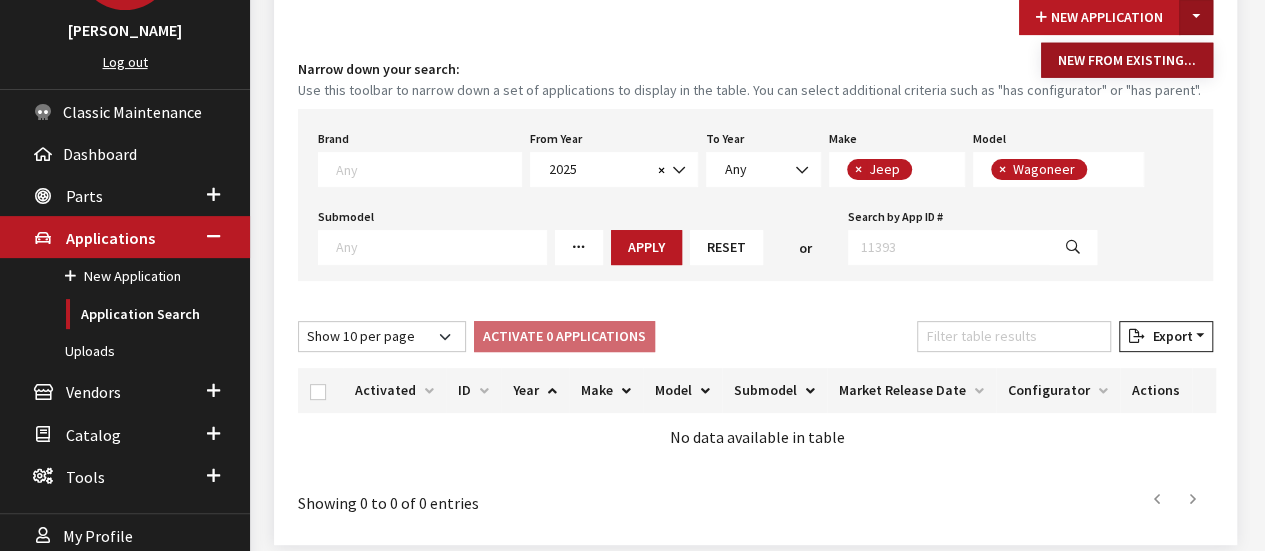 click on "New From Existing..." at bounding box center (1127, 60) 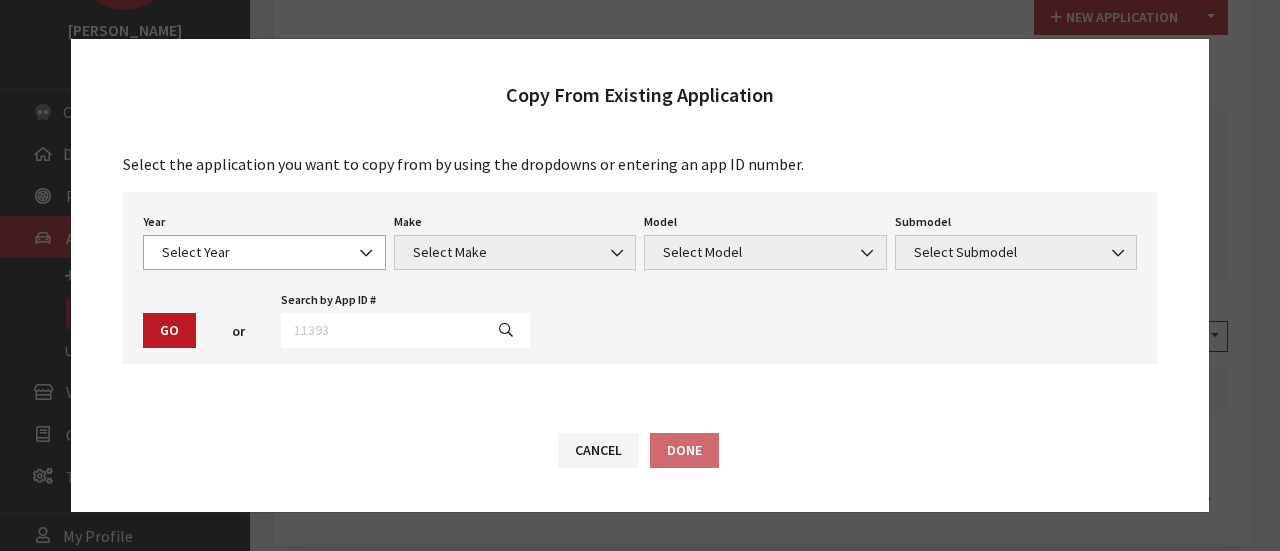 click at bounding box center [368, 253] 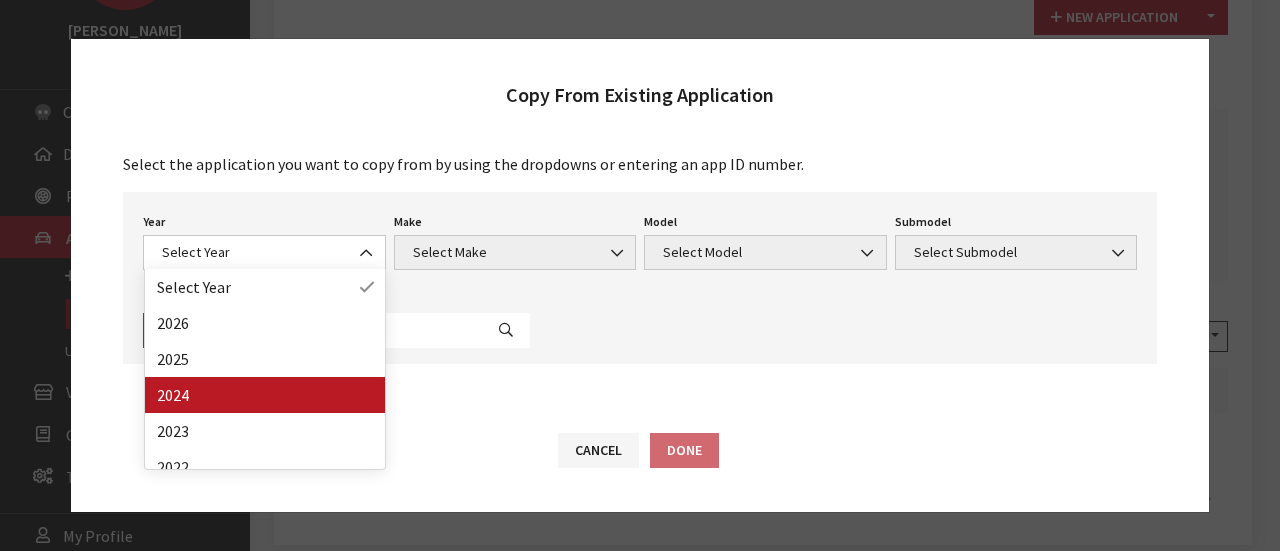 drag, startPoint x: 296, startPoint y: 356, endPoint x: 291, endPoint y: 393, distance: 37.336308 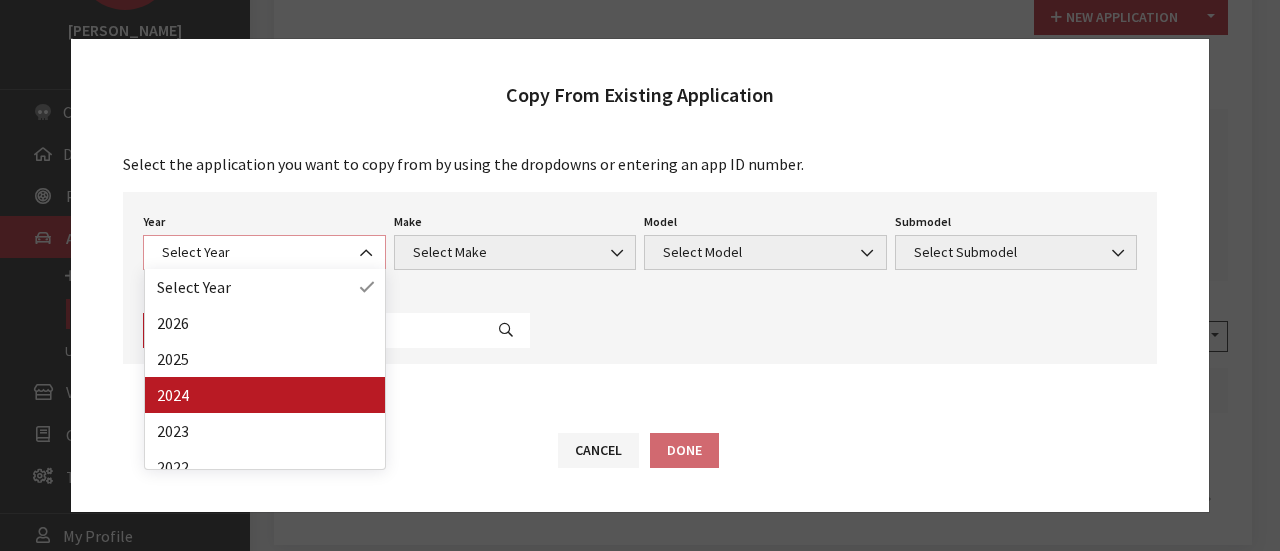 select on "42" 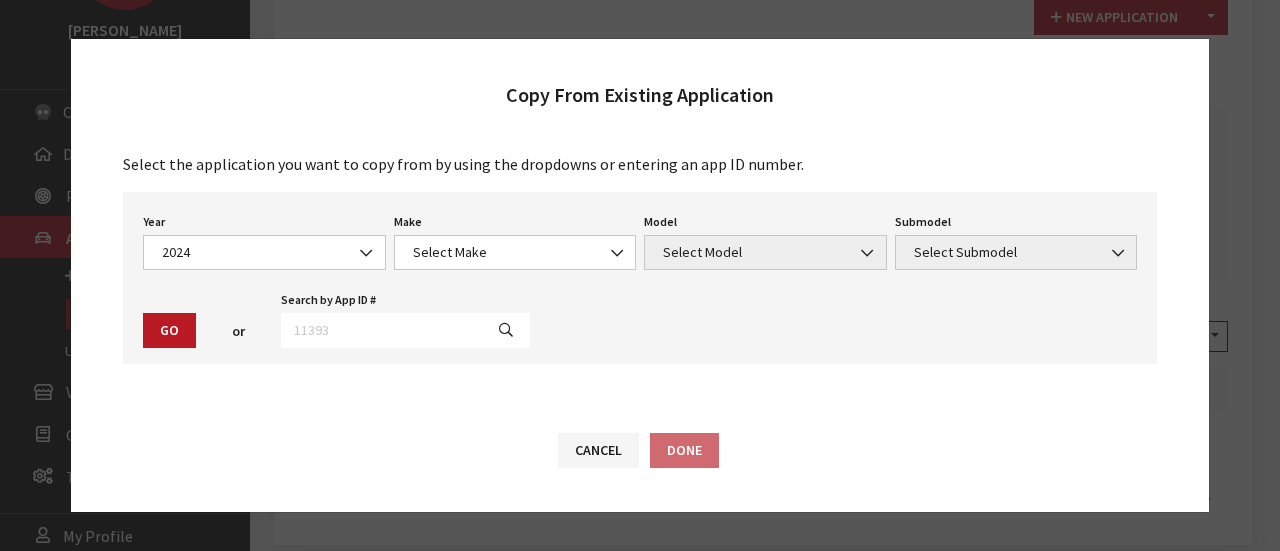 click on "Make
Select Make
Acura Alfa Romeo ATV Audi BMW Buick Cadillac Chevrolet Chrysler DEFENDER DISCOVERY Dodge FIAT Ford GMC Honda Hyundai Infiniti Jaguar Jeep Kia Lexus Lincoln Mazda Mercedes-Benz Mini Mitsubishi Motorcycle Nissan Porsche RAM RANGE ROVER Side by Side Snowmobile Sport Boat Subaru Toyota Volkswagen Volvo Waverunner Select Make
Make is required." at bounding box center (515, 239) 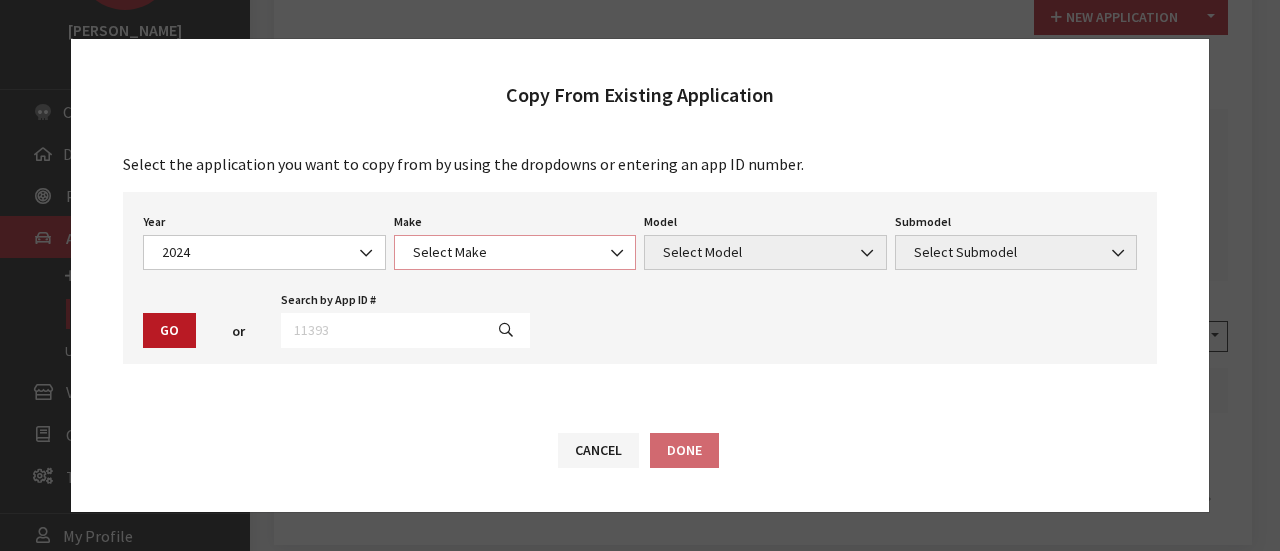 click on "Select Make" at bounding box center [515, 252] 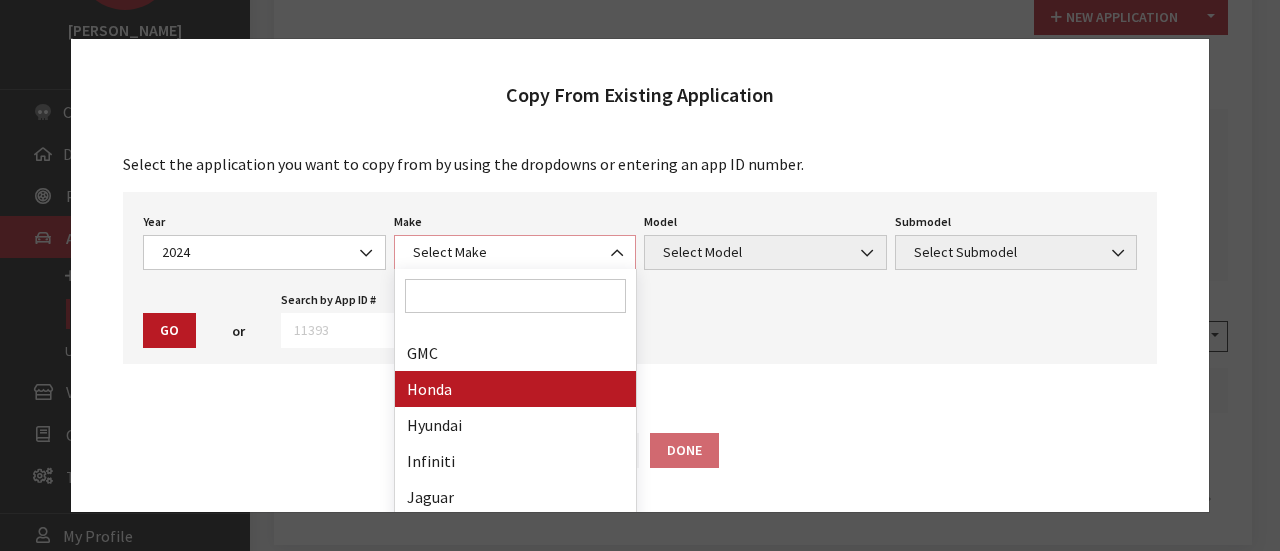 scroll, scrollTop: 600, scrollLeft: 0, axis: vertical 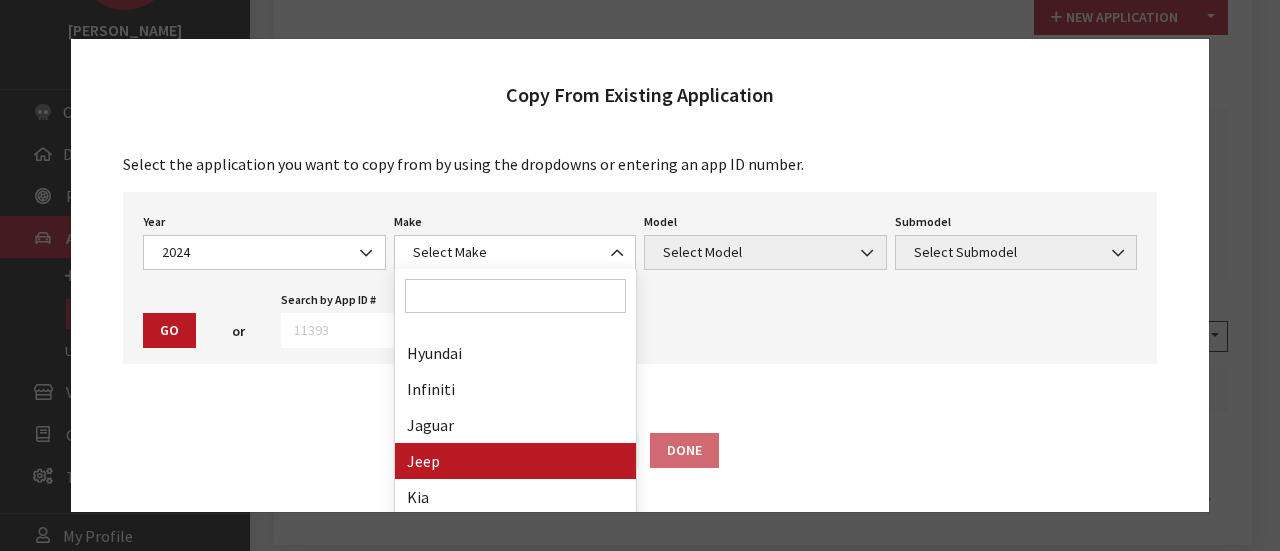drag, startPoint x: 482, startPoint y: 468, endPoint x: 564, endPoint y: 380, distance: 120.283 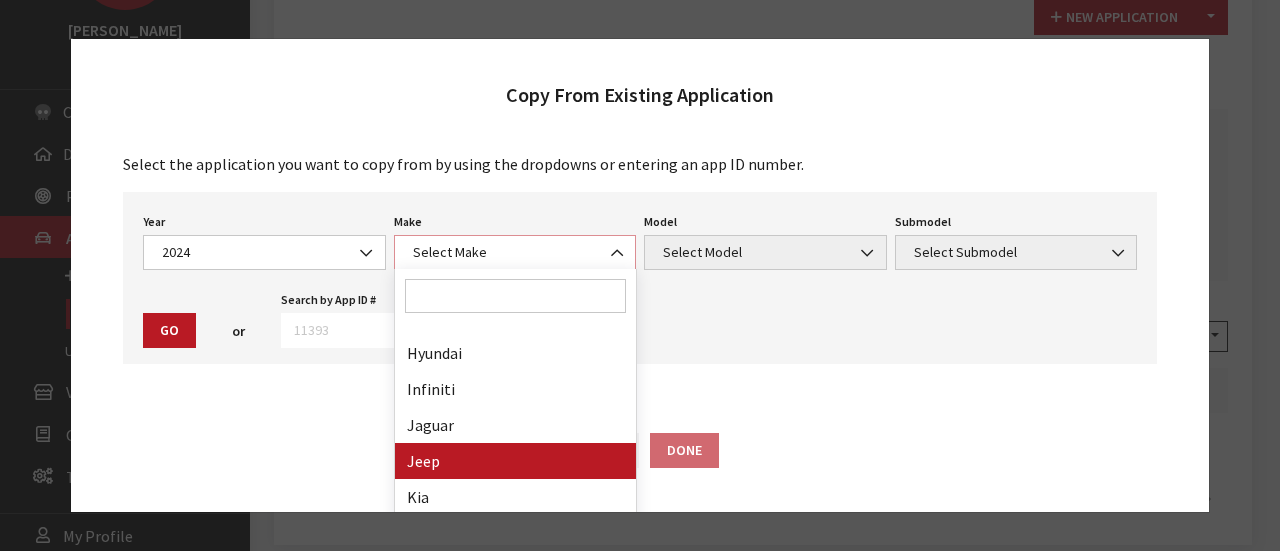 select on "16" 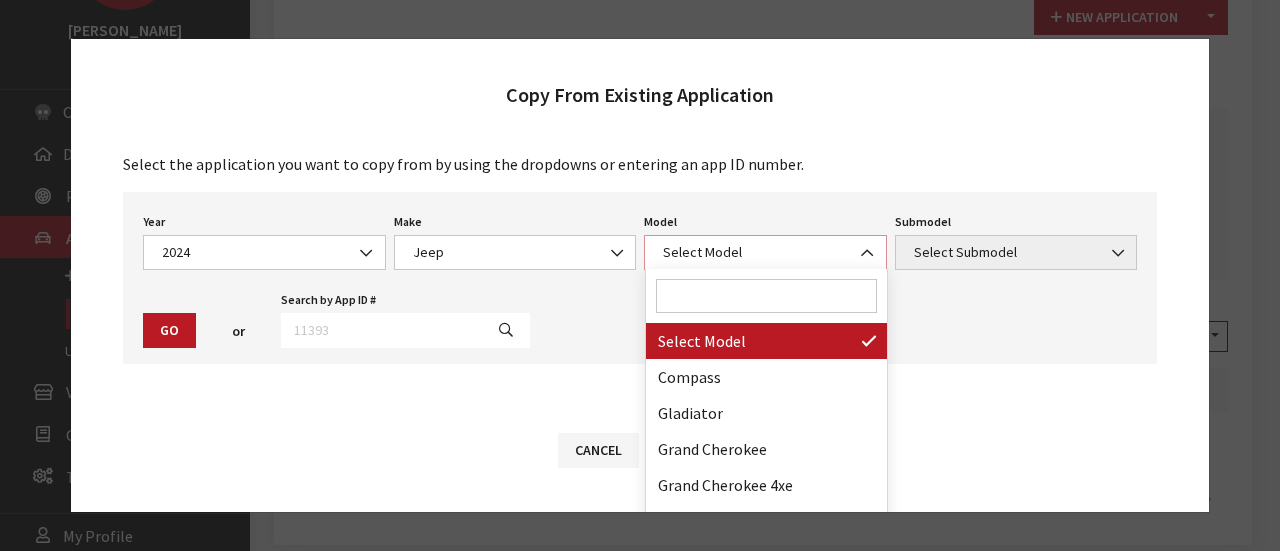 drag, startPoint x: 770, startPoint y: 252, endPoint x: 763, endPoint y: 281, distance: 29.832869 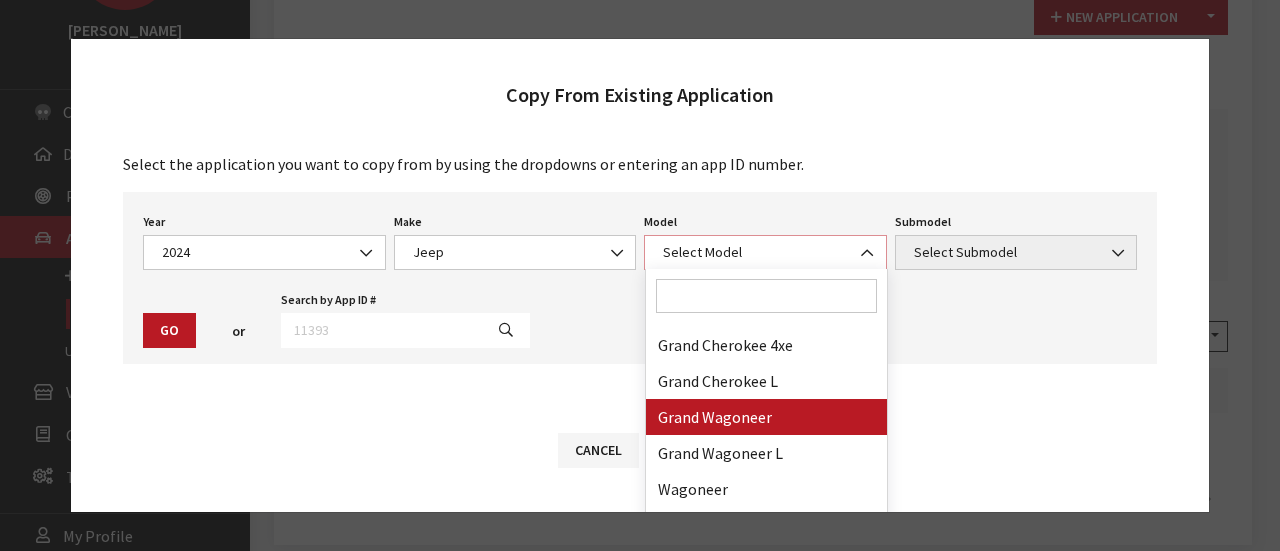 scroll, scrollTop: 268, scrollLeft: 0, axis: vertical 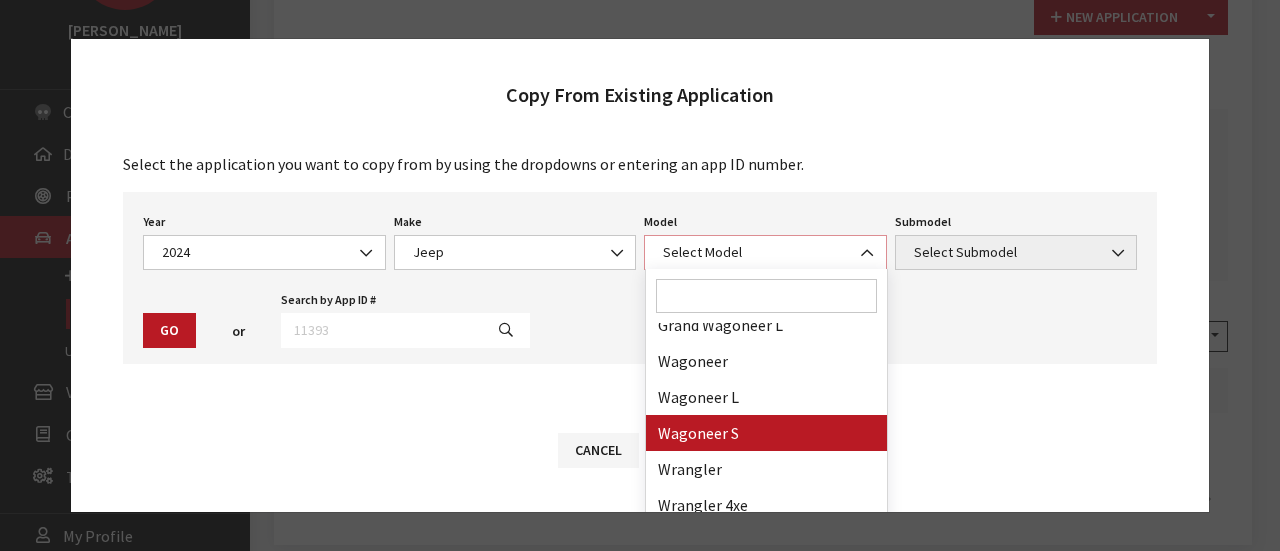 select on "1409" 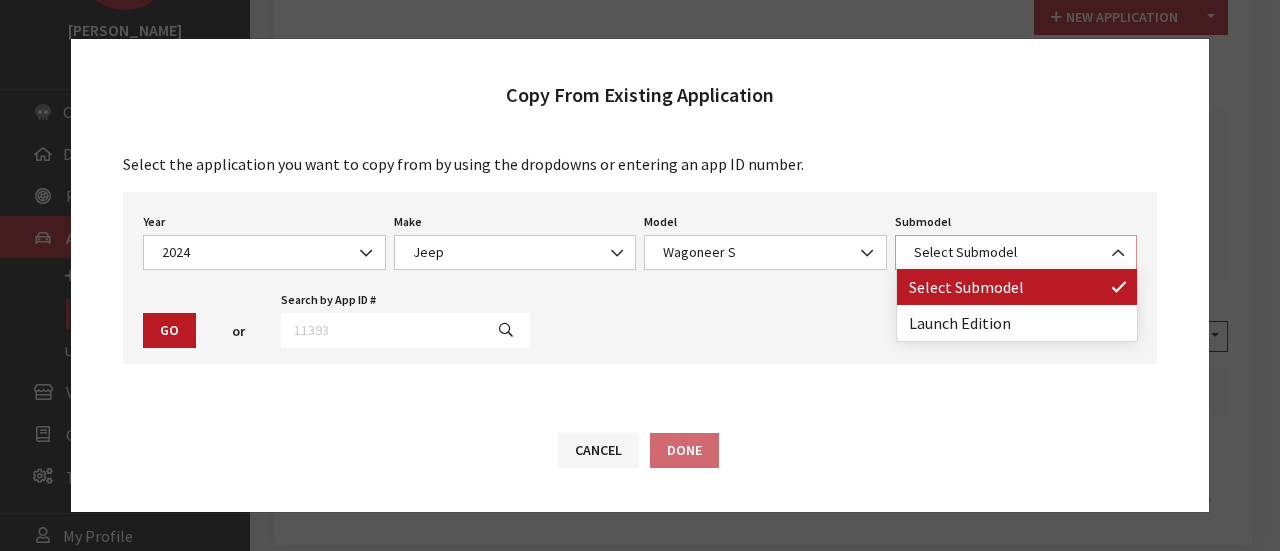 click on "Select Submodel" at bounding box center [1016, 252] 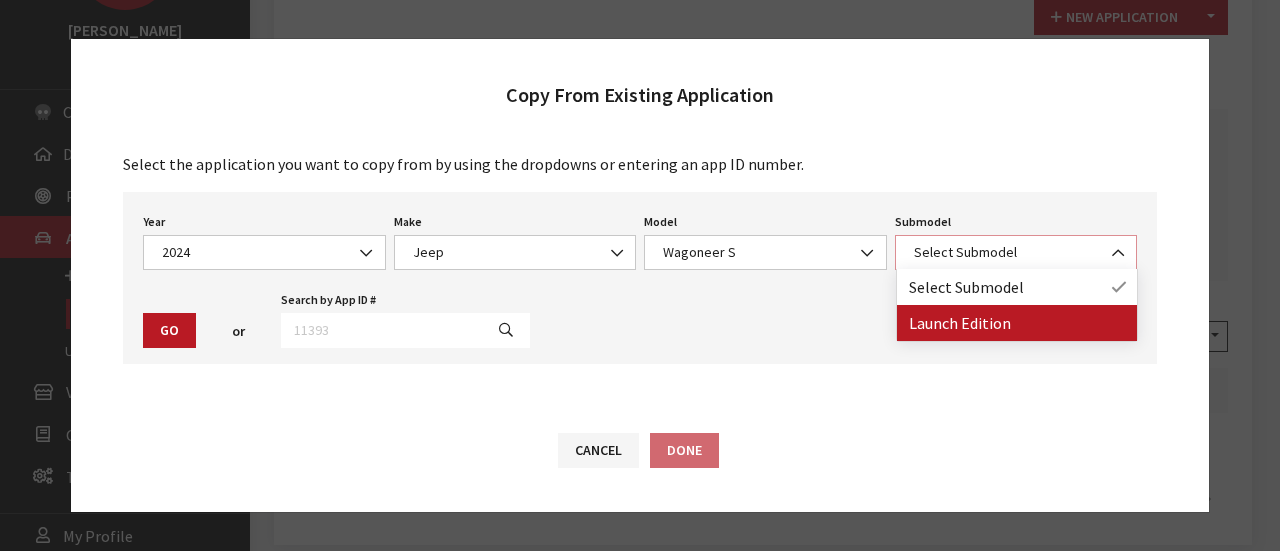 select on "1278" 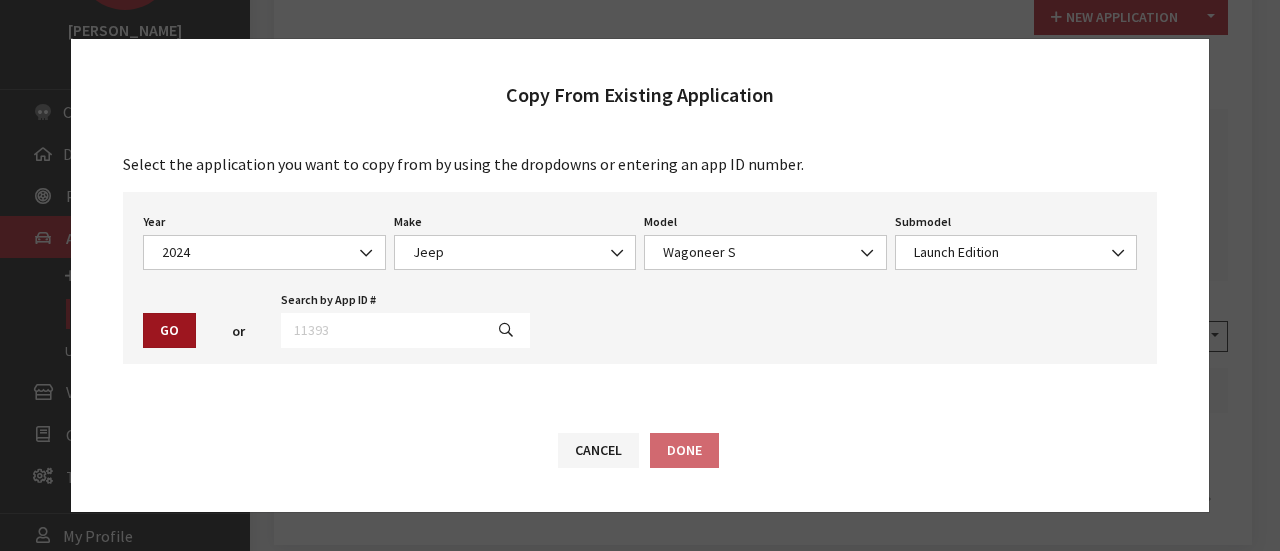 click on "Go" at bounding box center (169, 330) 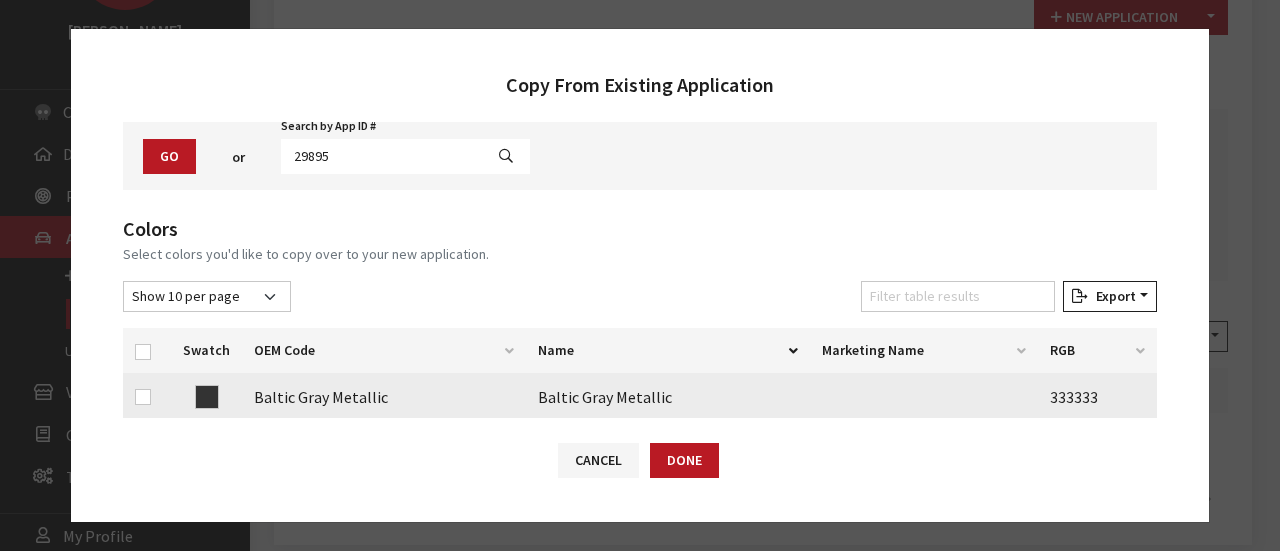 scroll, scrollTop: 300, scrollLeft: 0, axis: vertical 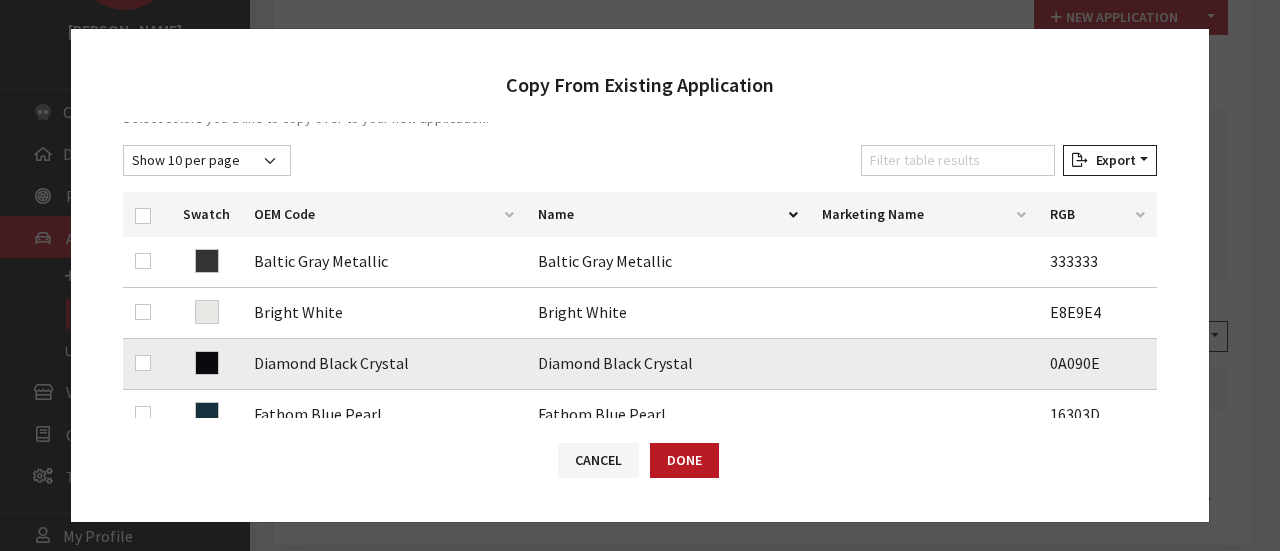 drag, startPoint x: 167, startPoint y: 369, endPoint x: 158, endPoint y: 364, distance: 10.29563 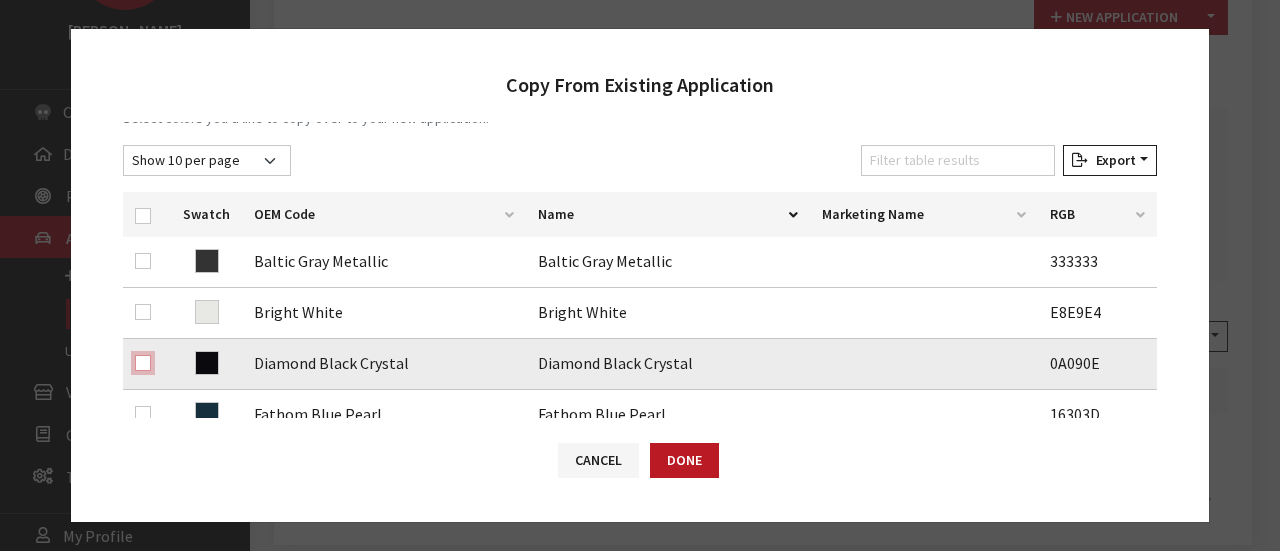 click at bounding box center (143, 363) 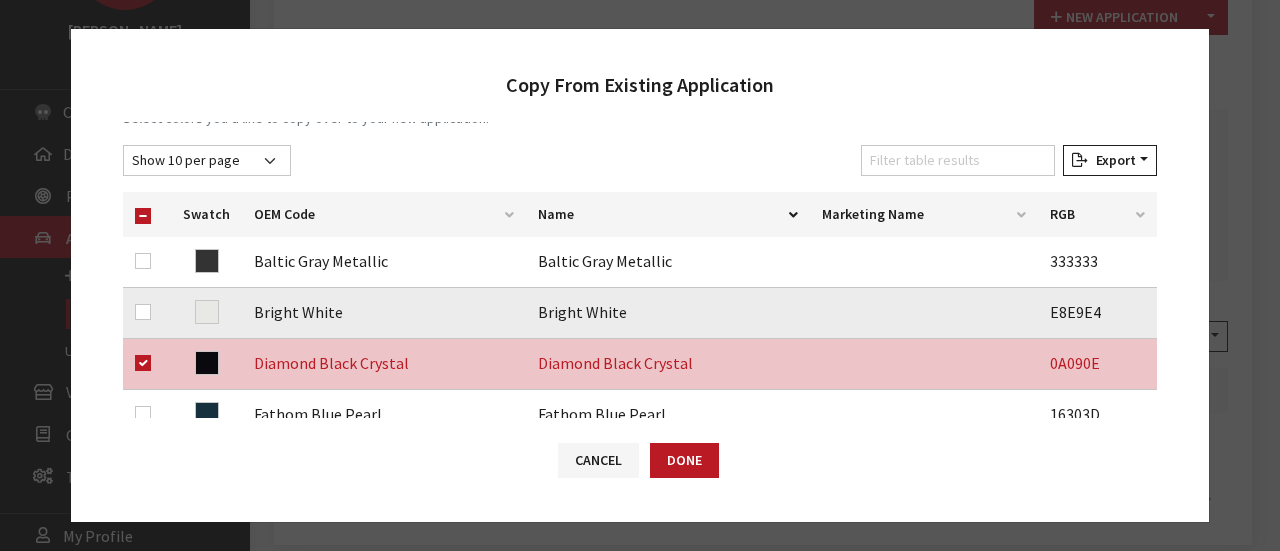 click at bounding box center (147, 313) 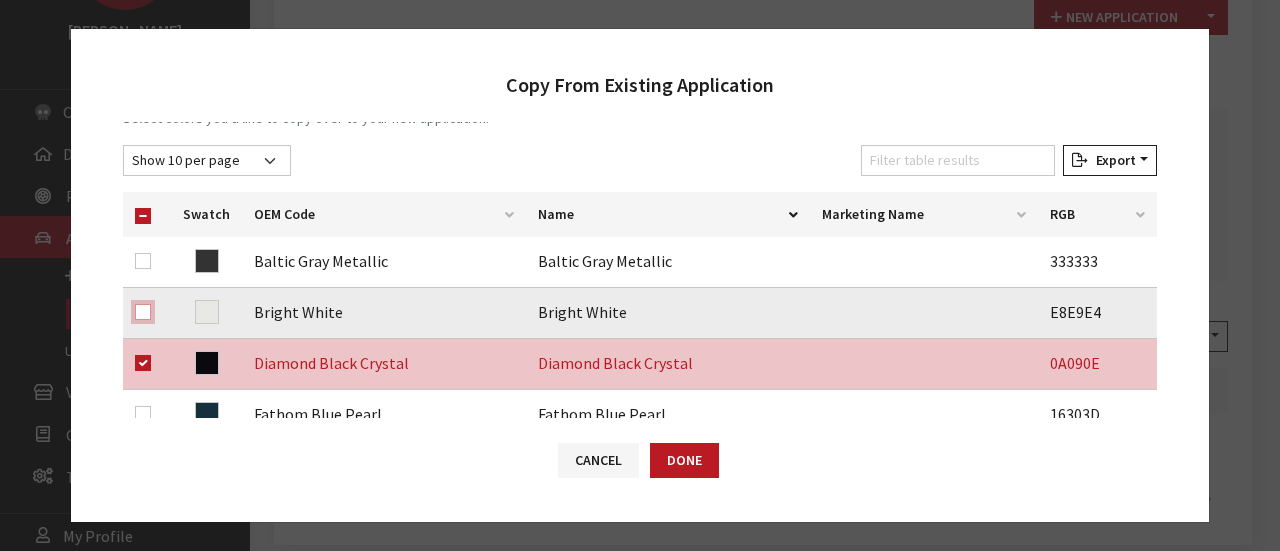 click at bounding box center [143, 312] 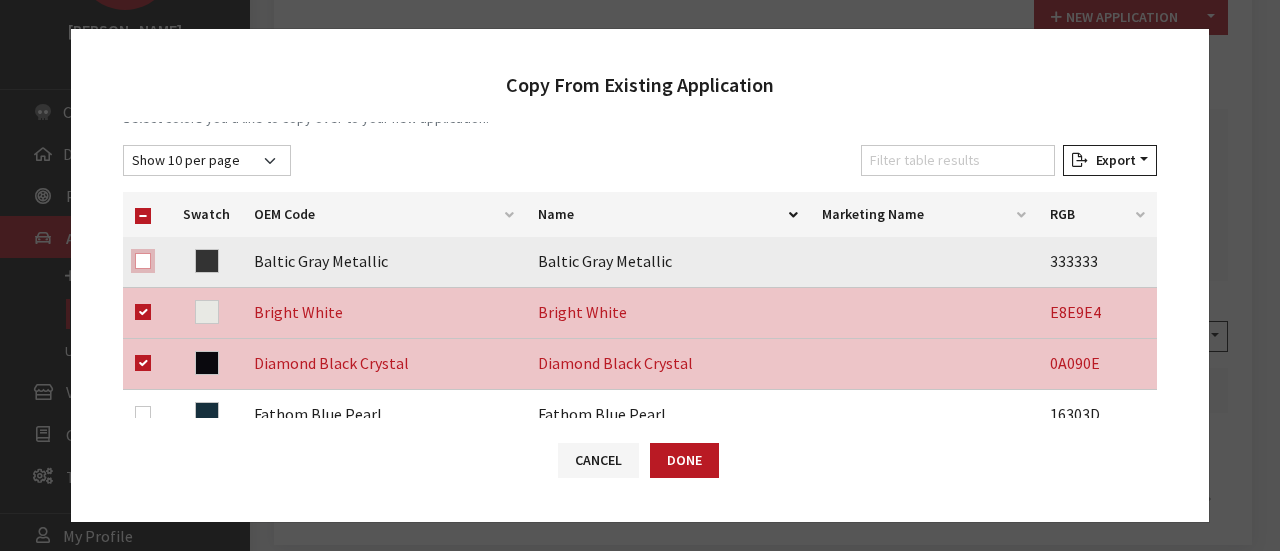 click at bounding box center (143, 261) 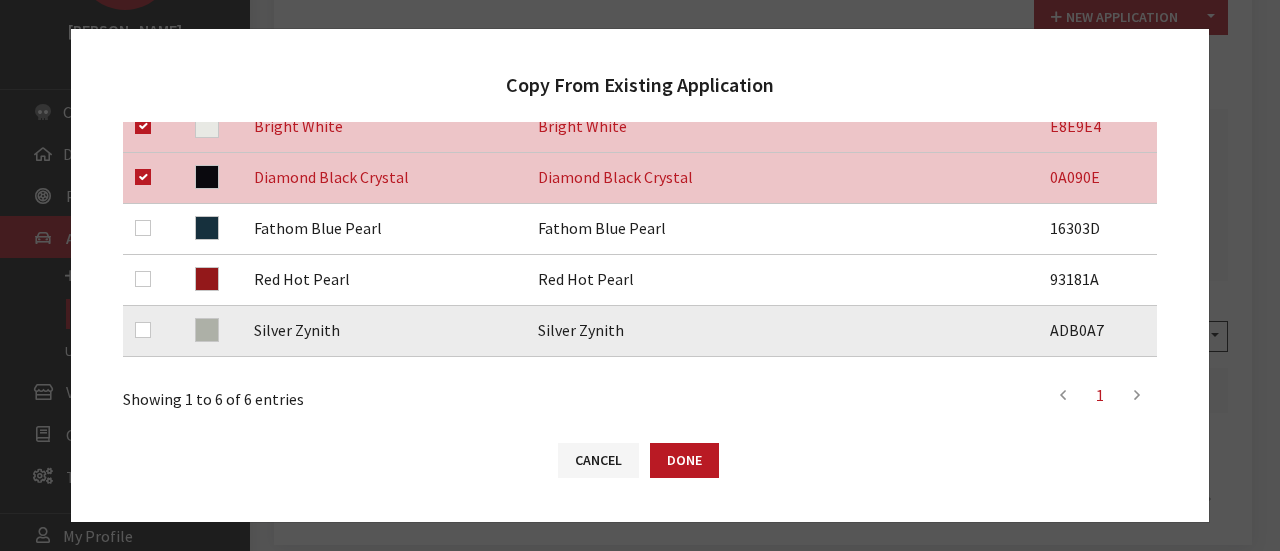 scroll, scrollTop: 500, scrollLeft: 0, axis: vertical 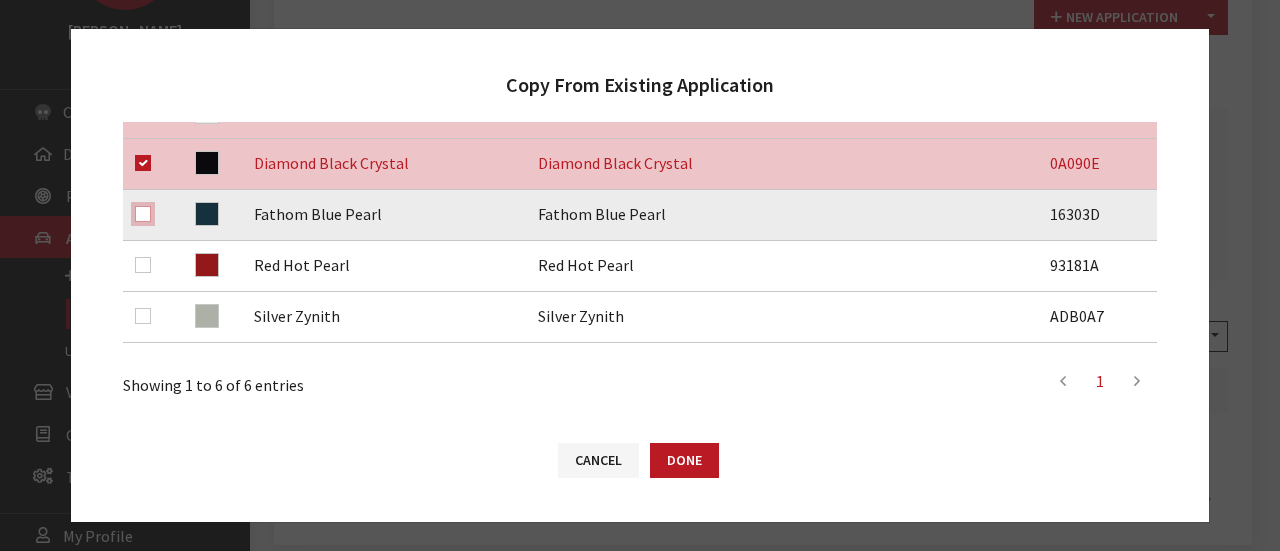 click at bounding box center [143, 214] 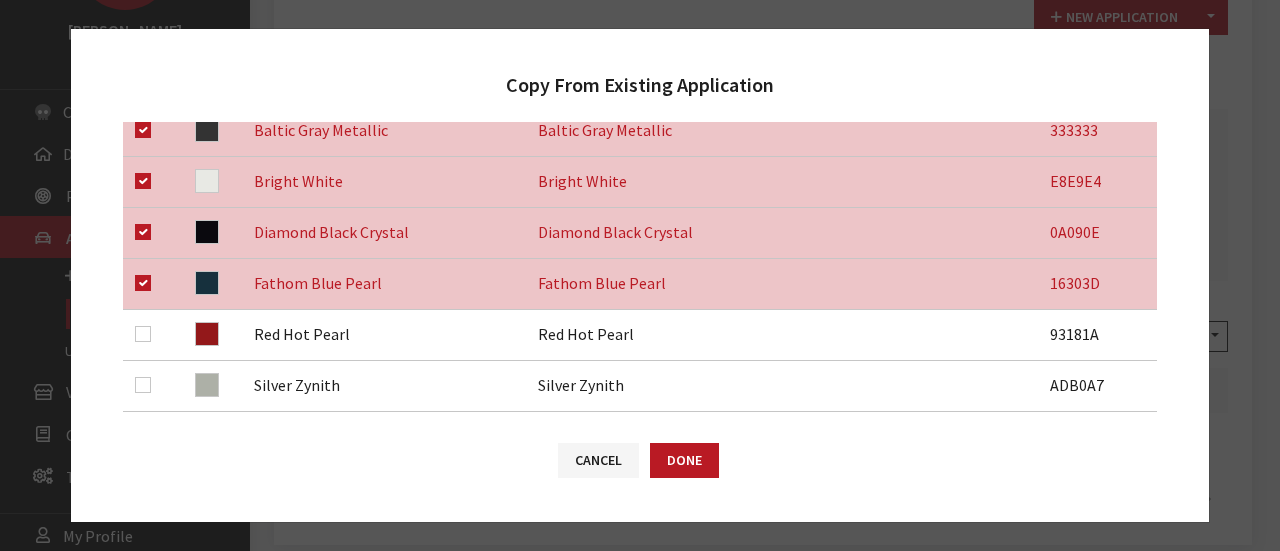 scroll, scrollTop: 400, scrollLeft: 0, axis: vertical 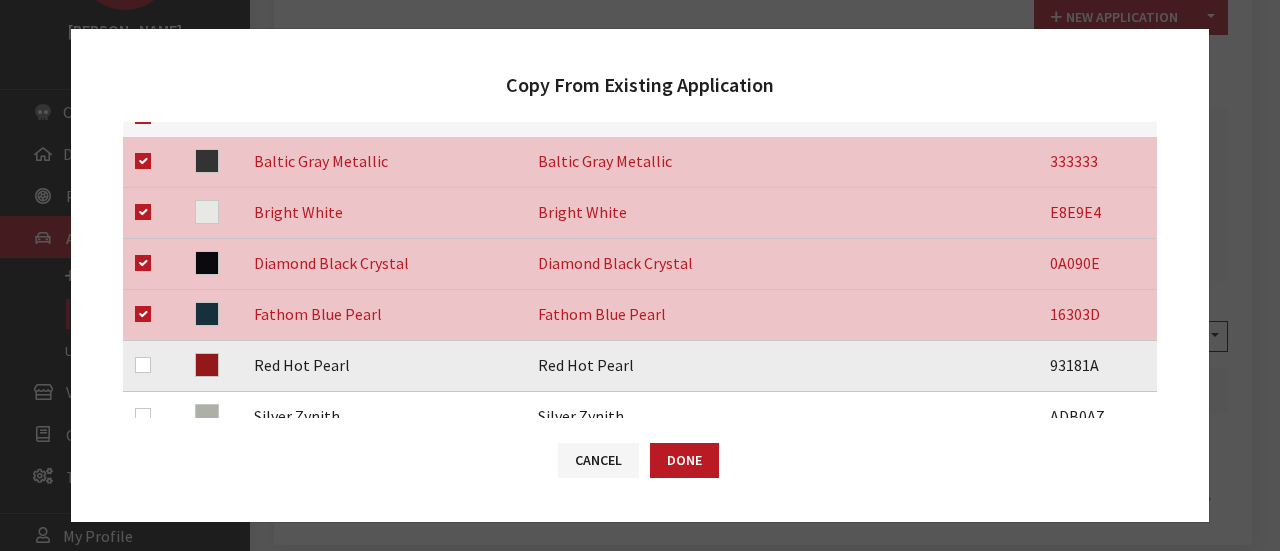 click at bounding box center [147, 365] 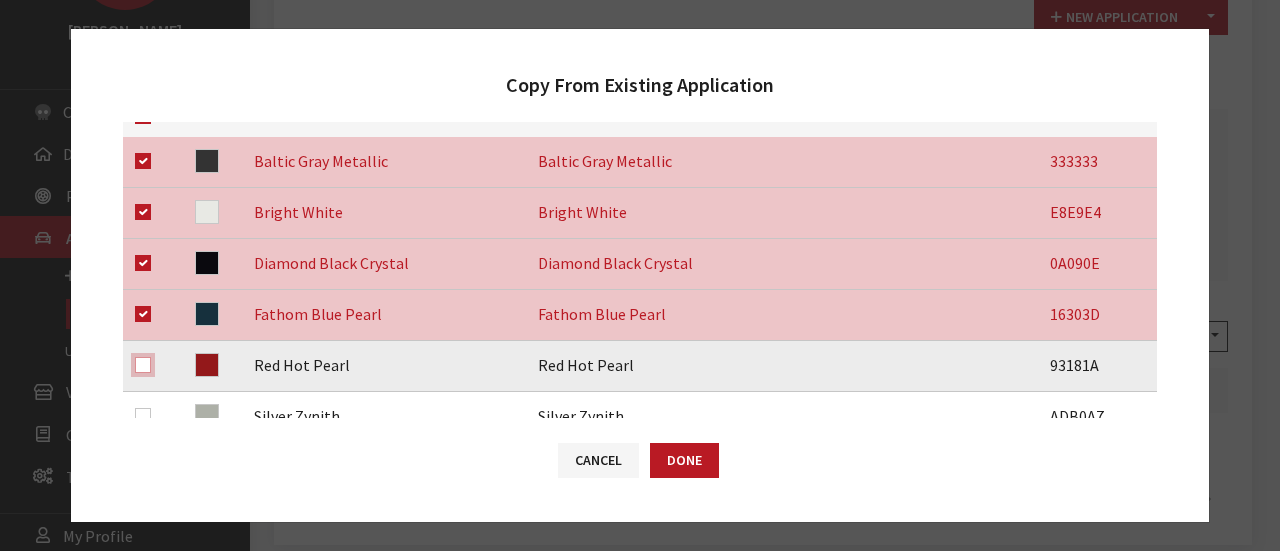 click at bounding box center [143, 365] 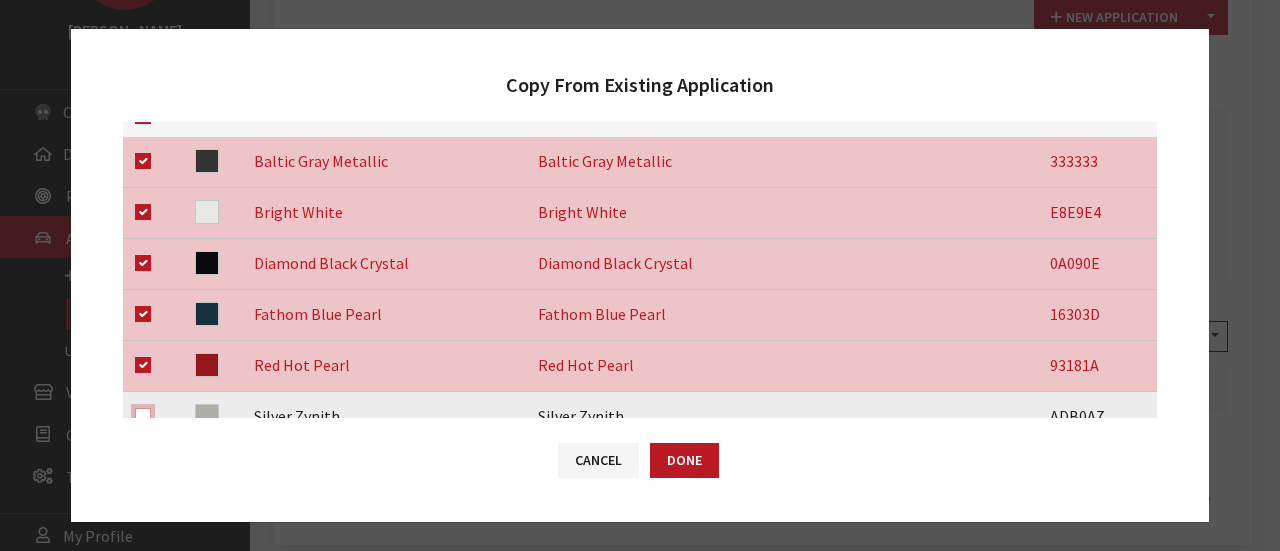 click at bounding box center [143, 416] 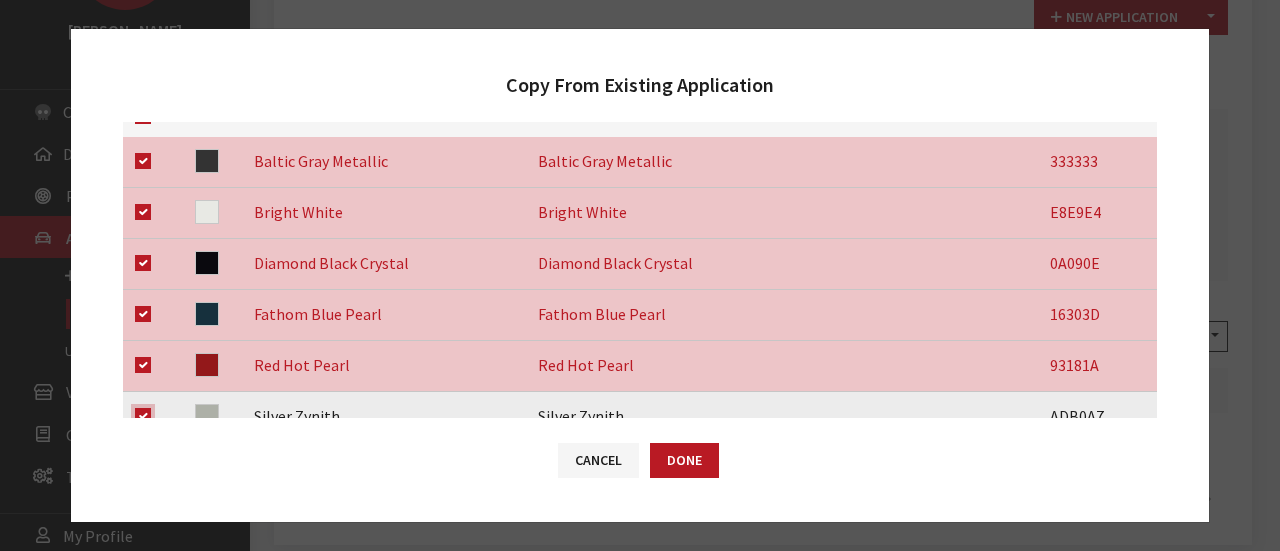 checkbox on "true" 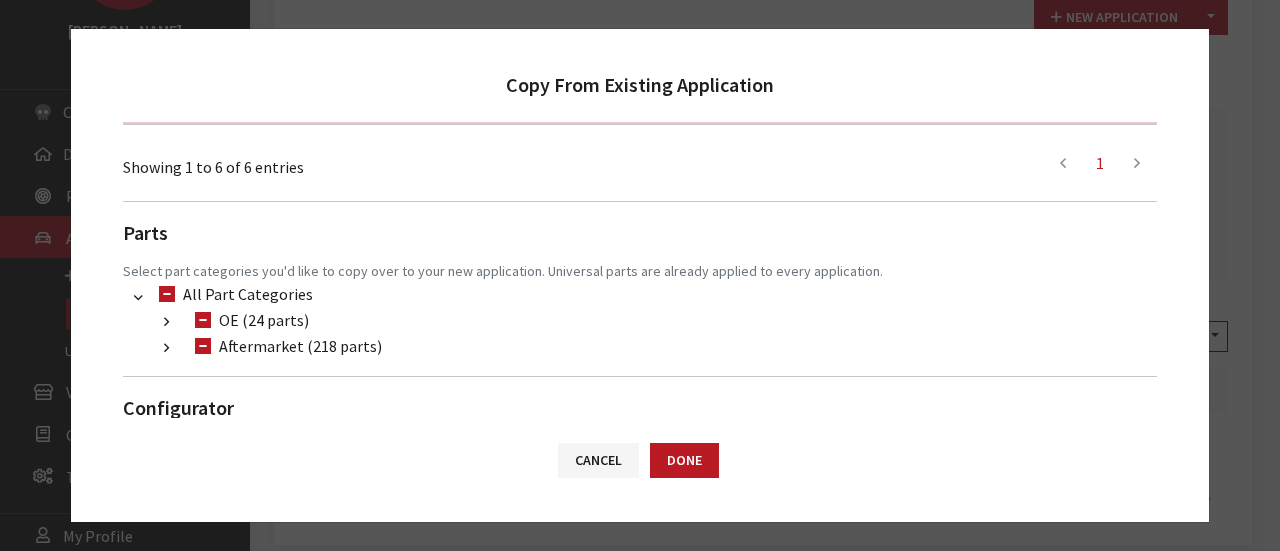 scroll, scrollTop: 771, scrollLeft: 0, axis: vertical 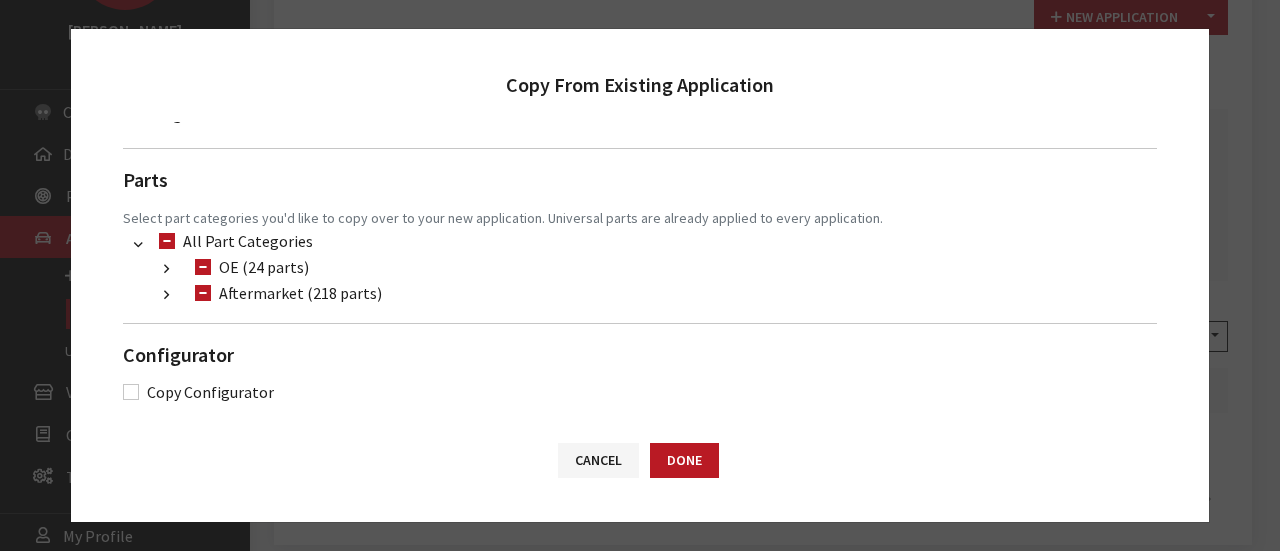 click at bounding box center (166, 295) 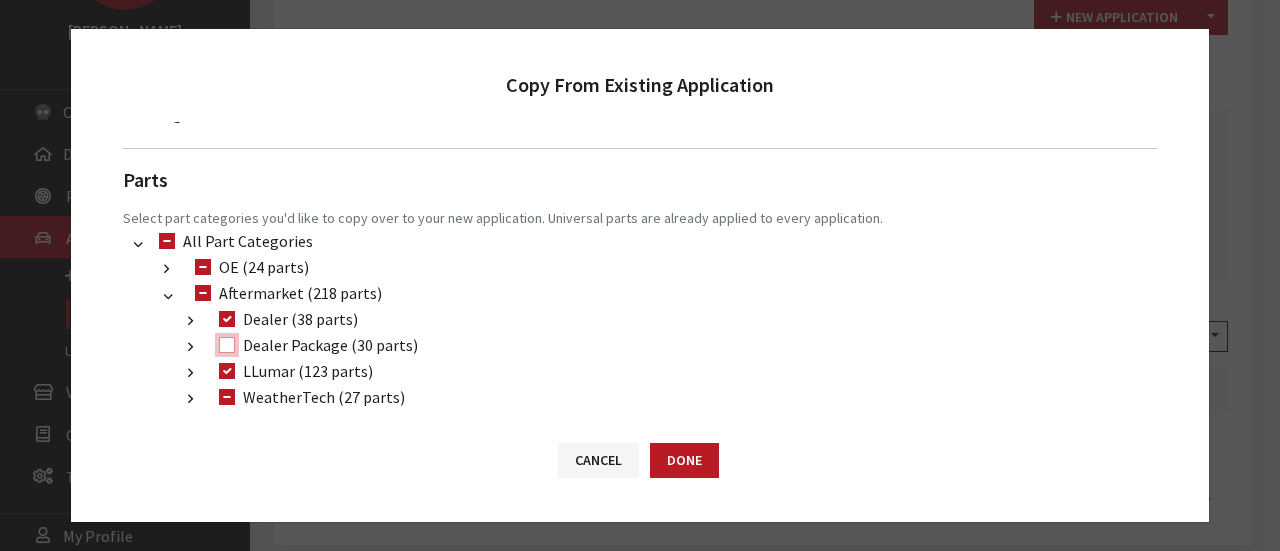 click on "Dealer Package (30 parts)" at bounding box center [227, 345] 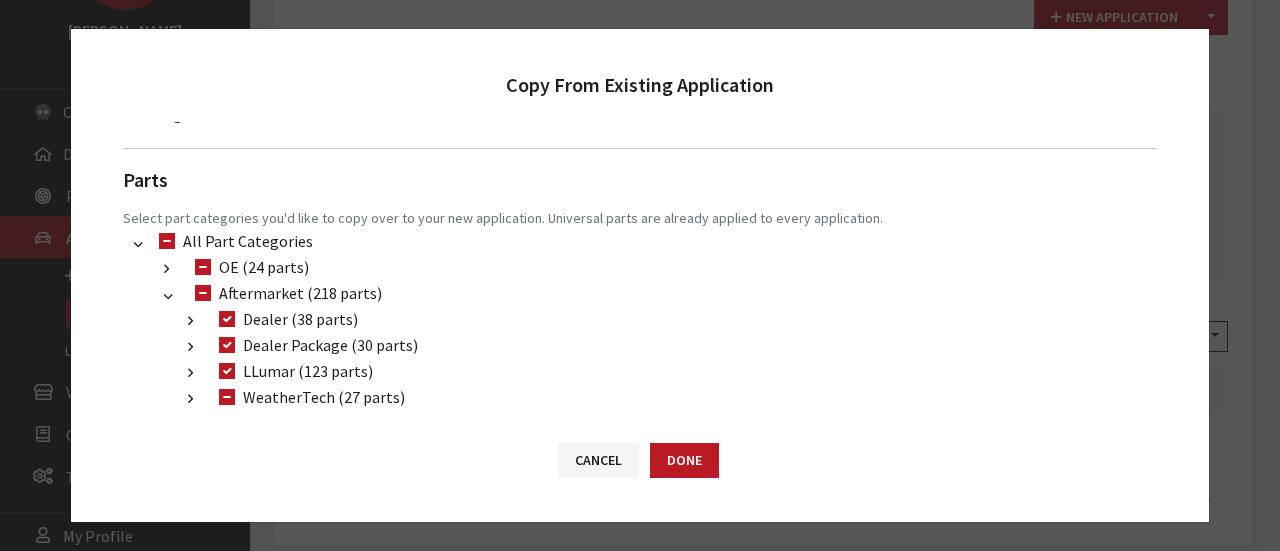 drag, startPoint x: 230, startPoint y: 409, endPoint x: 228, endPoint y: 390, distance: 19.104973 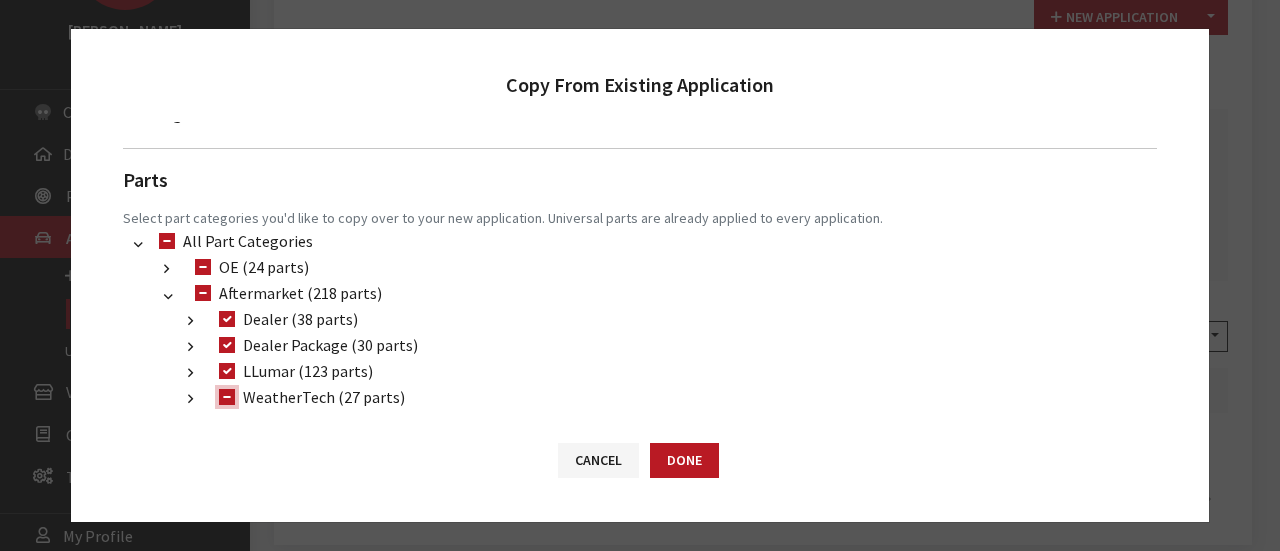 click on "WeatherTech (27 parts)" at bounding box center (227, 397) 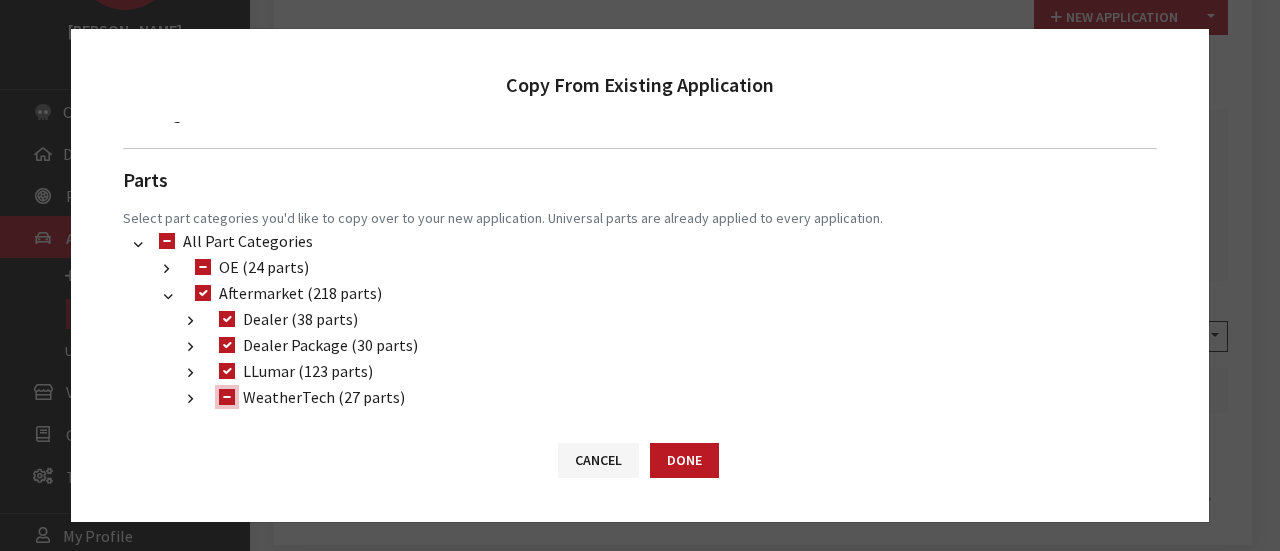 checkbox on "true" 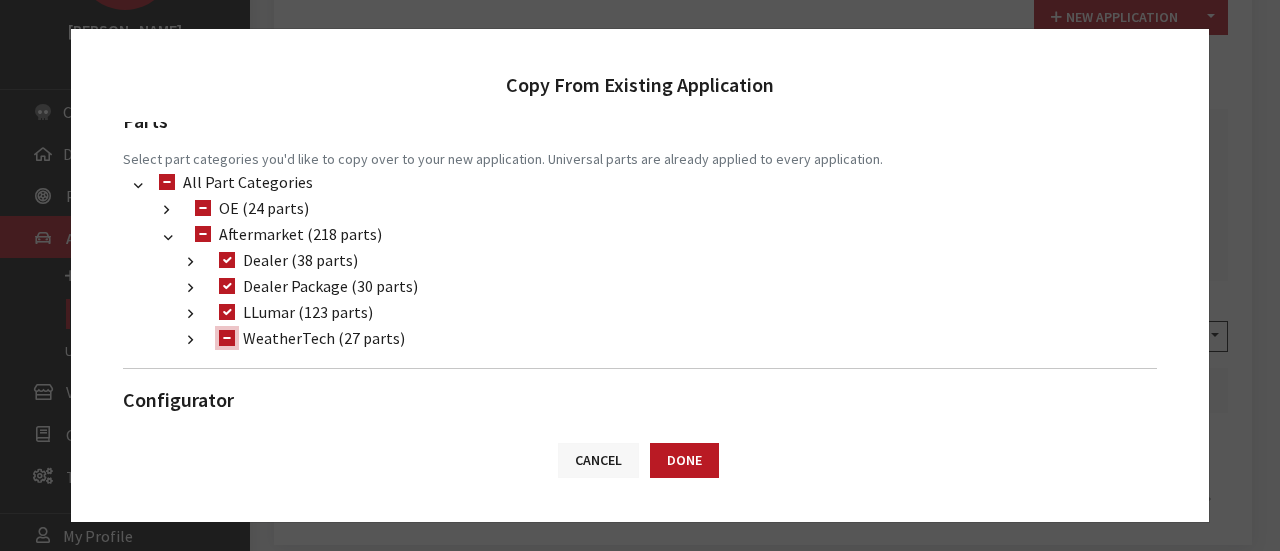 scroll, scrollTop: 875, scrollLeft: 0, axis: vertical 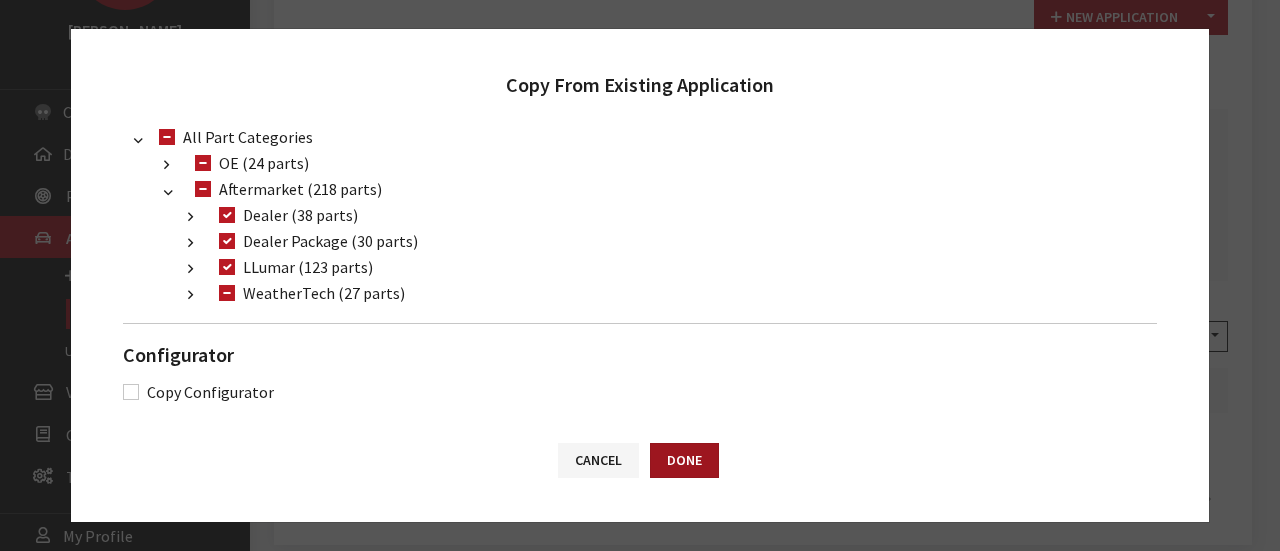 click on "Done" at bounding box center [684, 460] 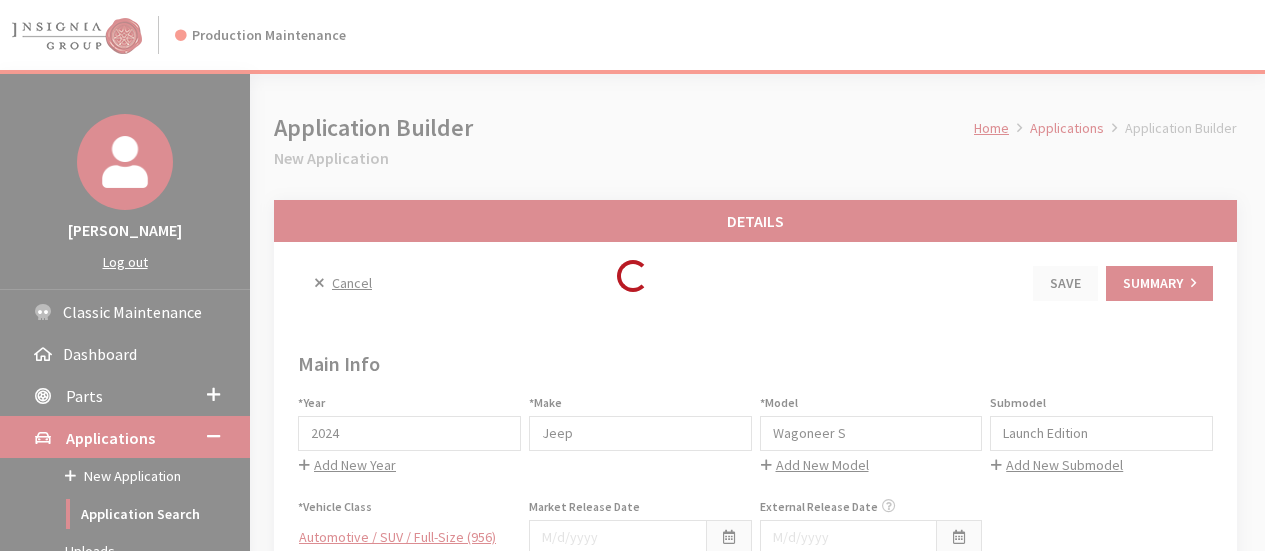 scroll, scrollTop: 0, scrollLeft: 0, axis: both 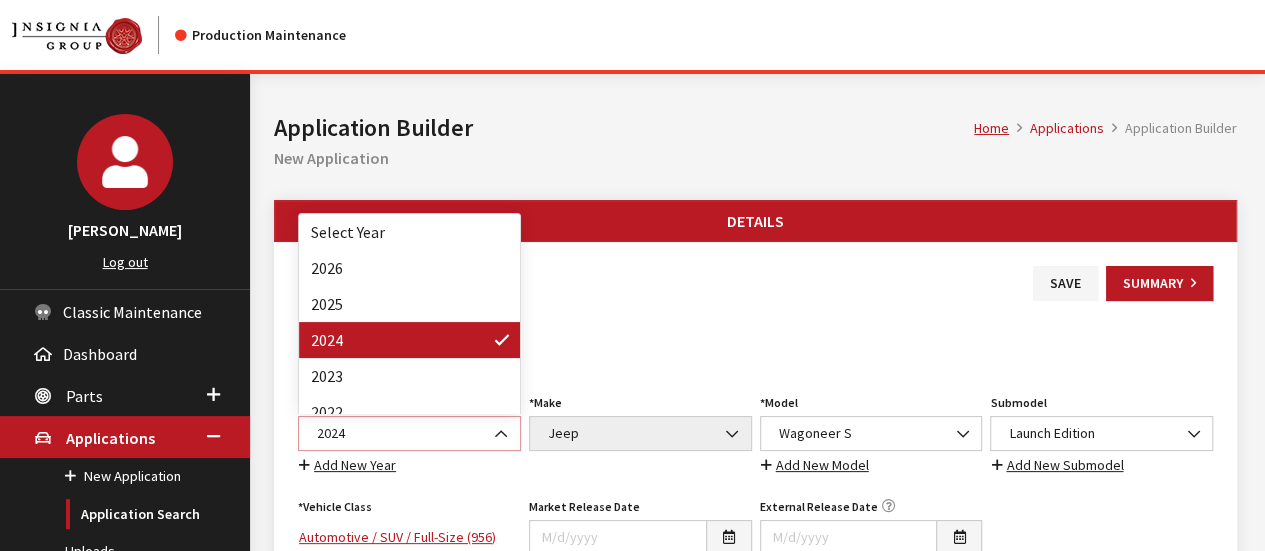 click at bounding box center [495, 424] 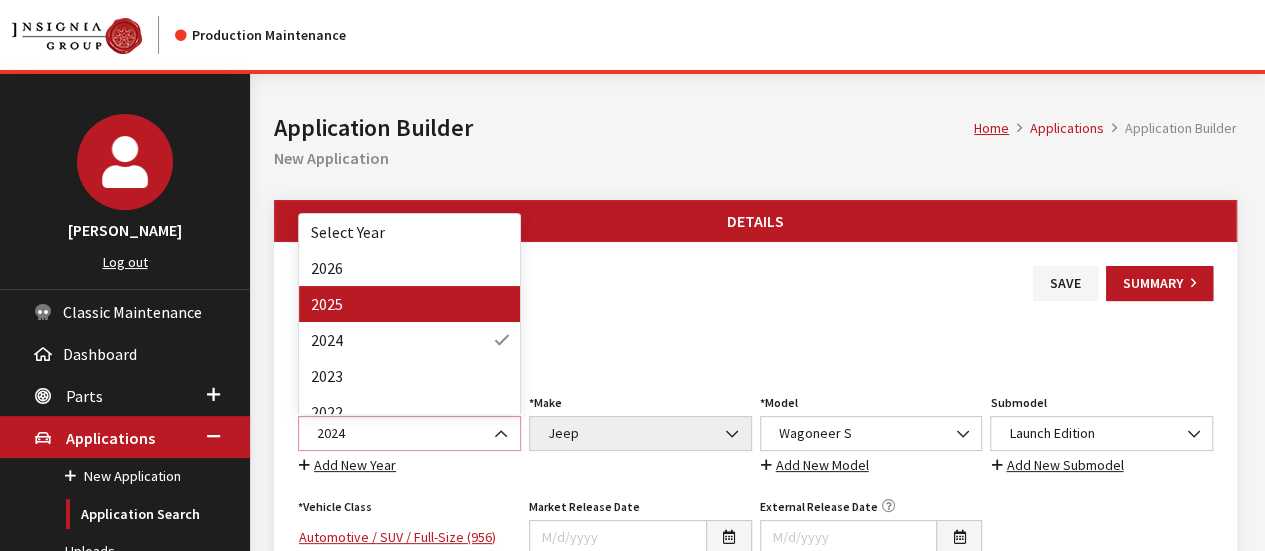 select on "43" 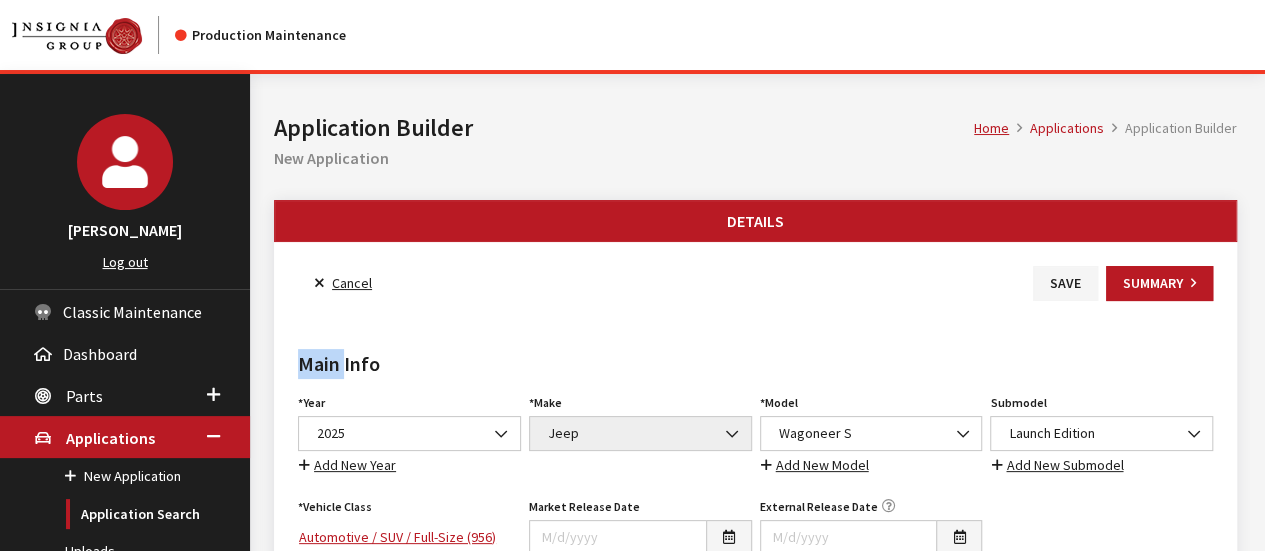 click on "Cancel
Save
Summary" at bounding box center [755, 283] 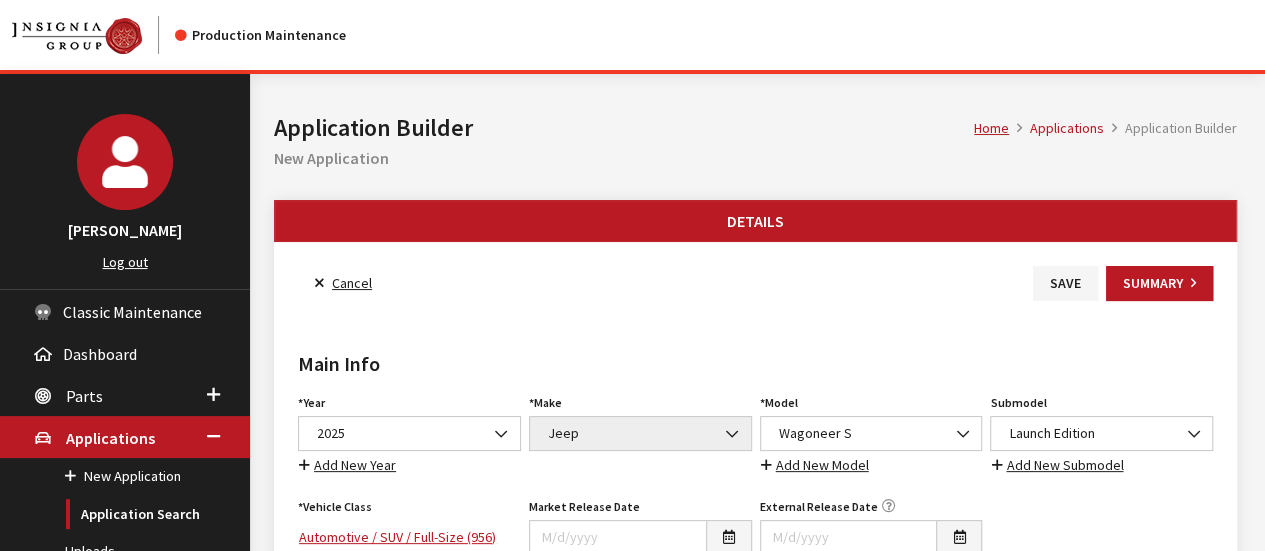 click on "Main Info" at bounding box center [755, 364] 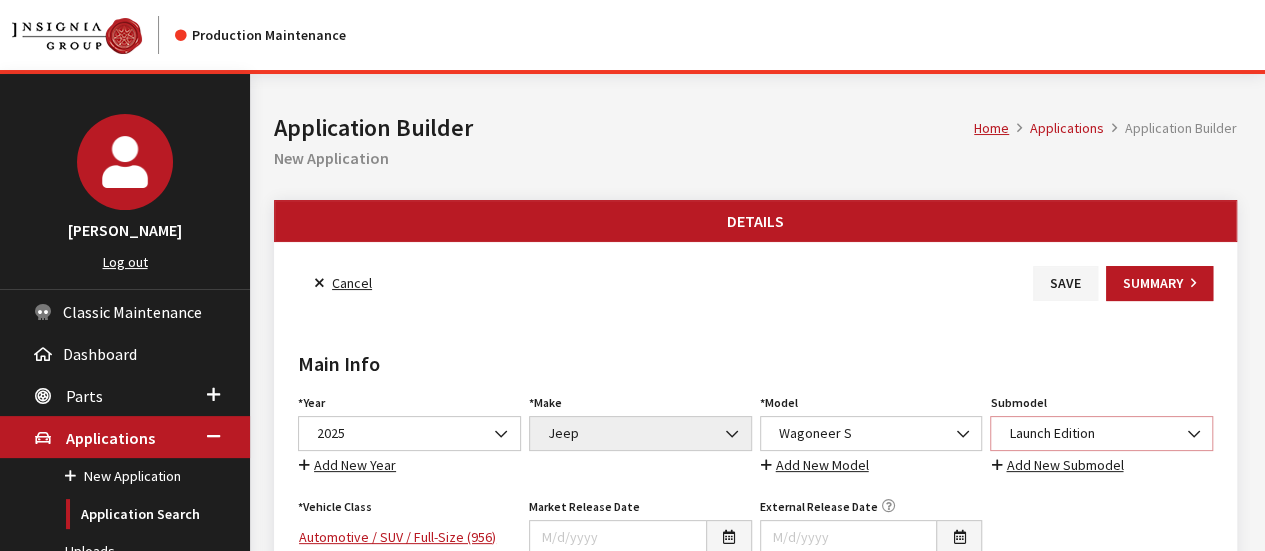 click on "Launch Edition" at bounding box center (1101, 433) 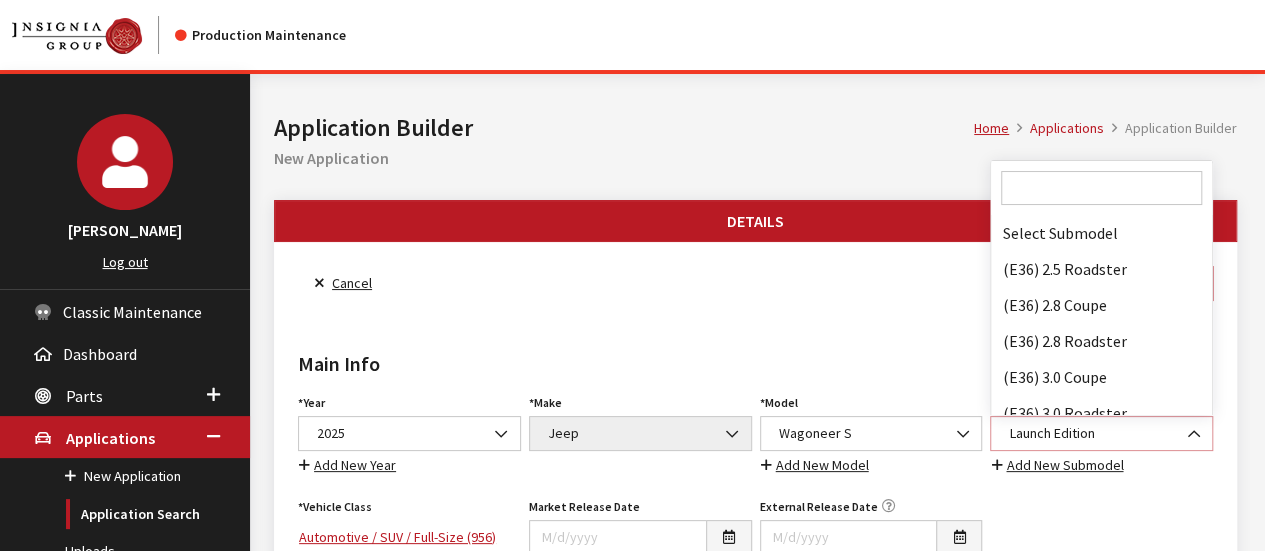 scroll, scrollTop: 99156, scrollLeft: 0, axis: vertical 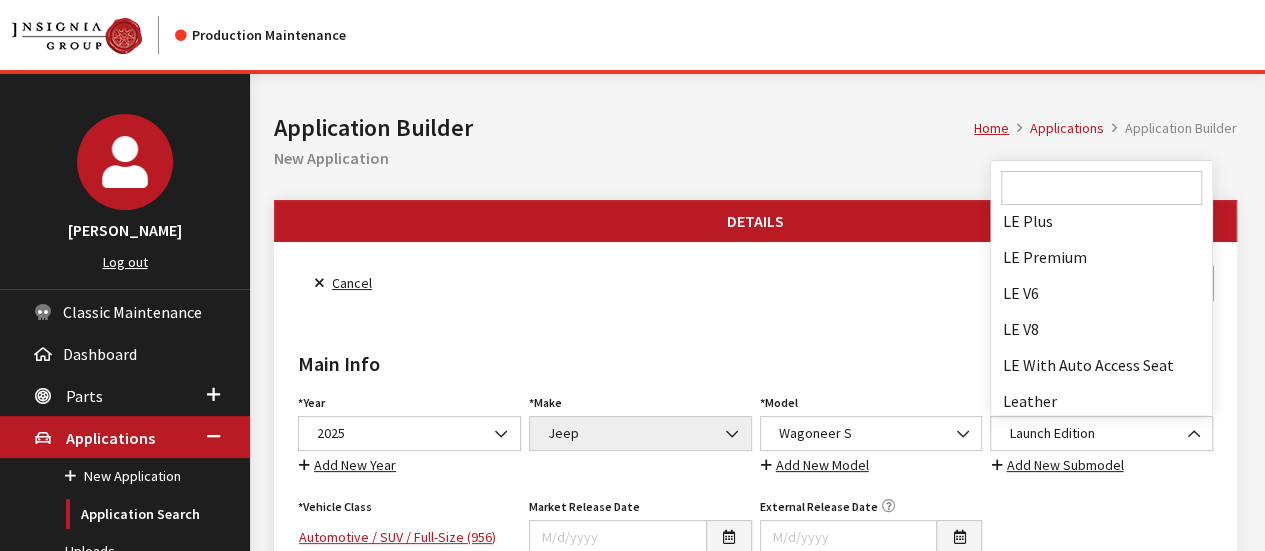 click at bounding box center (1101, 188) 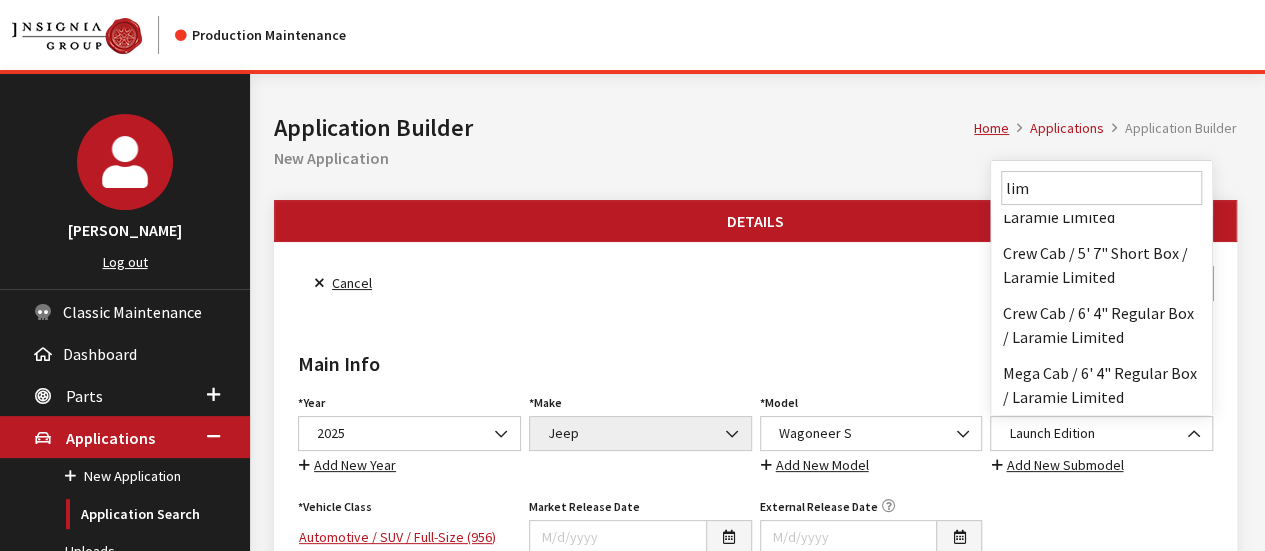 scroll, scrollTop: 0, scrollLeft: 0, axis: both 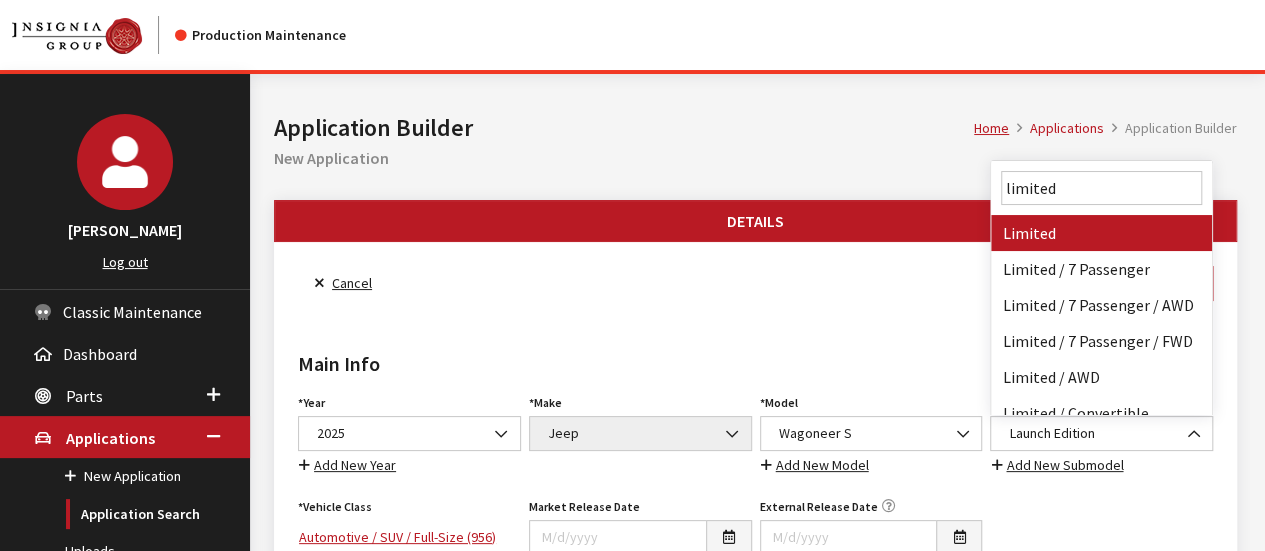 type on "limited" 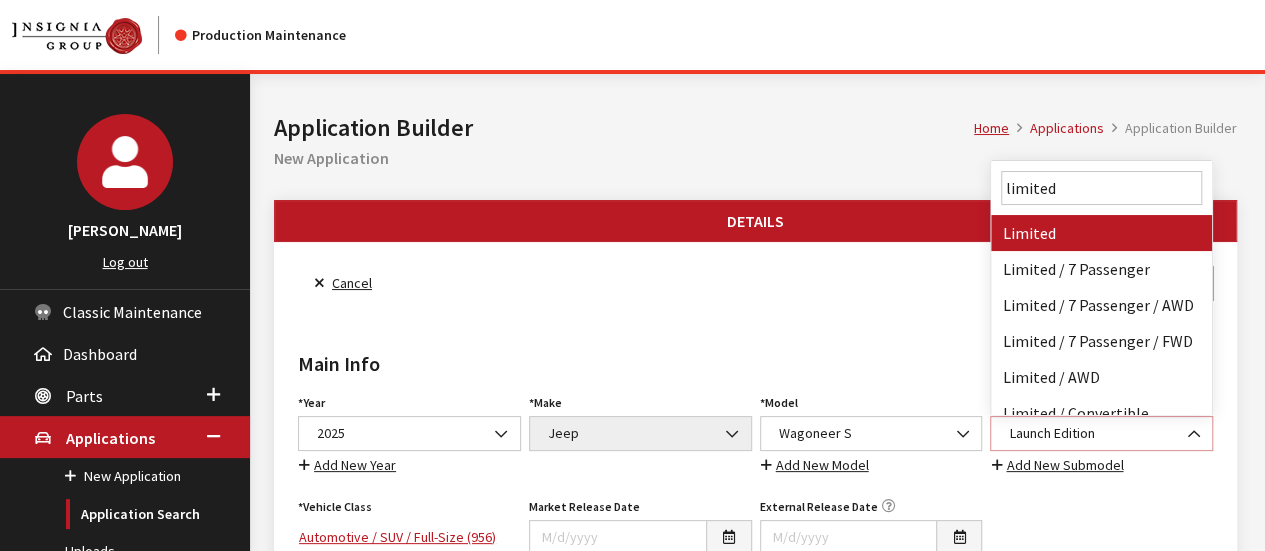 select on "118" 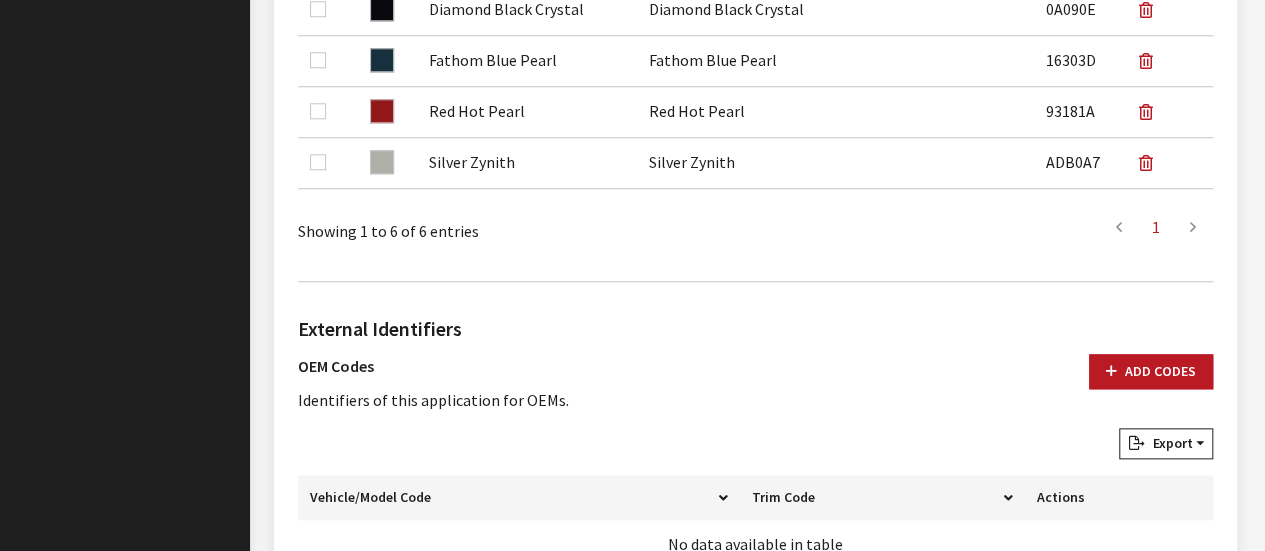 scroll, scrollTop: 700, scrollLeft: 0, axis: vertical 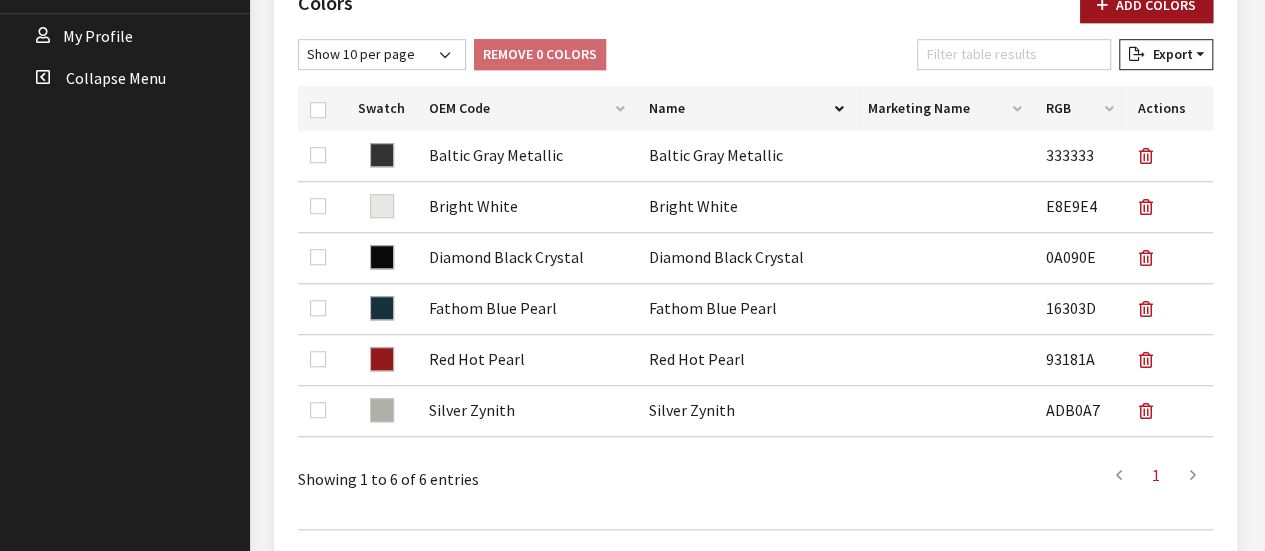 click on "Add Colors" at bounding box center (1146, 5) 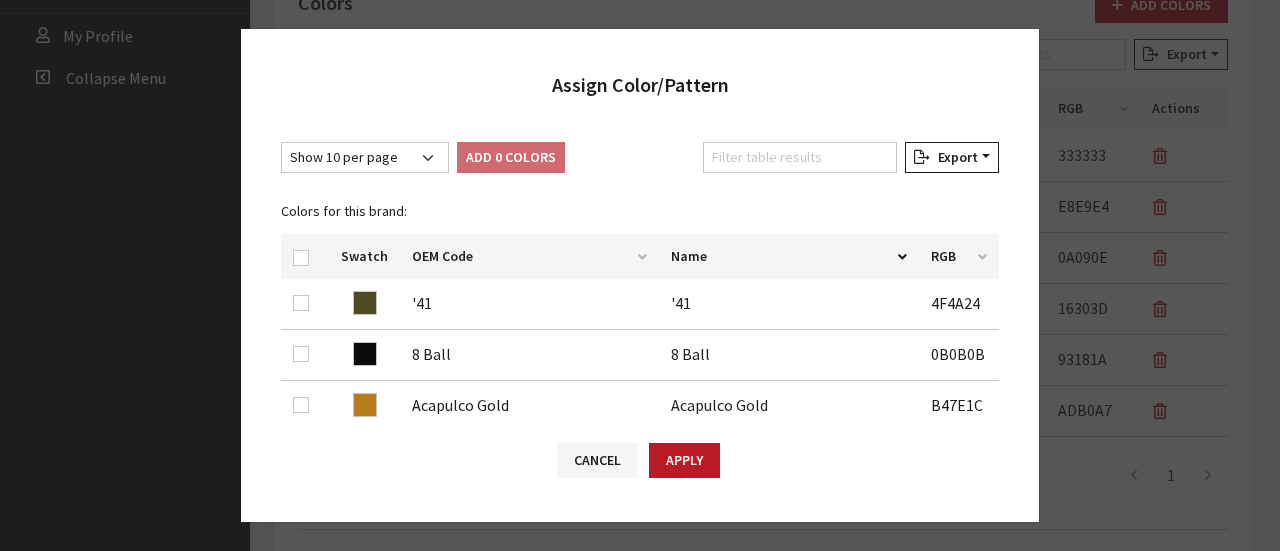 click on "Filter table results" at bounding box center (800, 161) 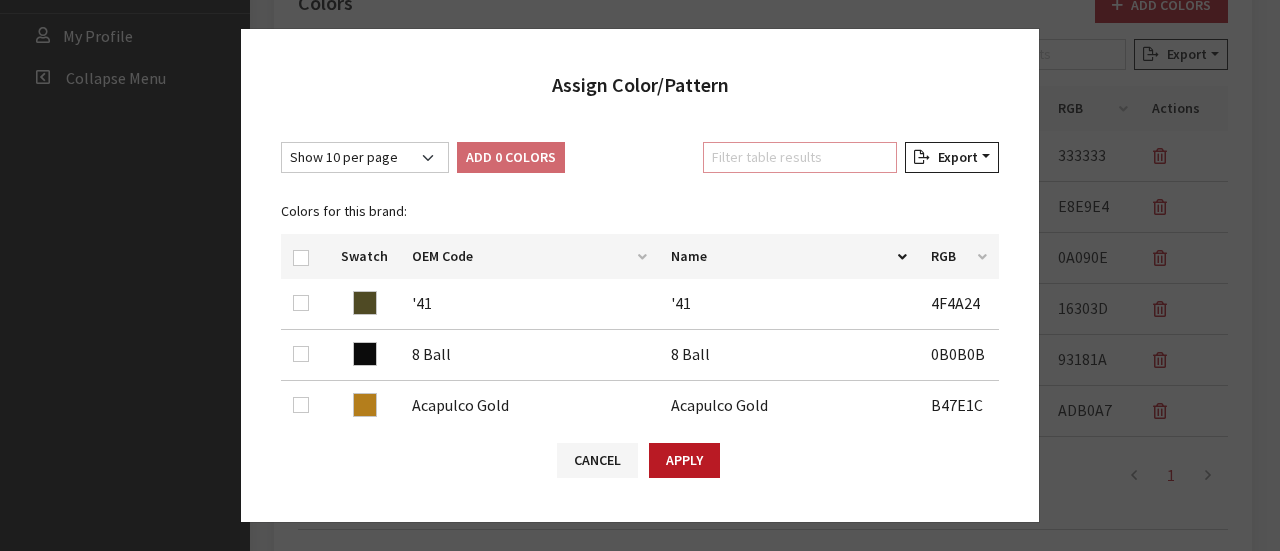 click on "Filter table results" at bounding box center (800, 157) 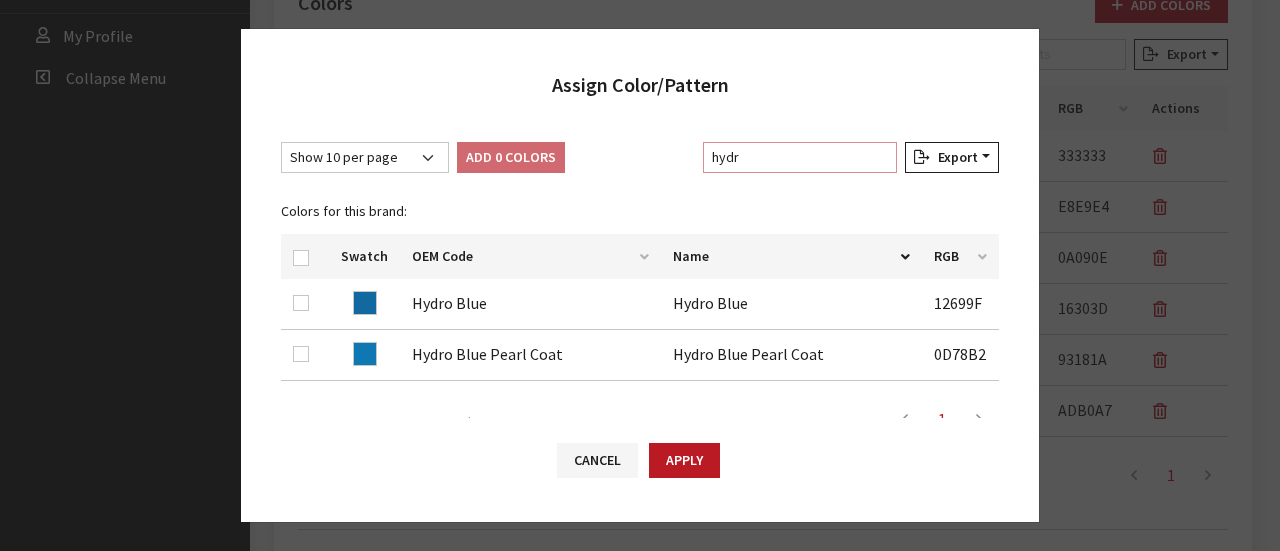 type on "hydr" 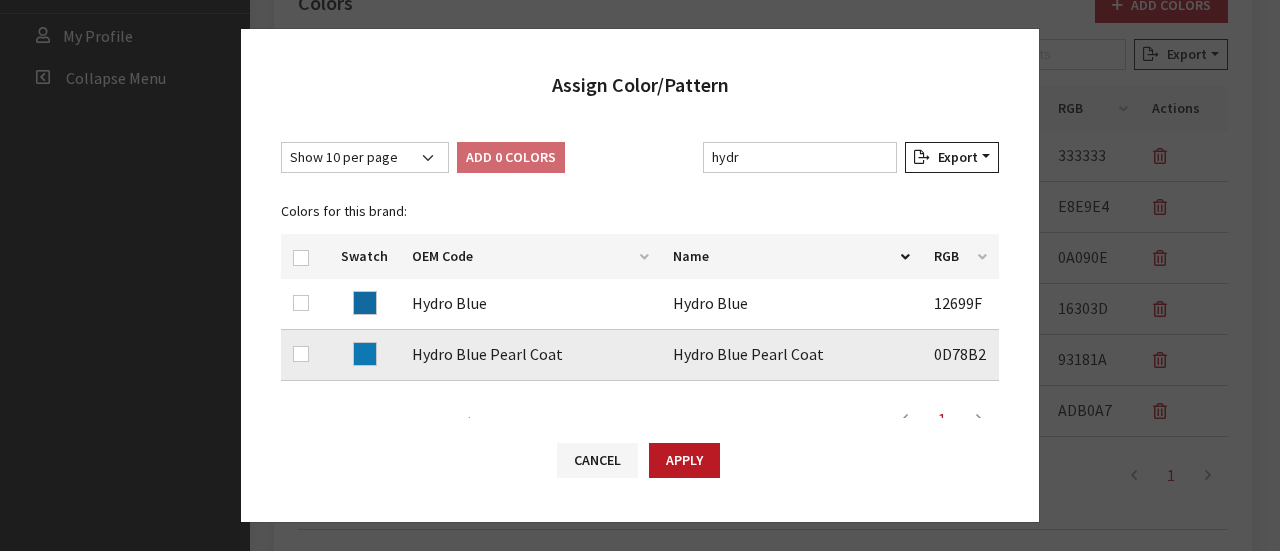 click at bounding box center [305, 355] 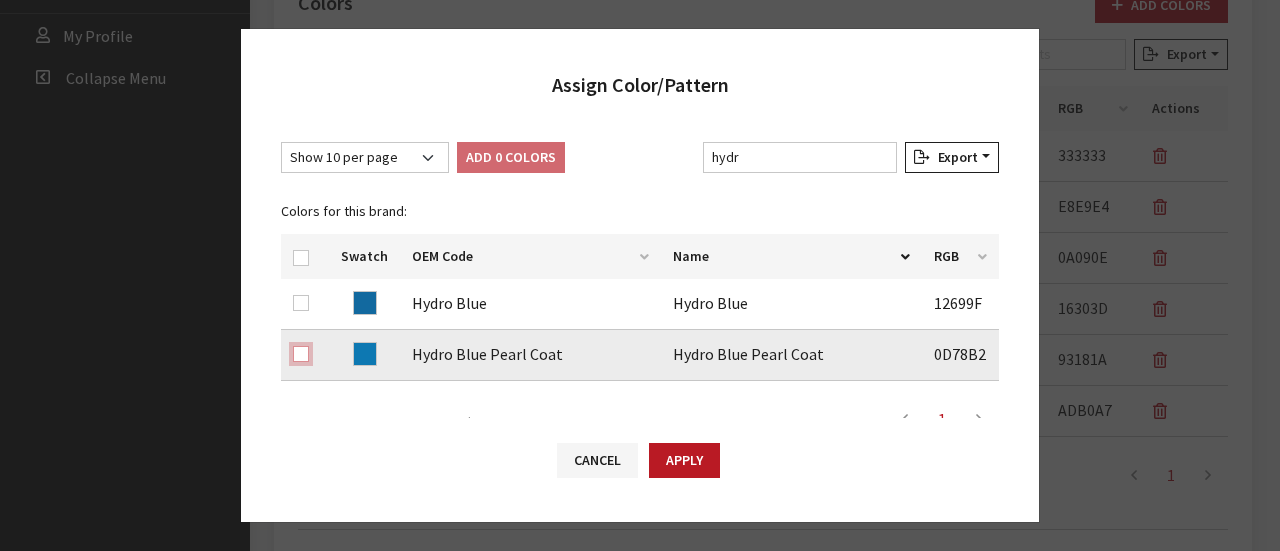 click at bounding box center (301, 354) 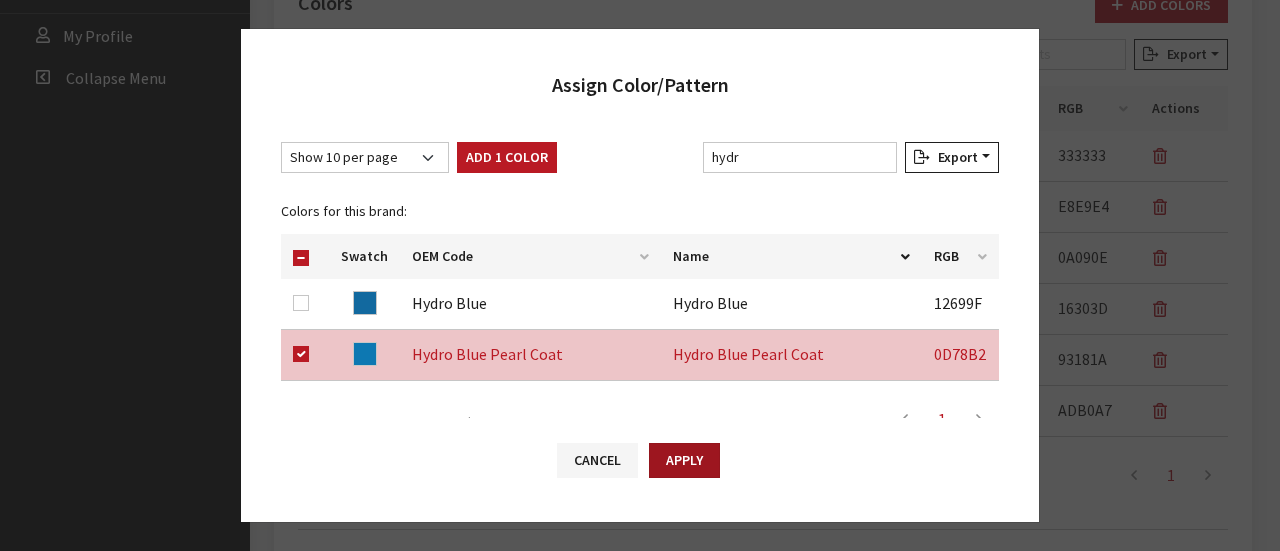 click on "Apply" at bounding box center [684, 460] 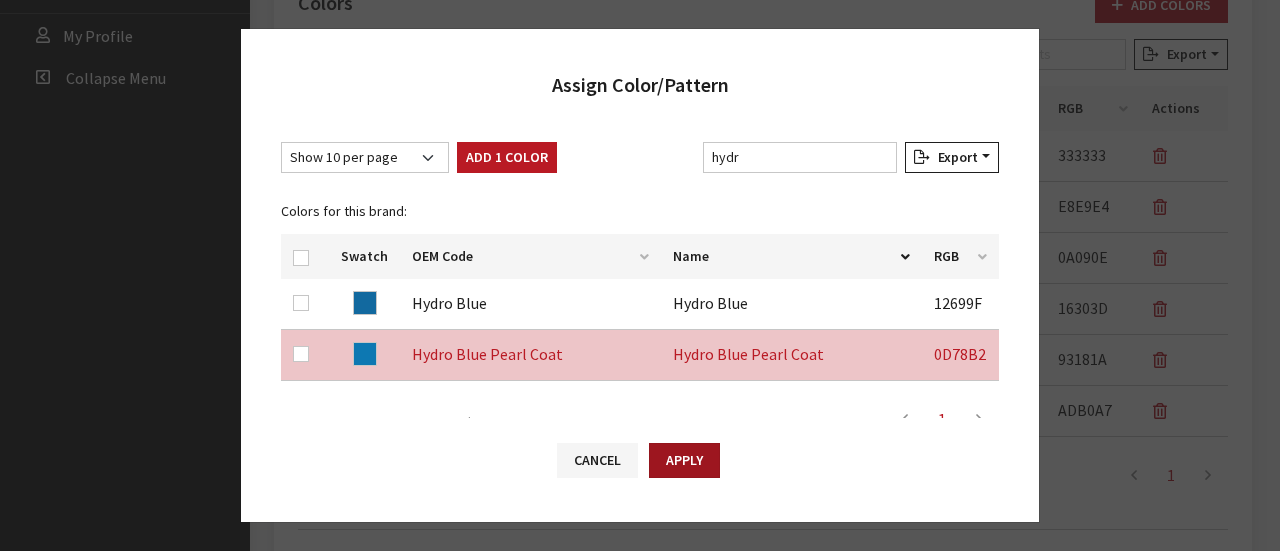 checkbox on "false" 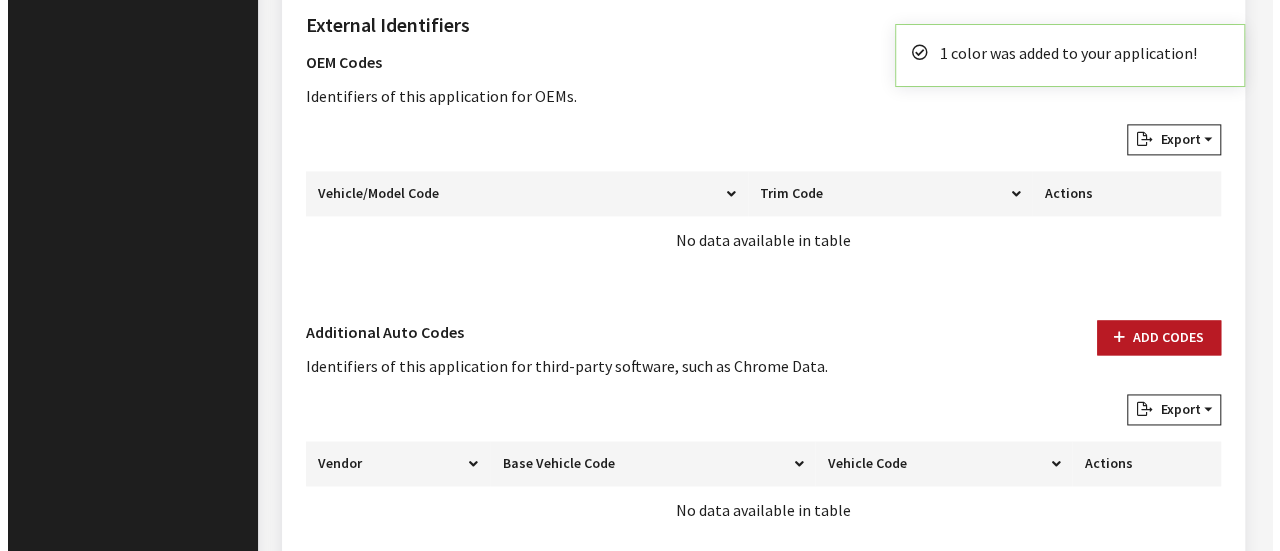 scroll, scrollTop: 1400, scrollLeft: 0, axis: vertical 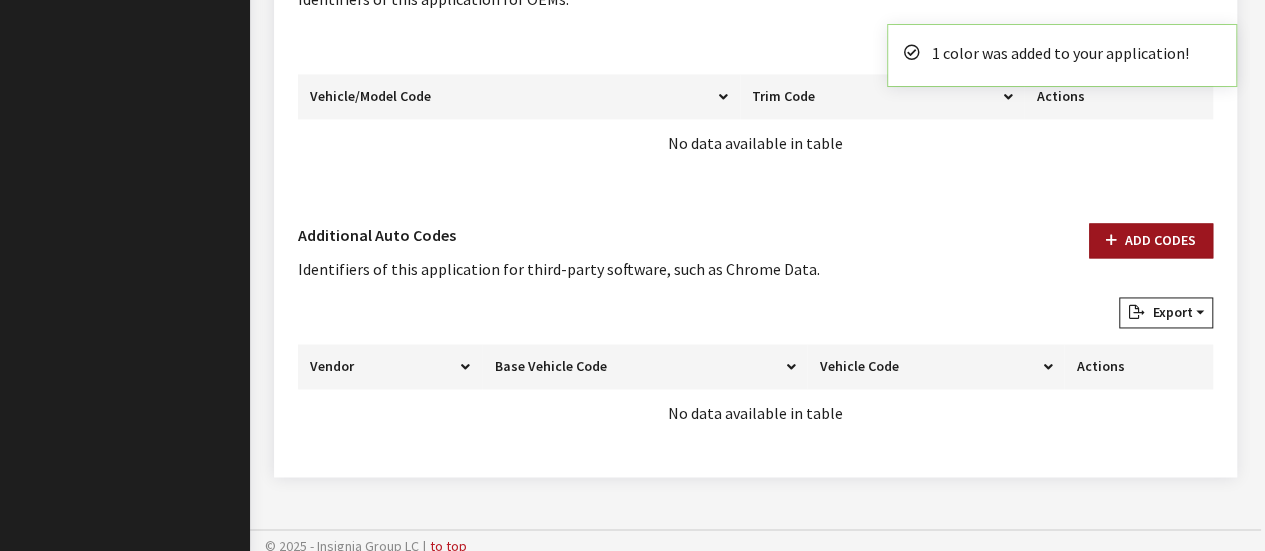 click on "Add Codes" at bounding box center [1151, 240] 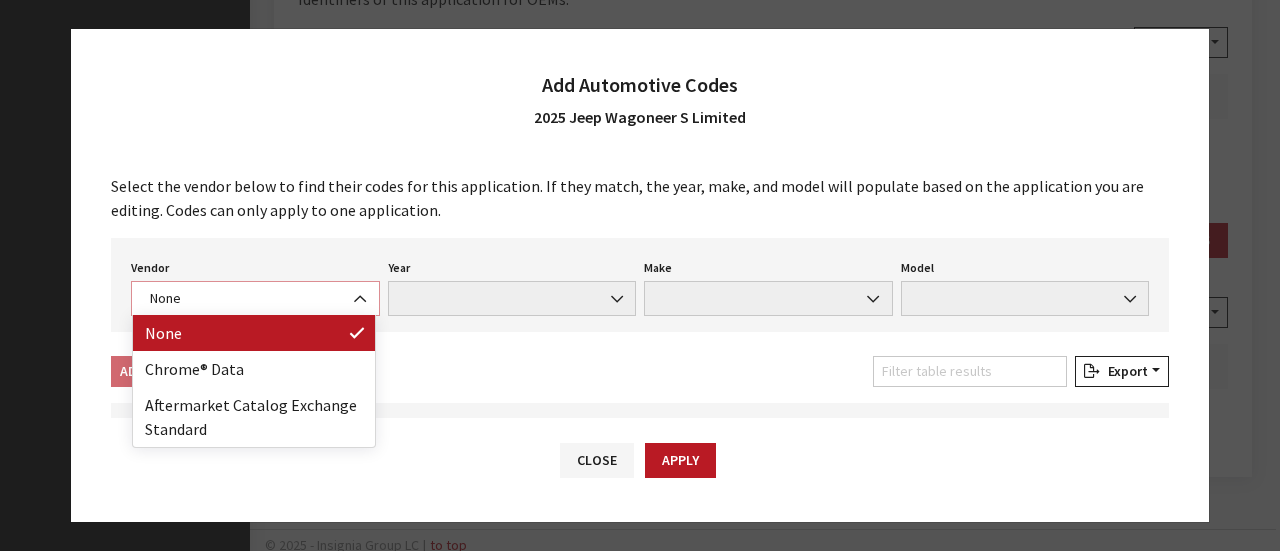 click on "None" at bounding box center [255, 298] 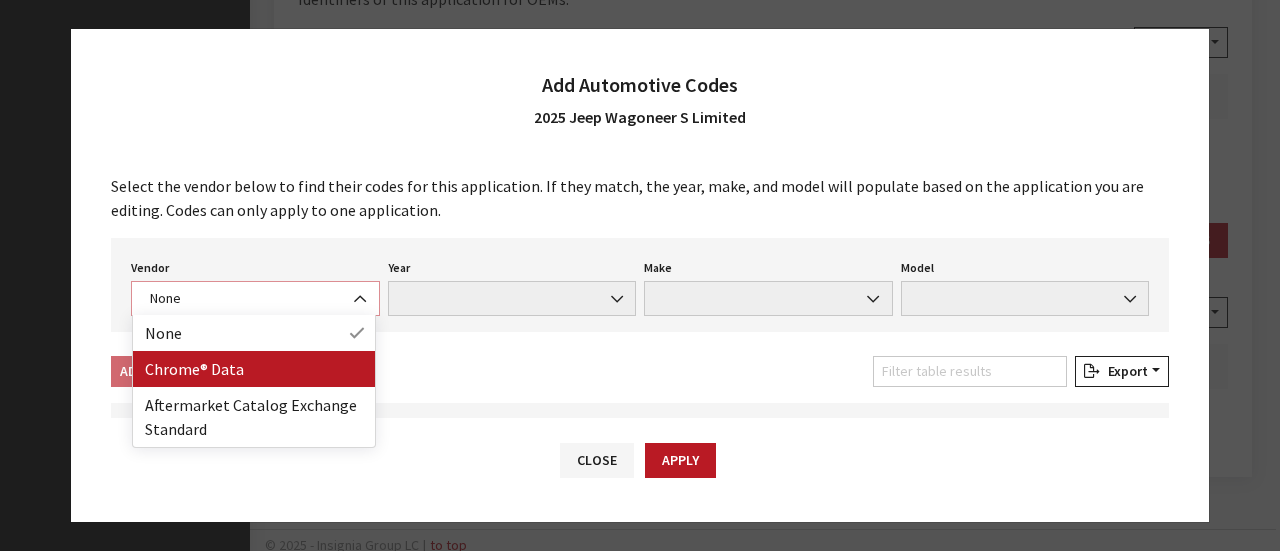 select on "4" 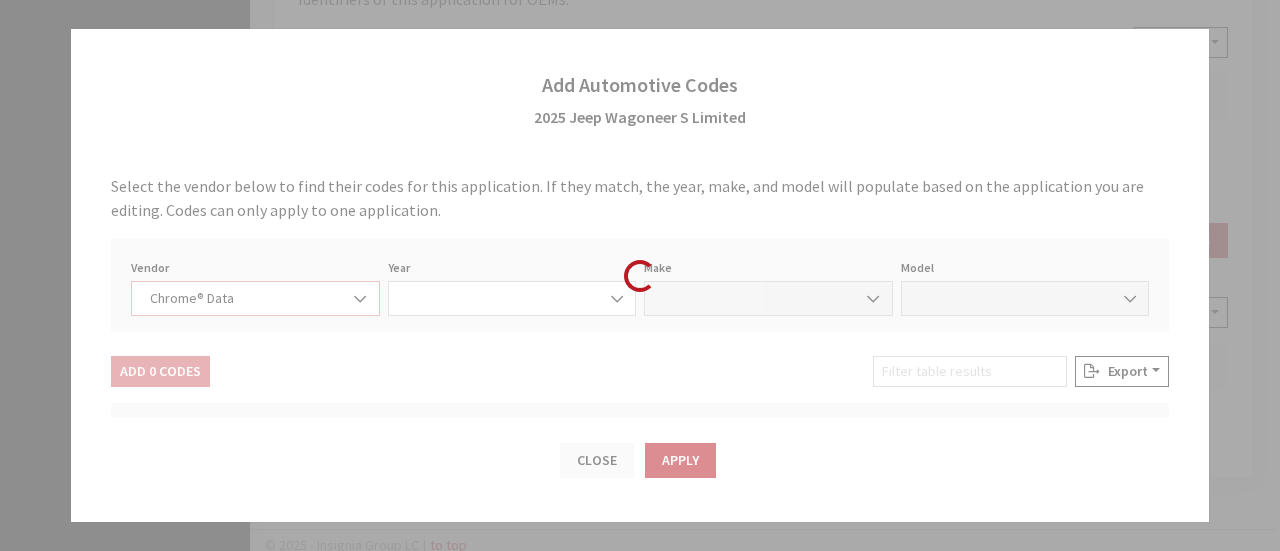 select on "2025" 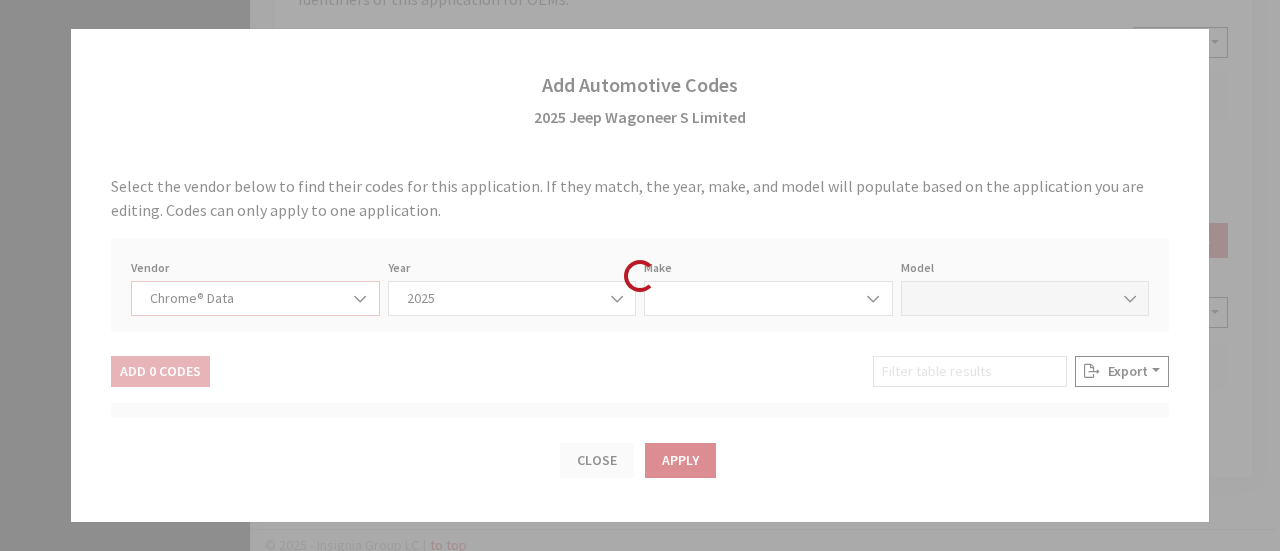 select on "21" 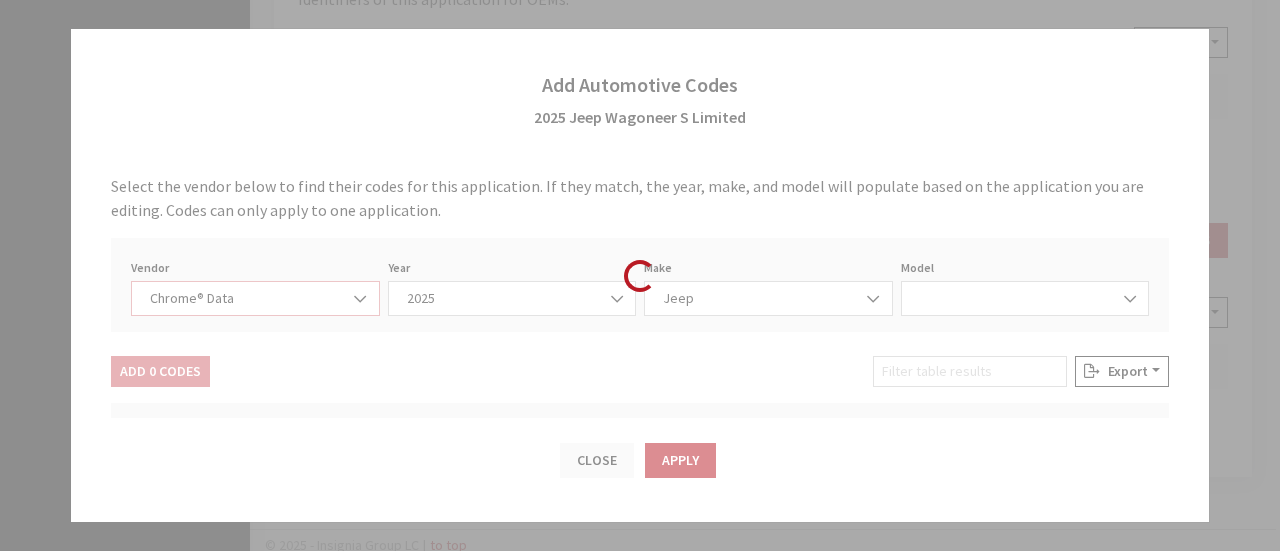 select on "65809" 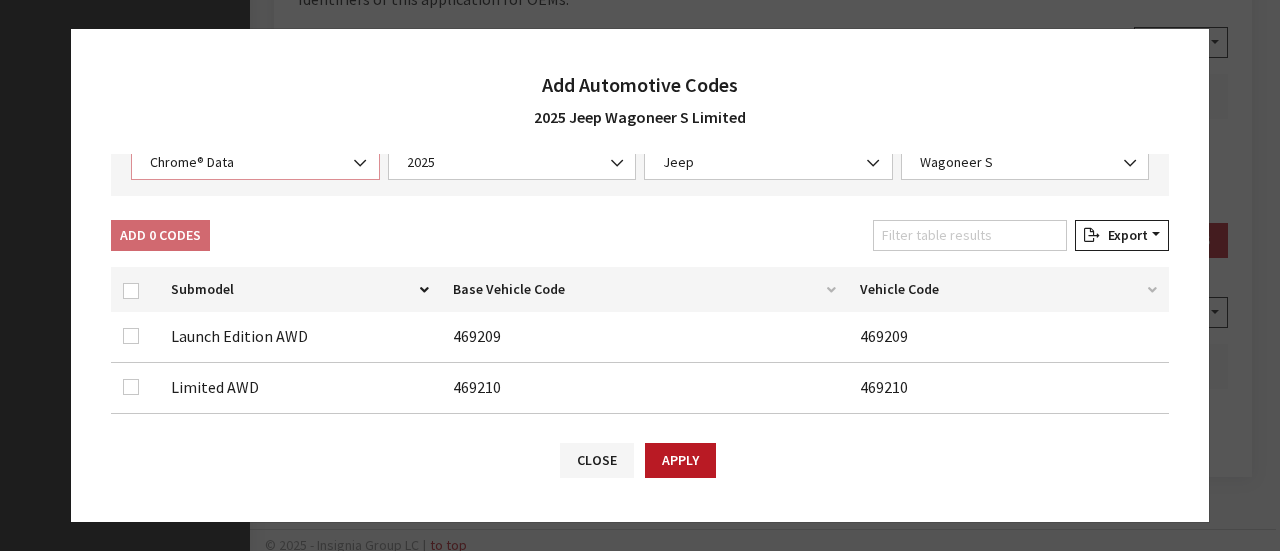 scroll, scrollTop: 164, scrollLeft: 0, axis: vertical 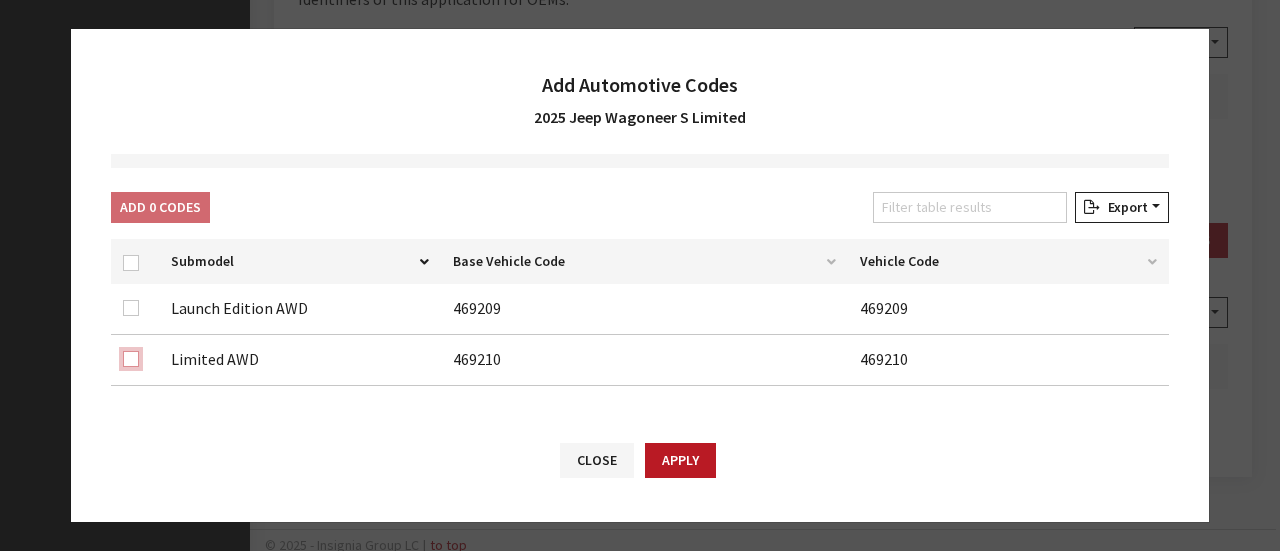 click at bounding box center (131, 359) 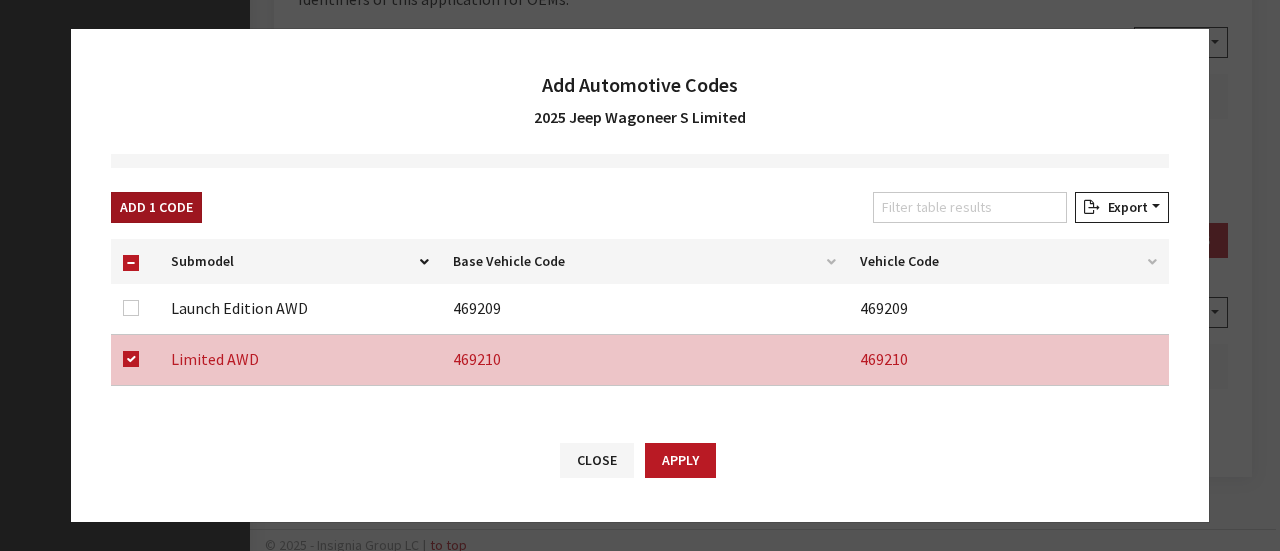 click on "Add 1 Code" at bounding box center [156, 207] 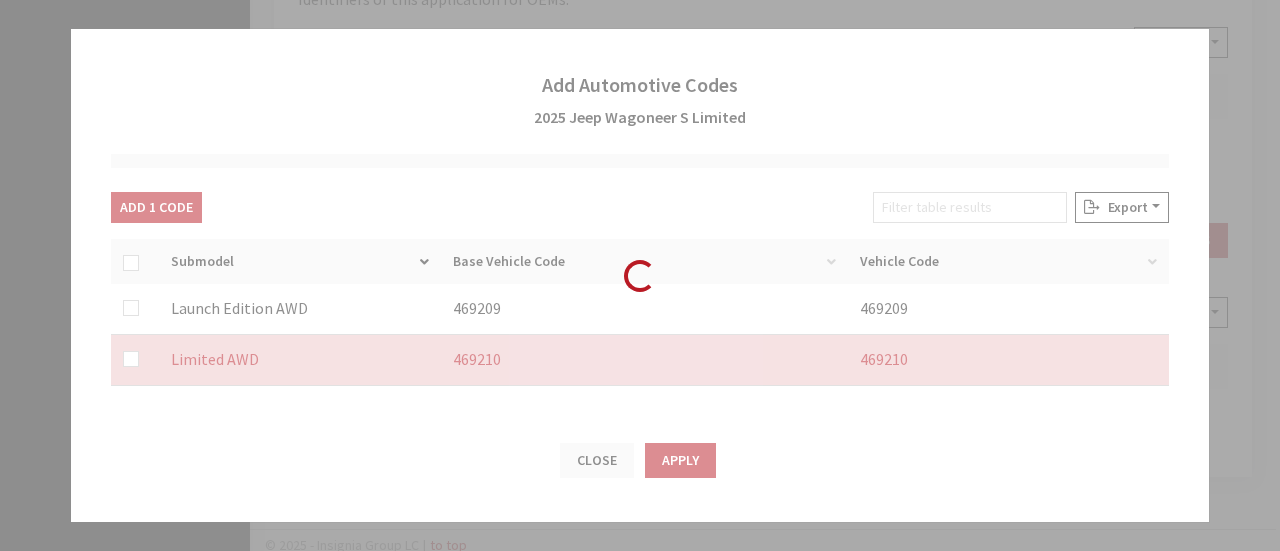 checkbox on "false" 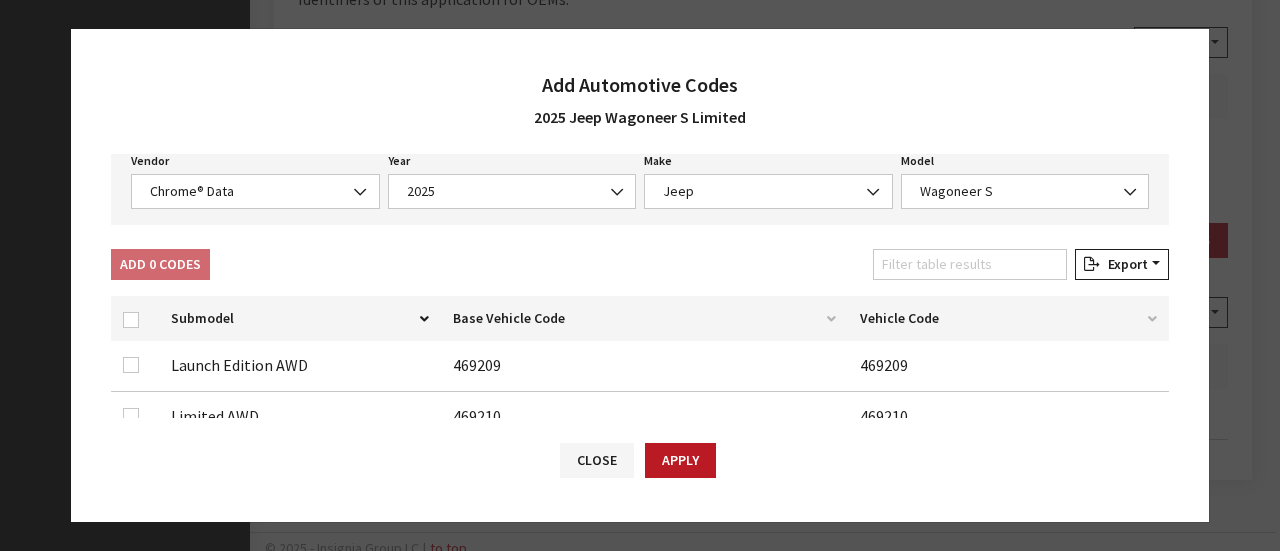 scroll, scrollTop: 64, scrollLeft: 0, axis: vertical 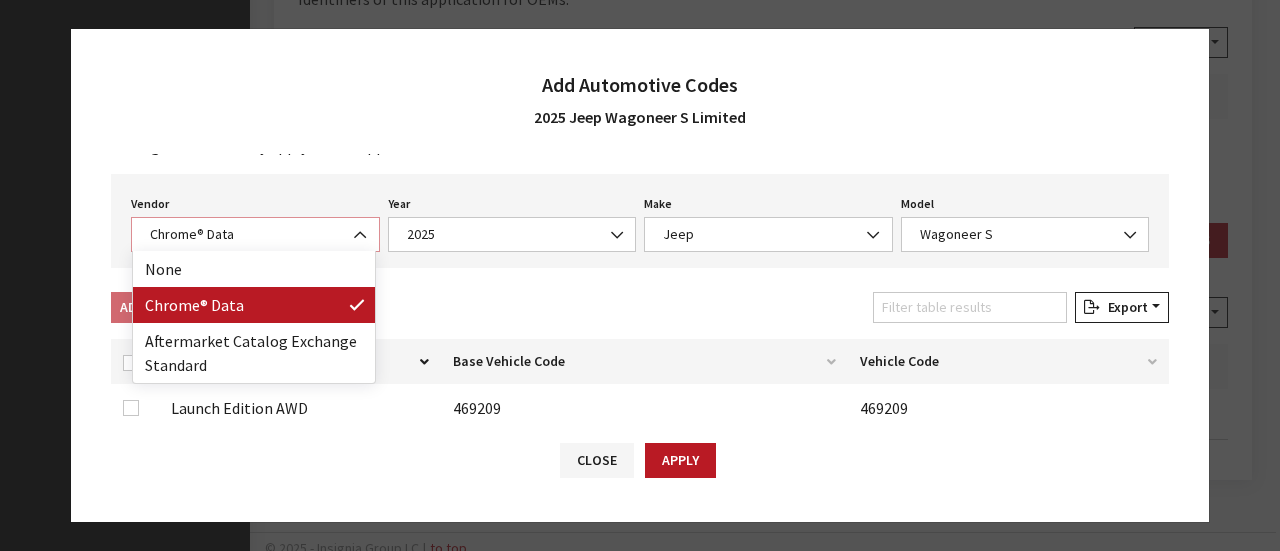click on "Chrome® Data" at bounding box center (255, 234) 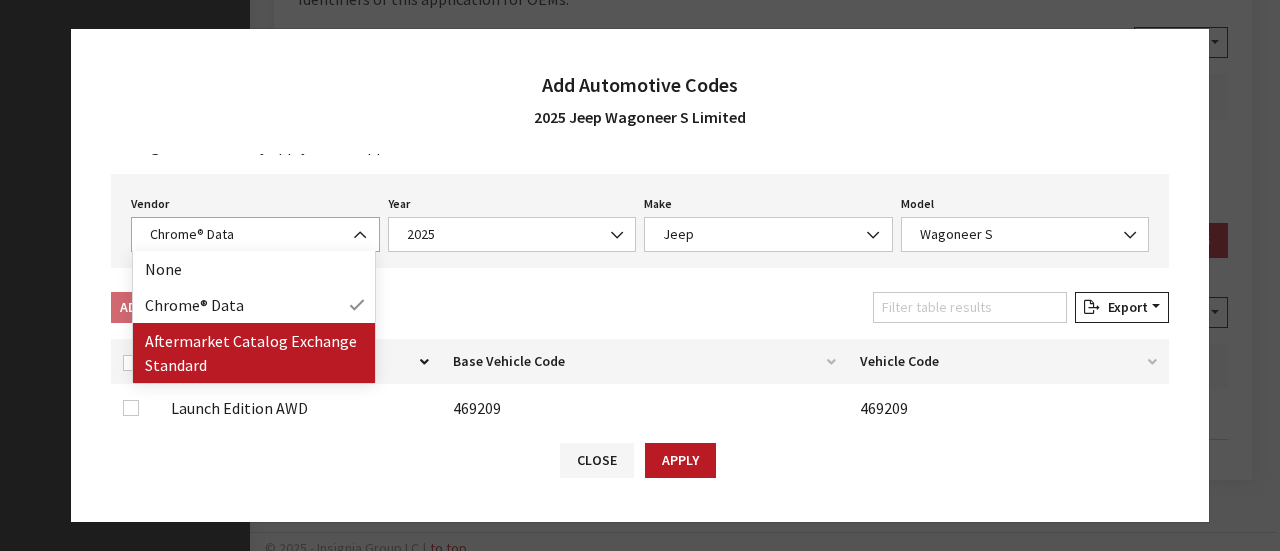 select on "2" 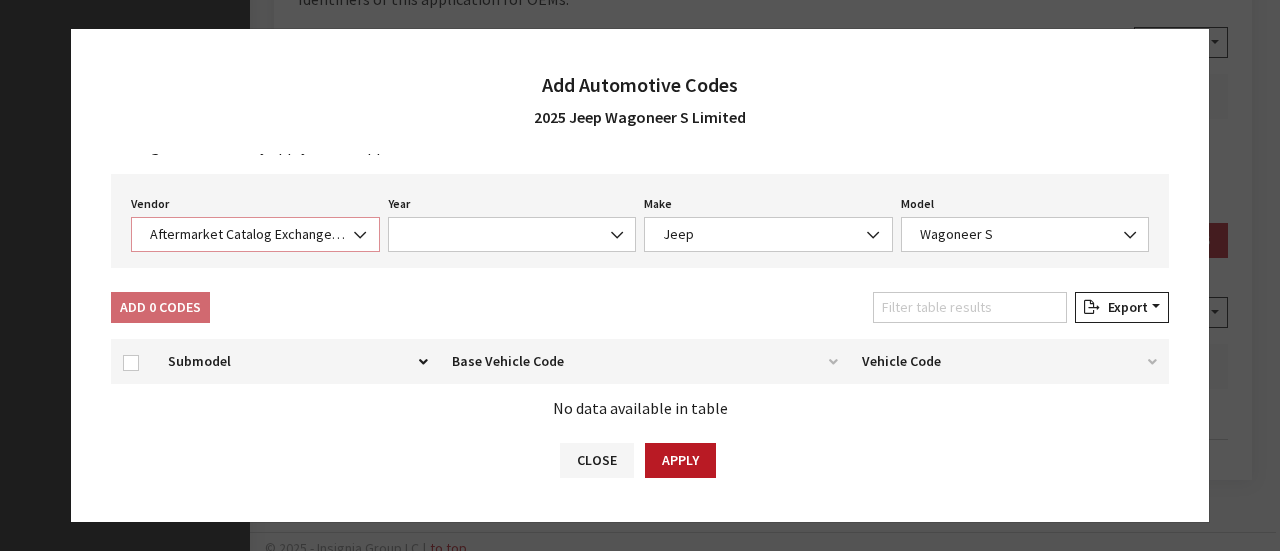 select on "2025" 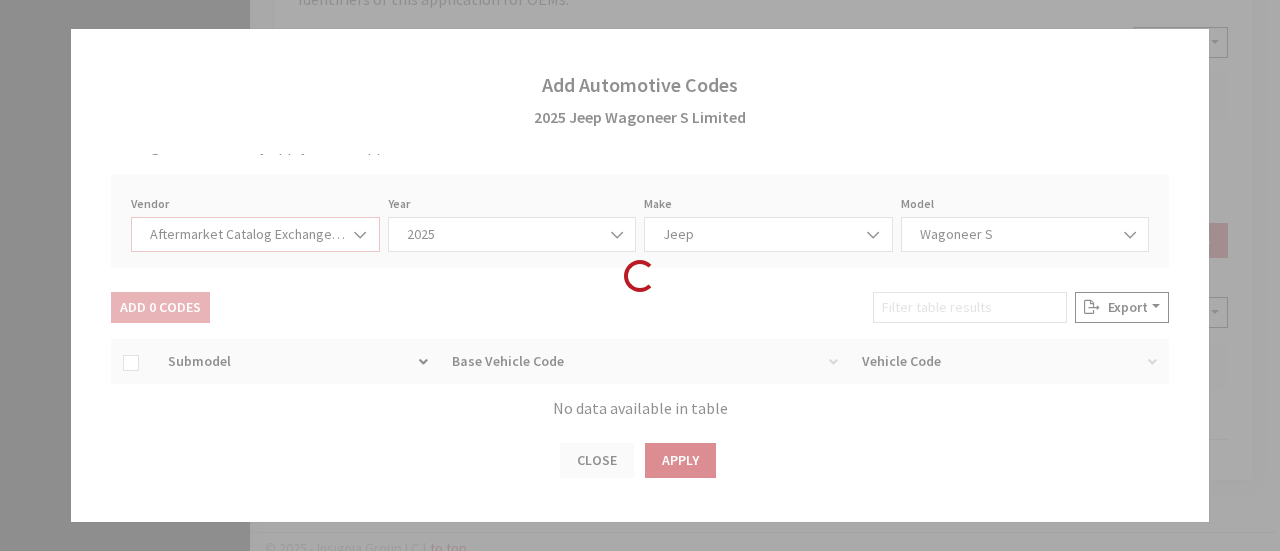 select on "33474" 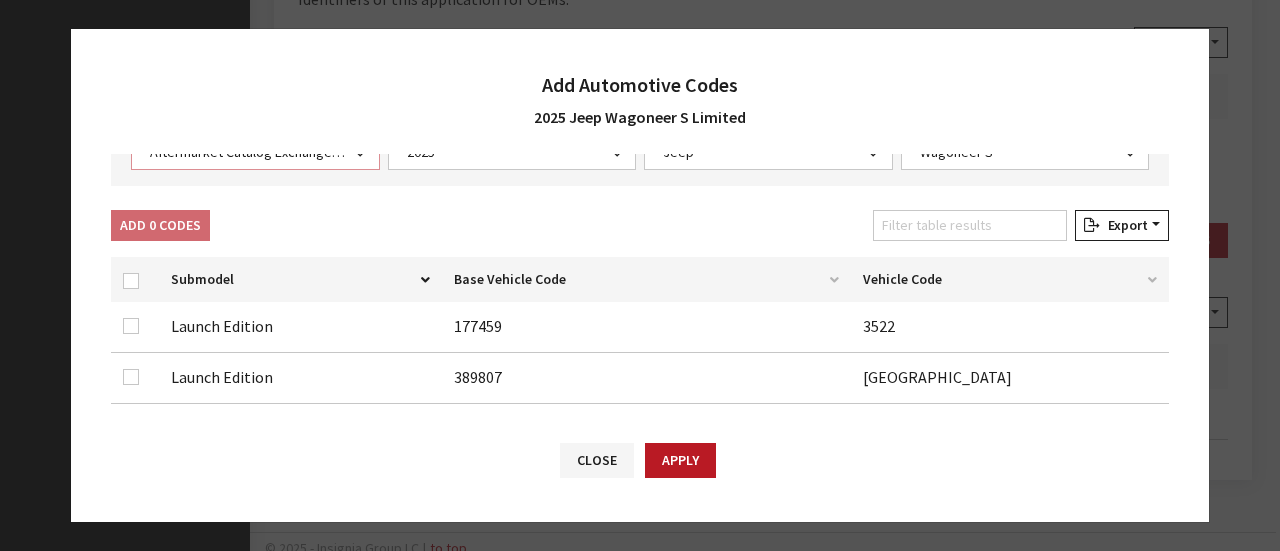 scroll, scrollTop: 264, scrollLeft: 0, axis: vertical 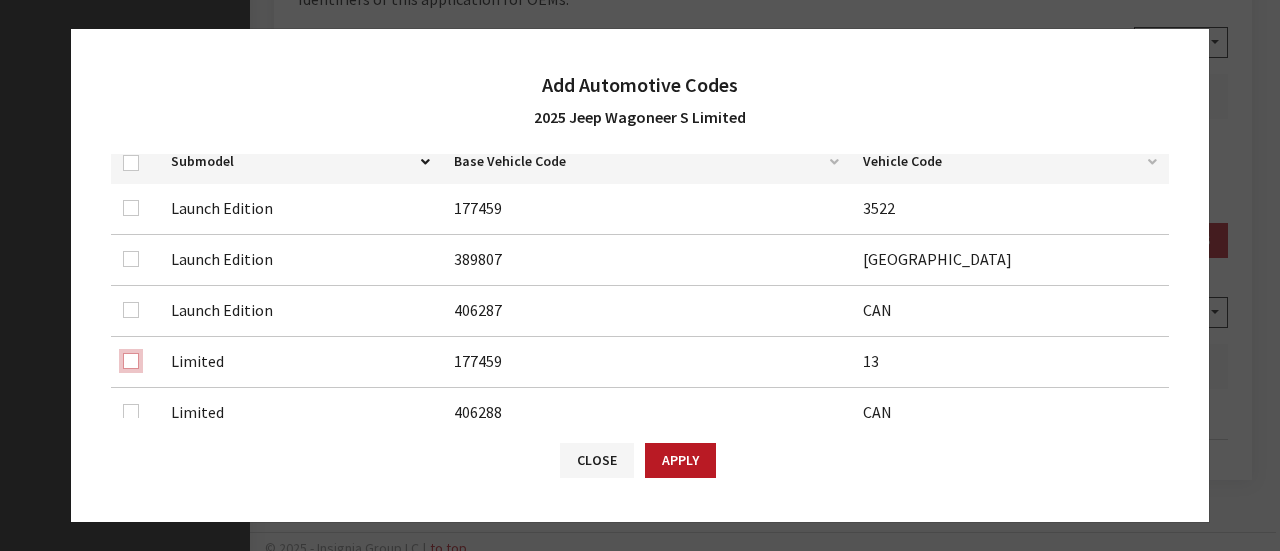 click at bounding box center [131, 259] 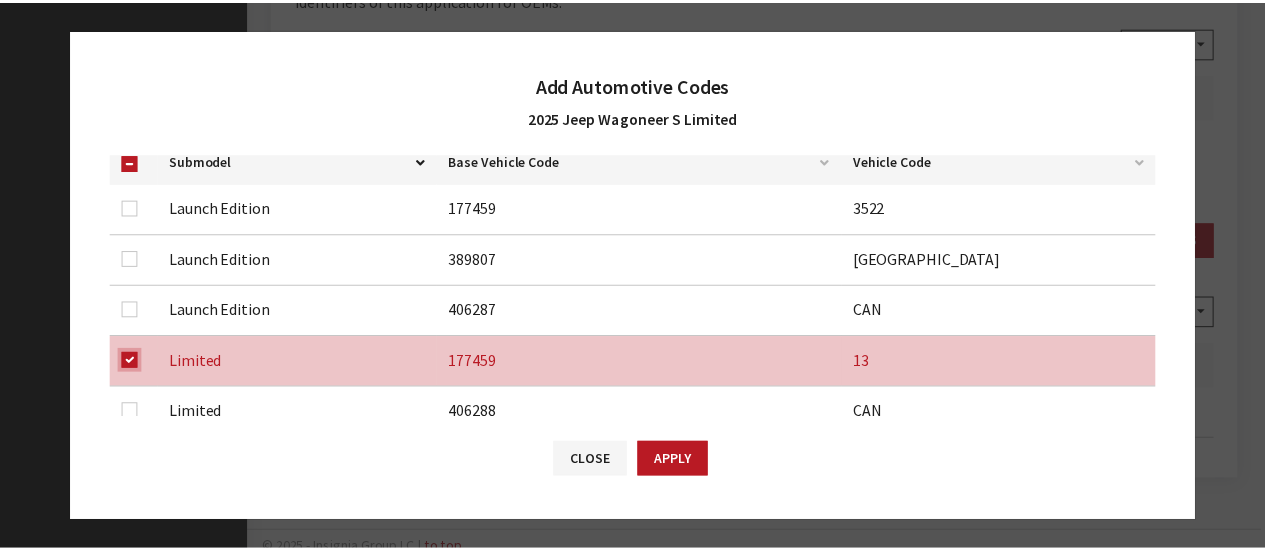 scroll, scrollTop: 364, scrollLeft: 0, axis: vertical 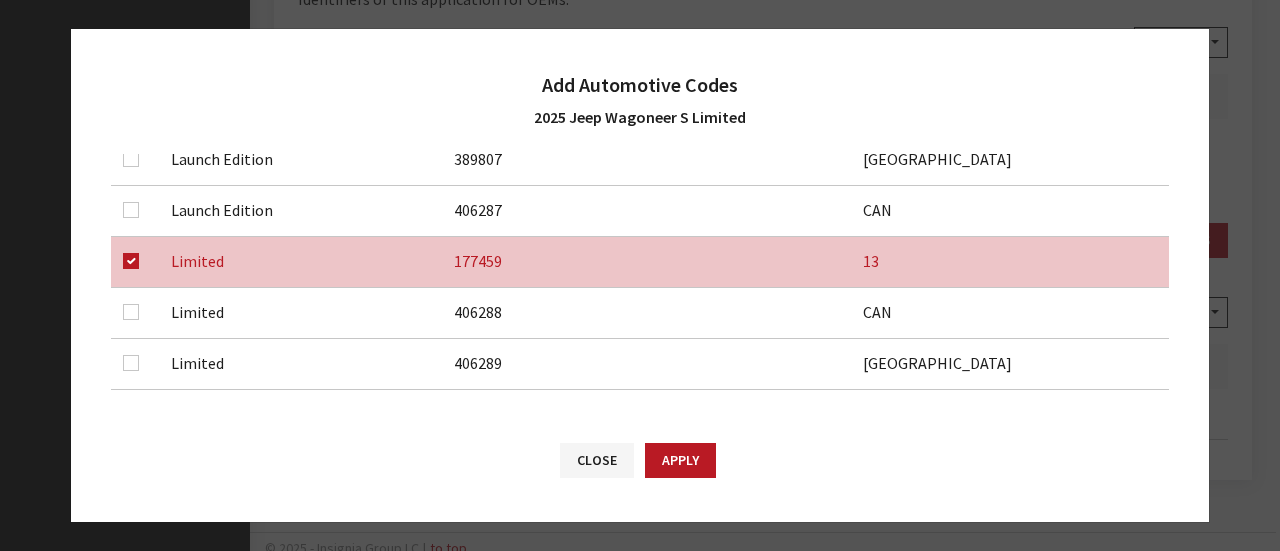 drag, startPoint x: 145, startPoint y: 295, endPoint x: 136, endPoint y: 309, distance: 16.643316 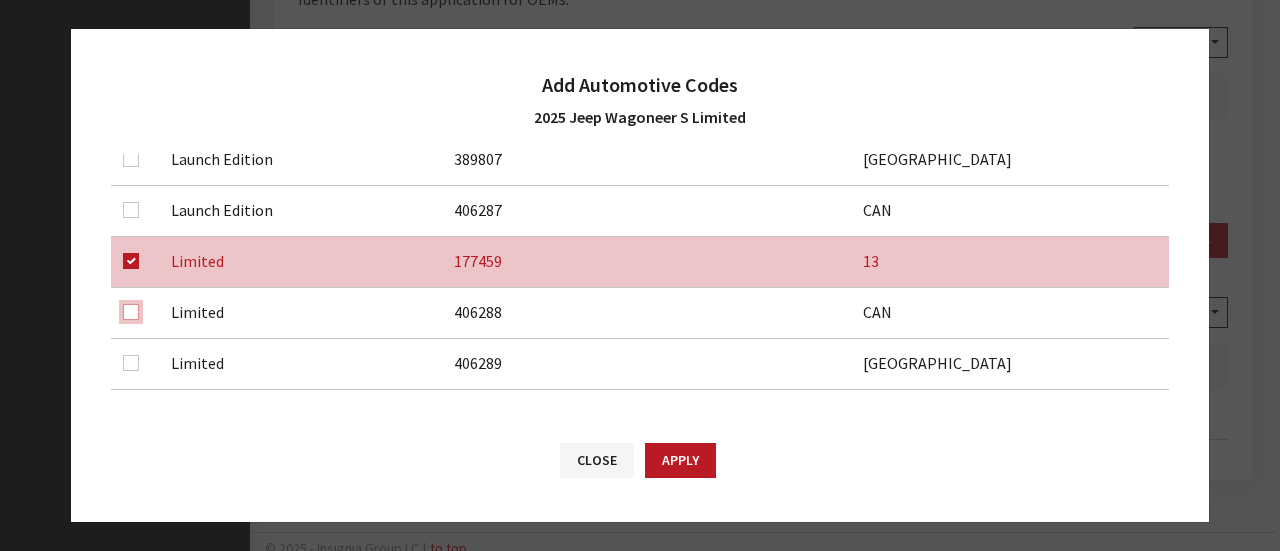 click at bounding box center (131, 108) 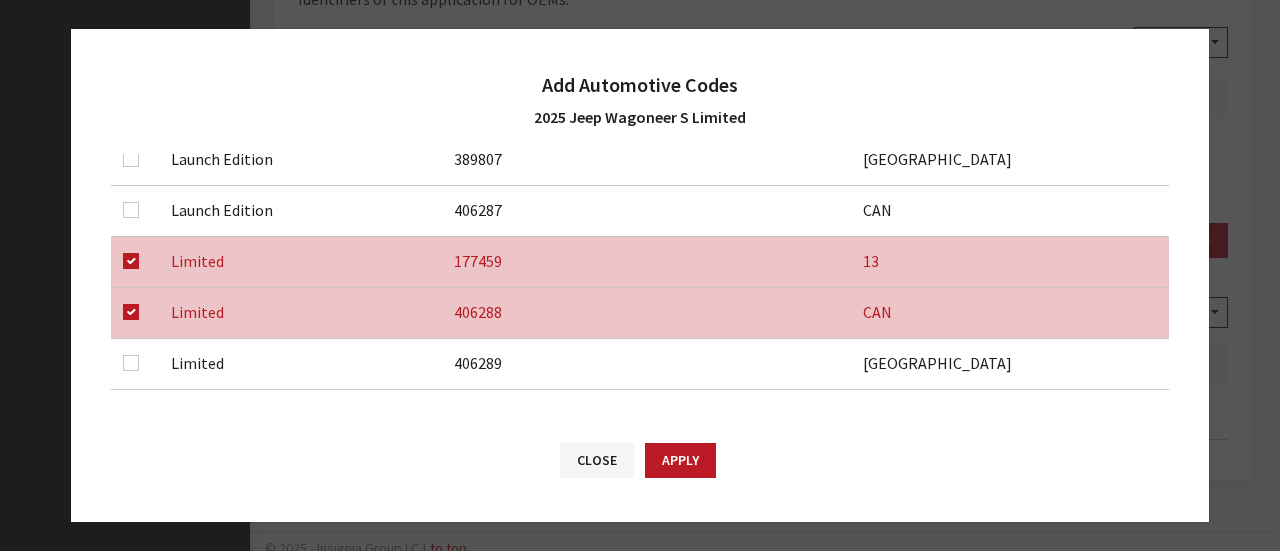 click at bounding box center (135, 363) 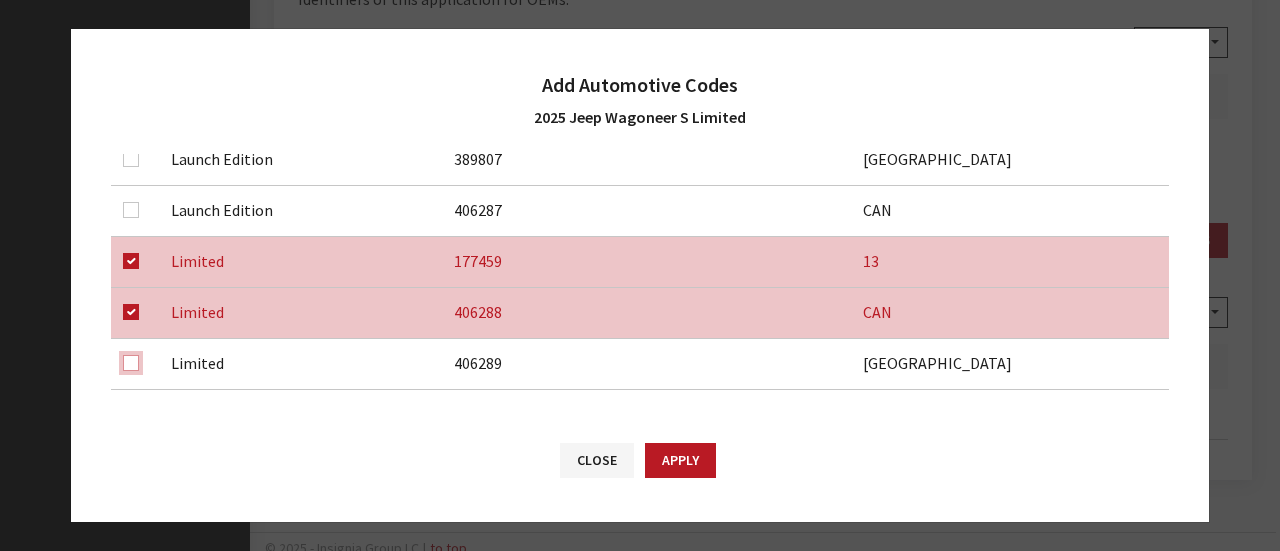 click at bounding box center [131, 159] 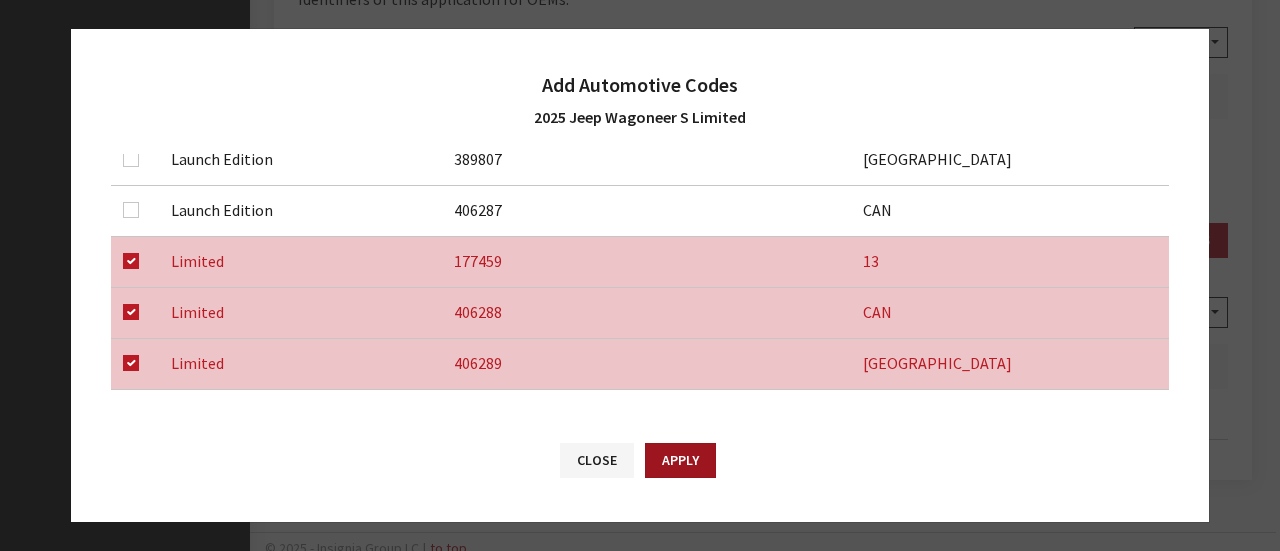 click on "Apply" at bounding box center [680, 460] 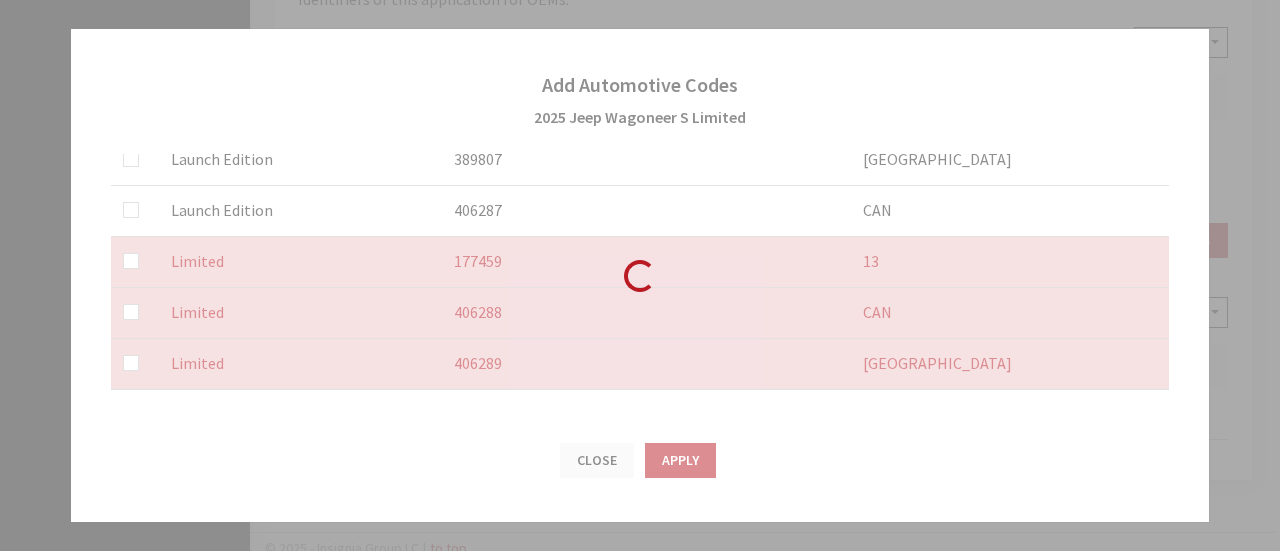 checkbox on "false" 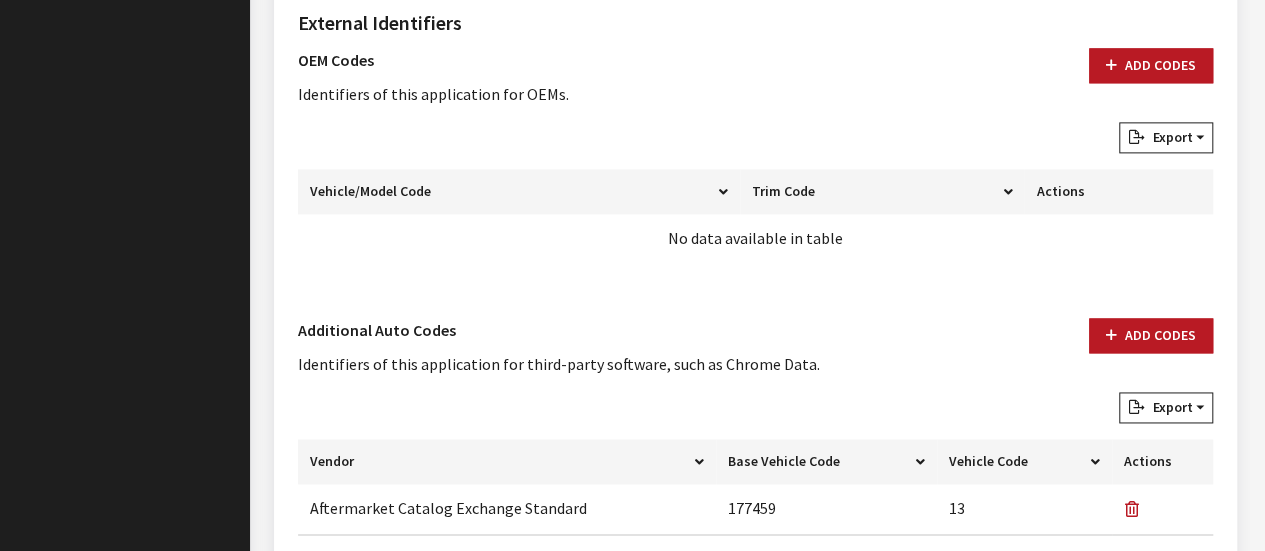 scroll, scrollTop: 1200, scrollLeft: 0, axis: vertical 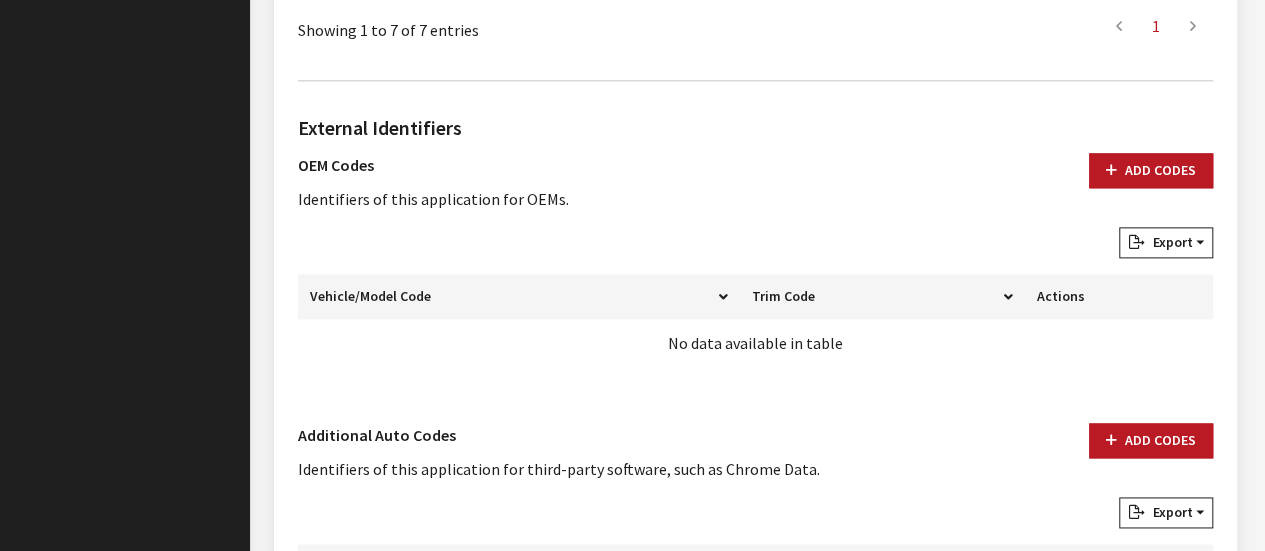 drag, startPoint x: 1154, startPoint y: 175, endPoint x: 1140, endPoint y: 183, distance: 16.124516 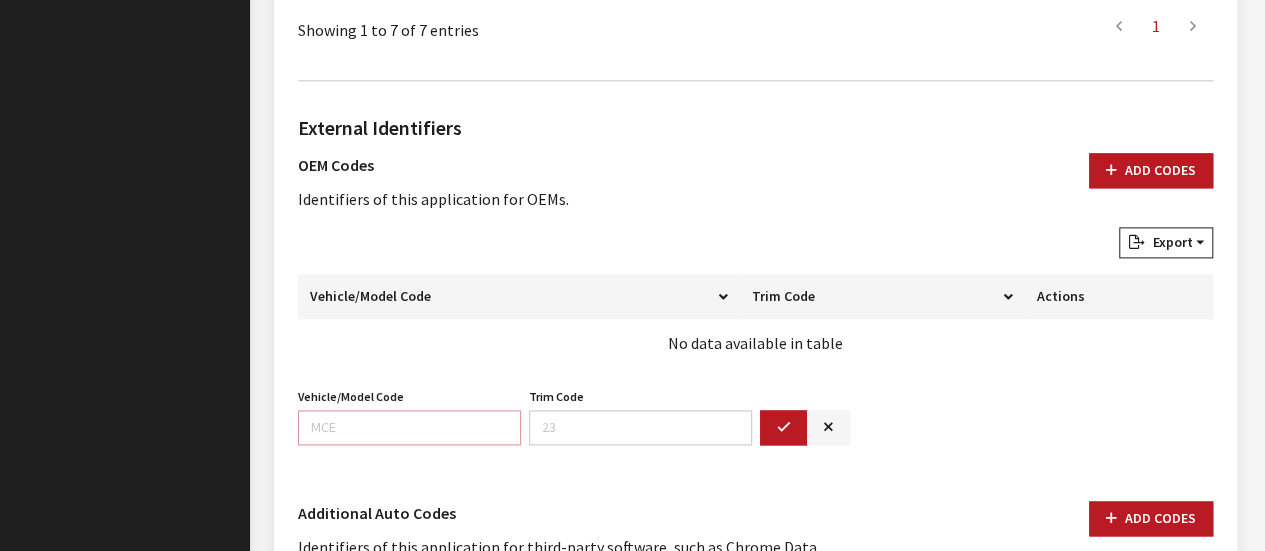 click on "Vehicle/Model Code" at bounding box center [409, 427] 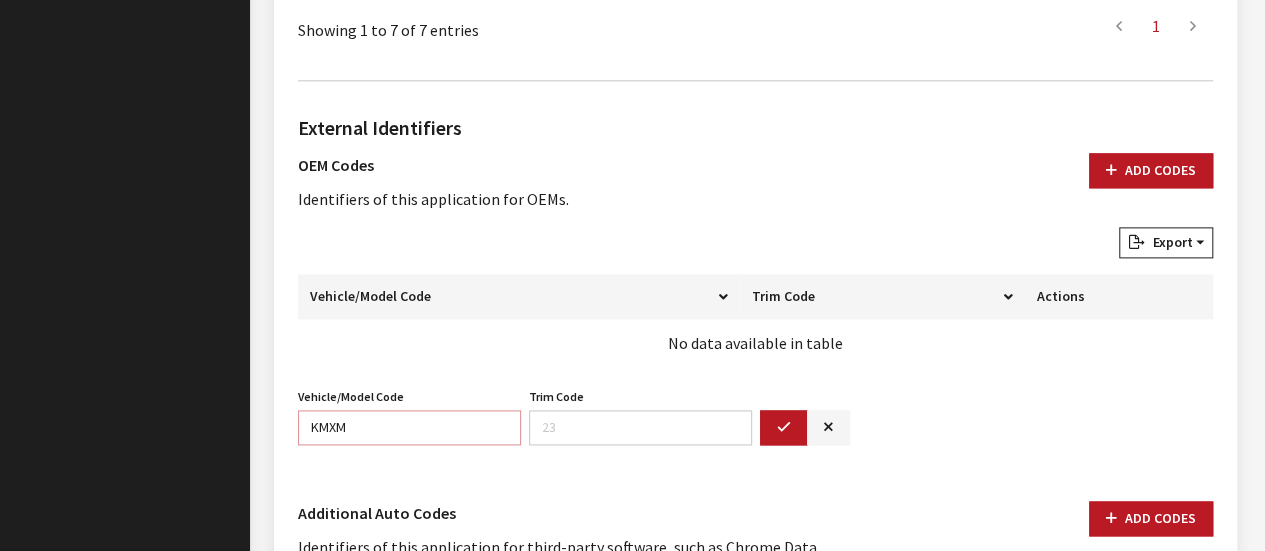 type on "KMXM" 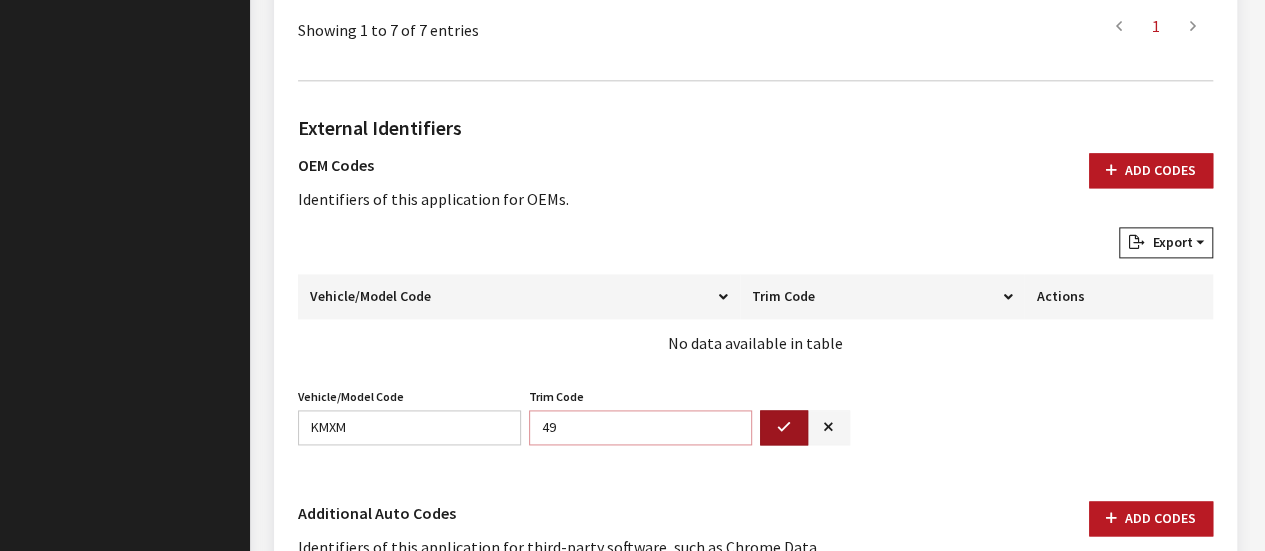 type on "49" 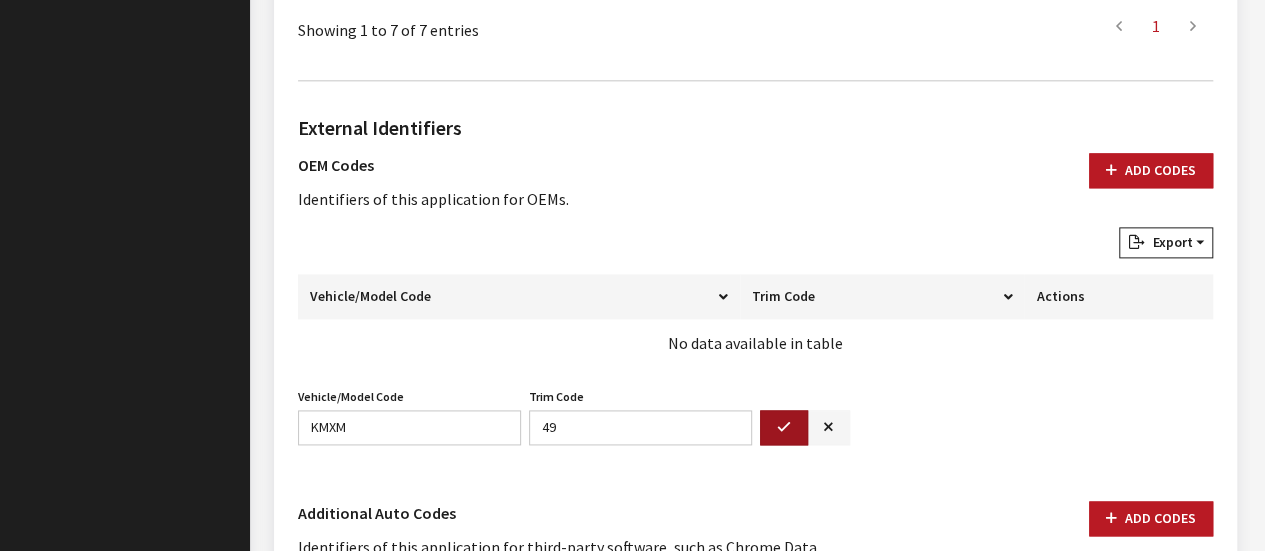 click at bounding box center [784, 427] 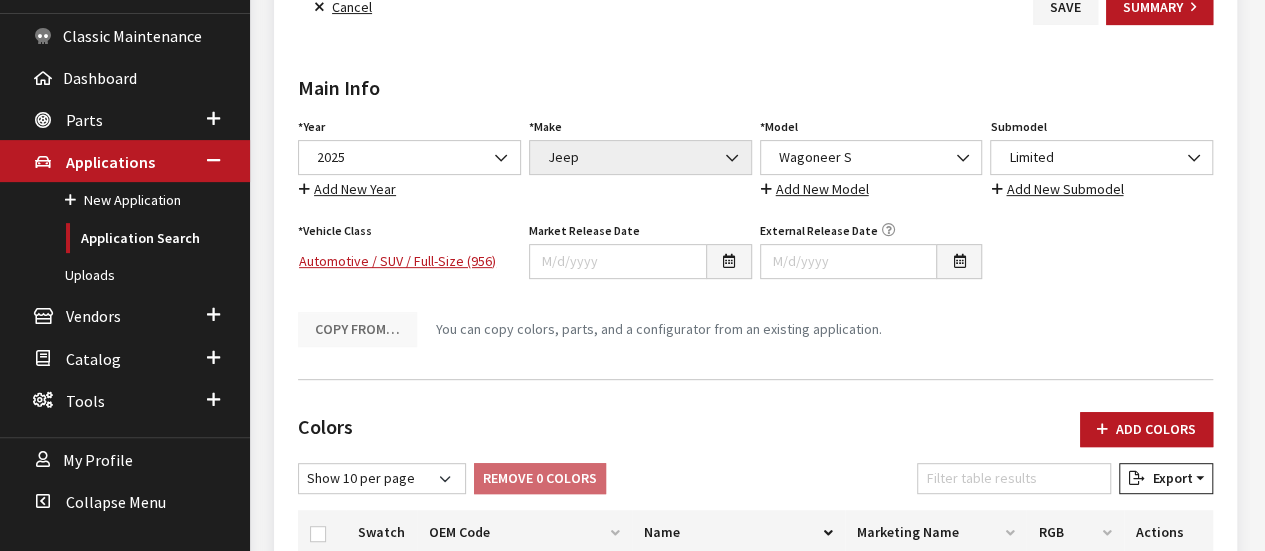 scroll, scrollTop: 100, scrollLeft: 0, axis: vertical 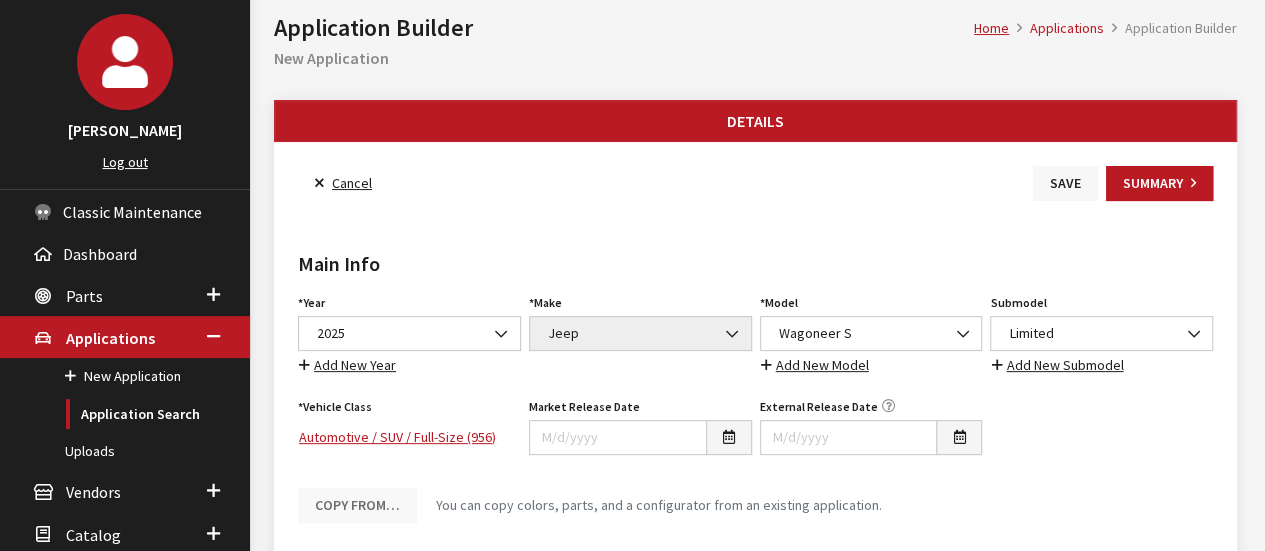click on "Save" at bounding box center (1065, 183) 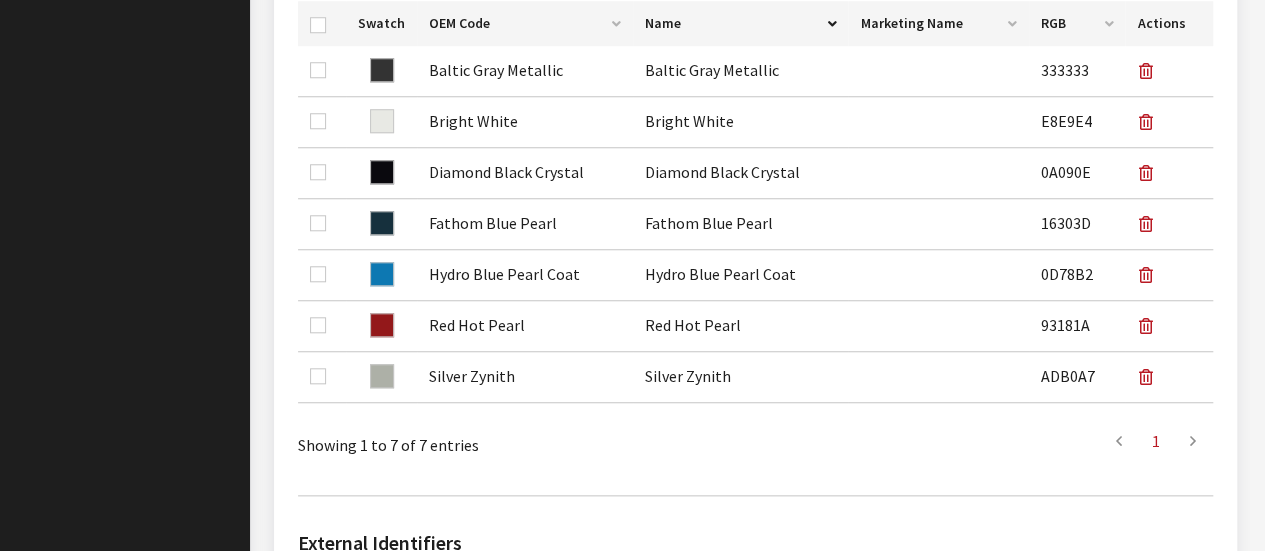 scroll, scrollTop: 1288, scrollLeft: 0, axis: vertical 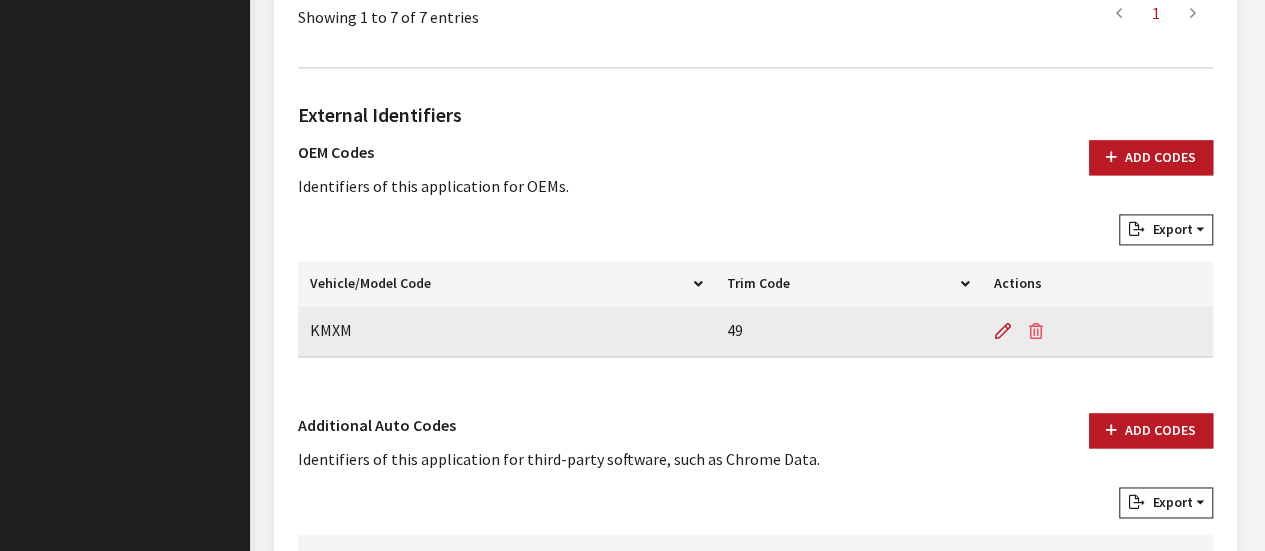 click at bounding box center (1040, 331) 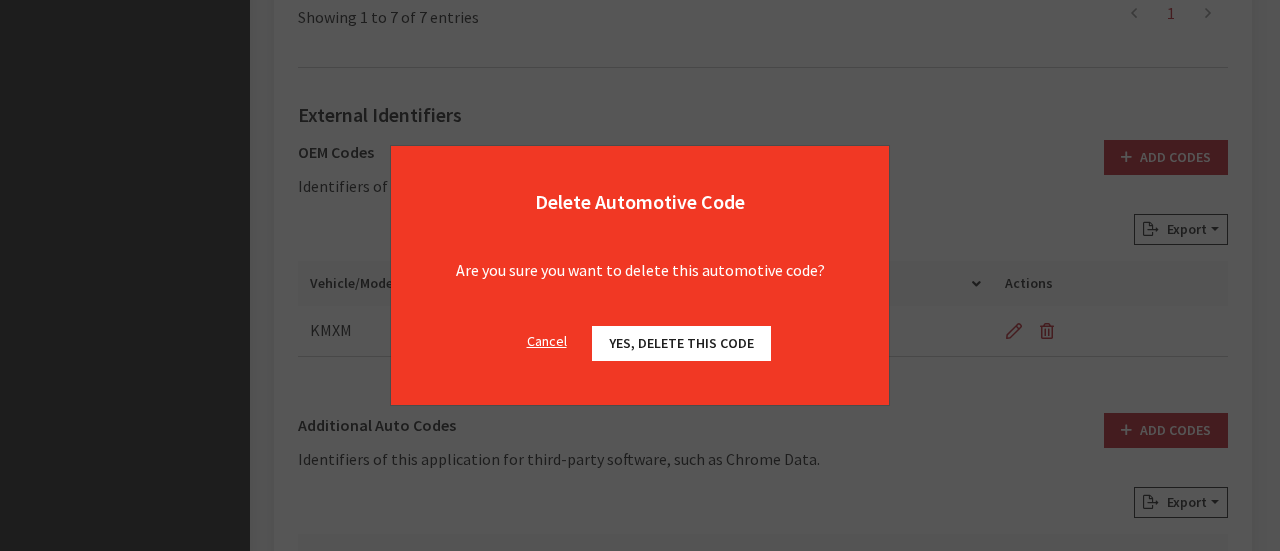 click on "Yes, delete this code" at bounding box center (681, 343) 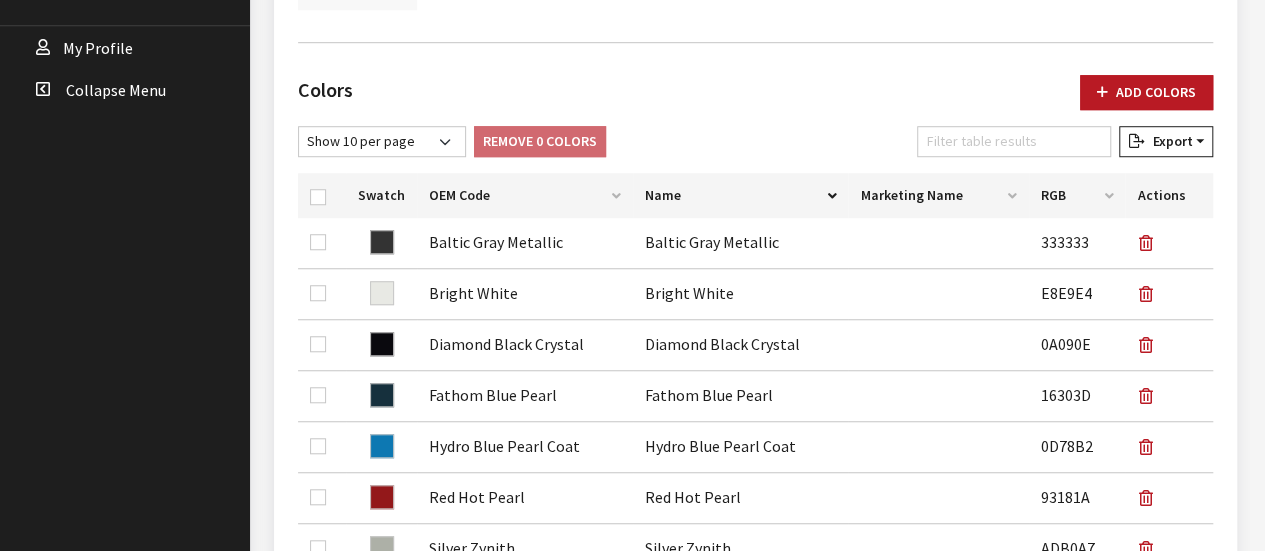 scroll, scrollTop: 188, scrollLeft: 0, axis: vertical 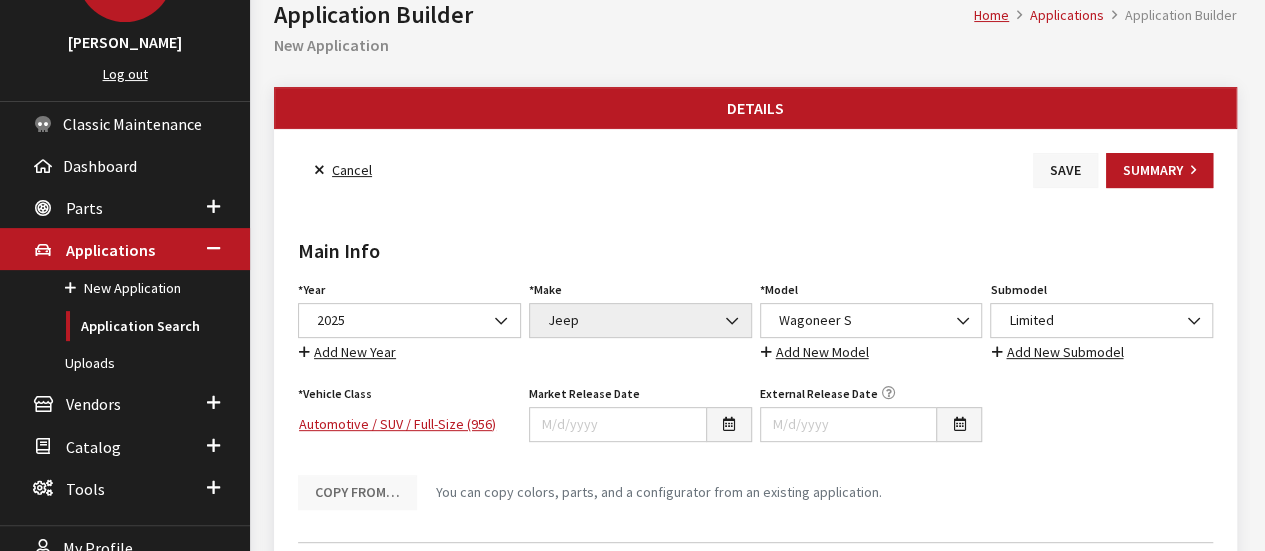 click on "Save" at bounding box center [1065, 170] 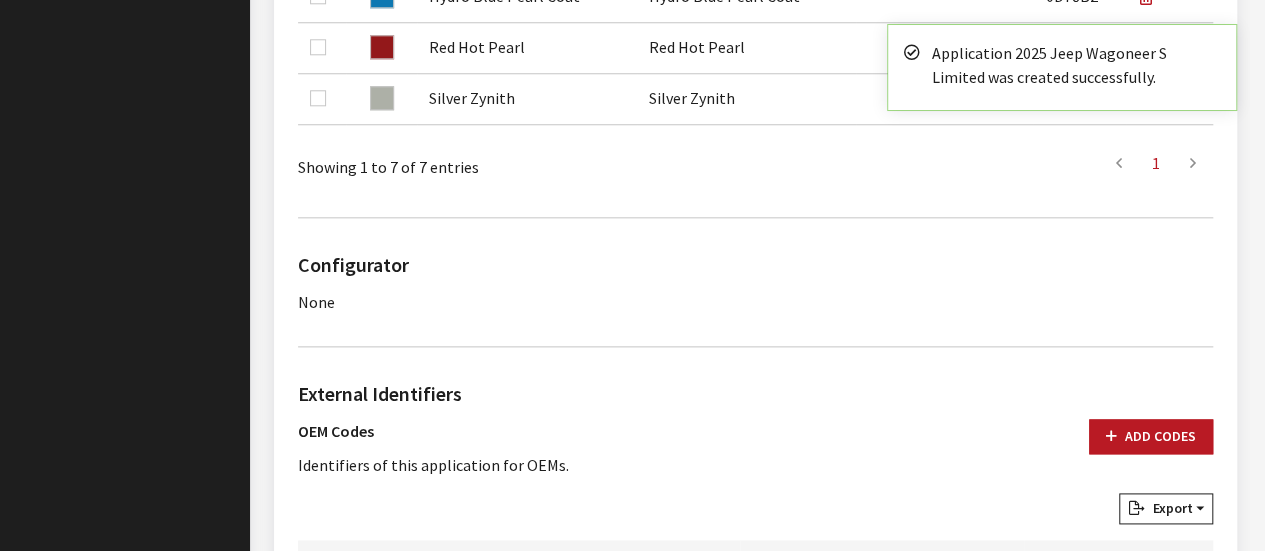 scroll, scrollTop: 1300, scrollLeft: 0, axis: vertical 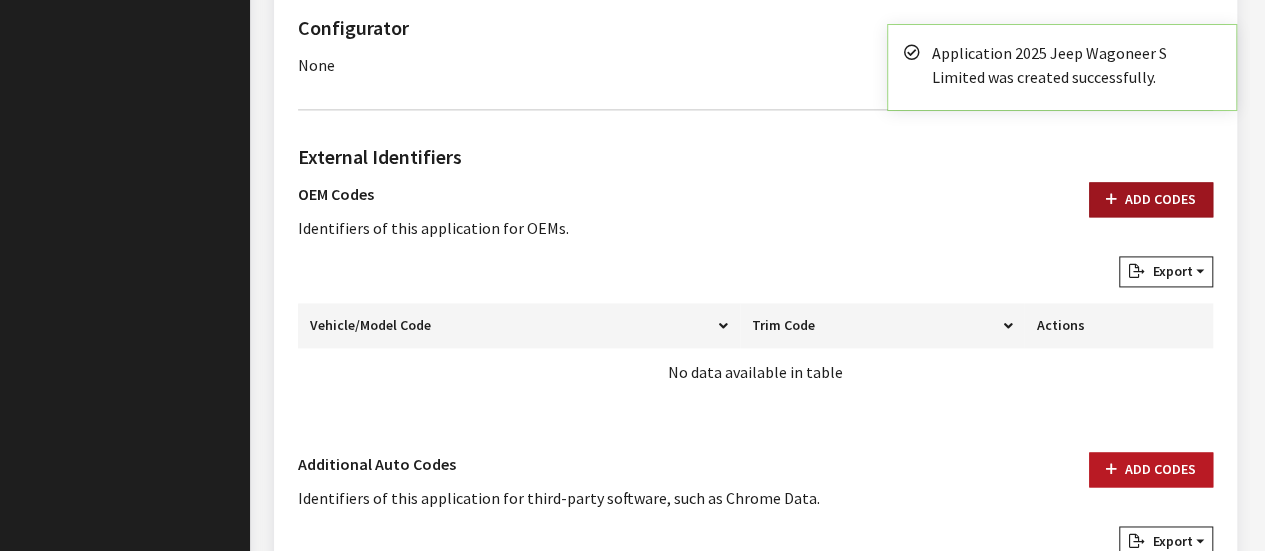 click on "Add Codes" at bounding box center (1151, 199) 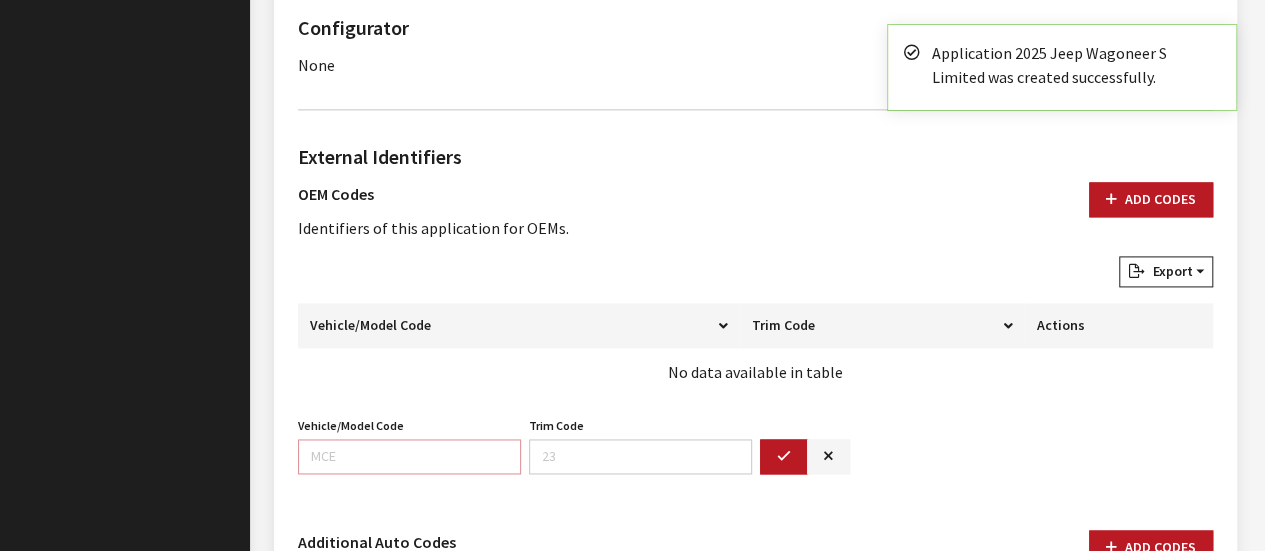 click on "Vehicle/Model Code" at bounding box center [409, 456] 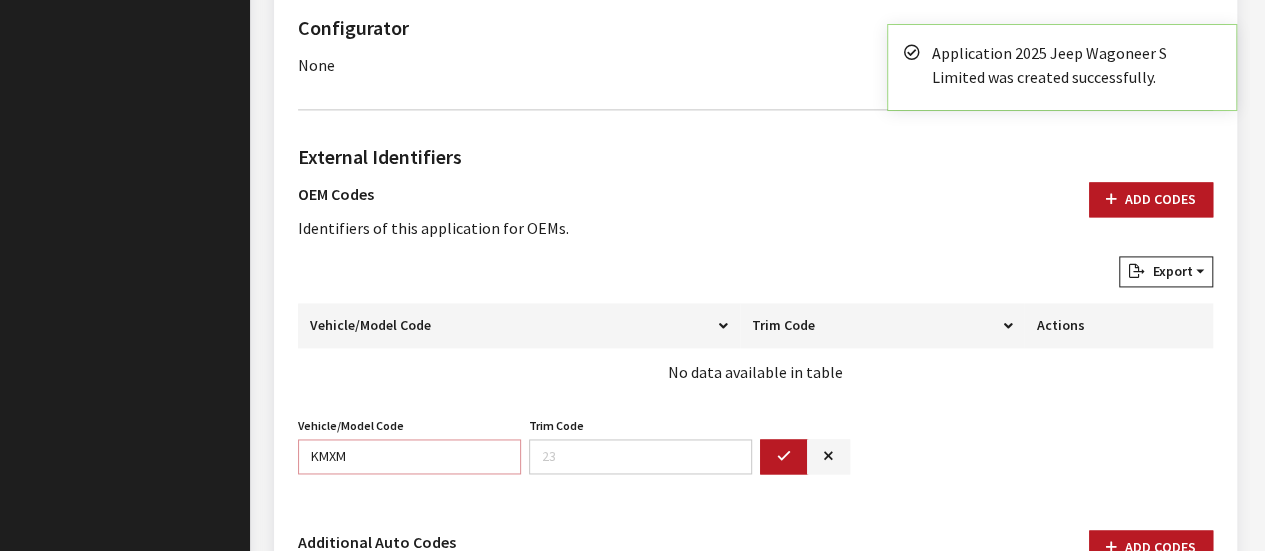 type on "KMXM" 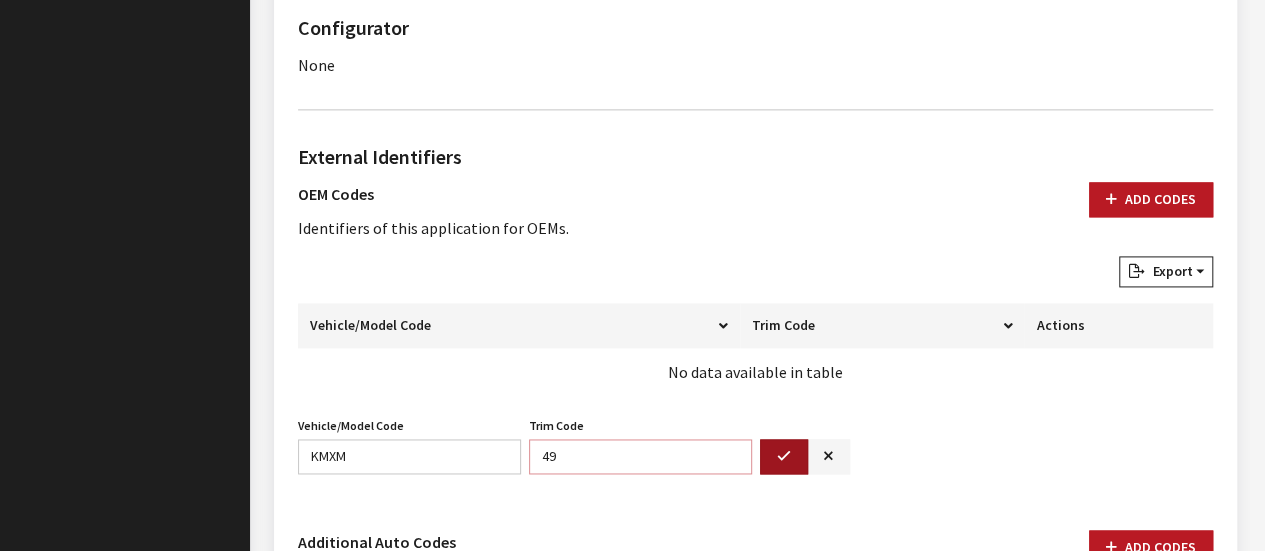 type on "49" 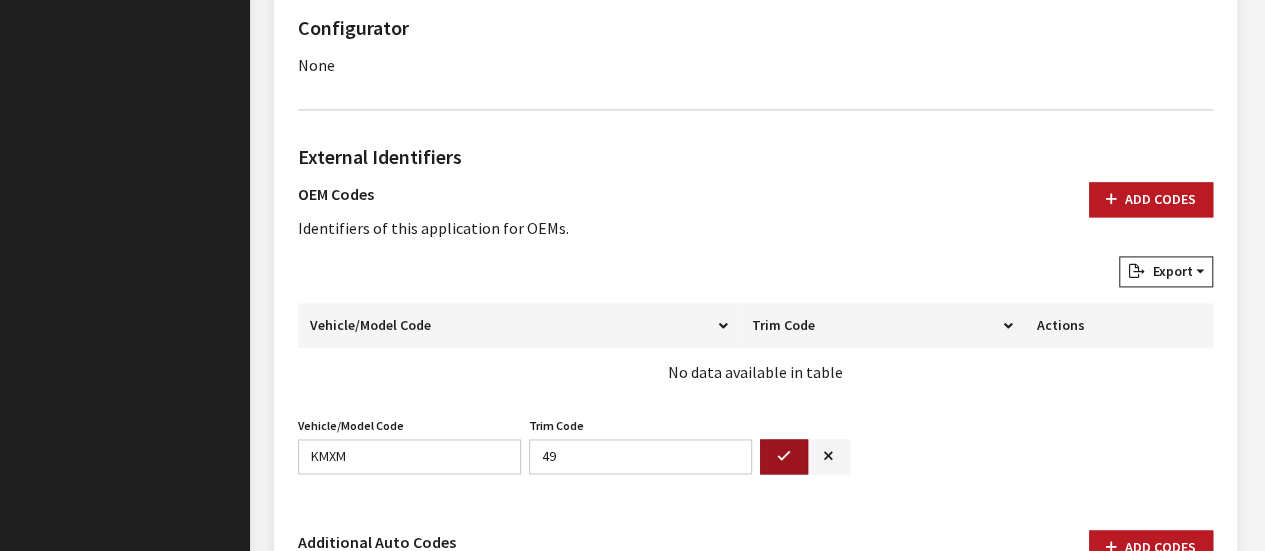 click at bounding box center [784, 456] 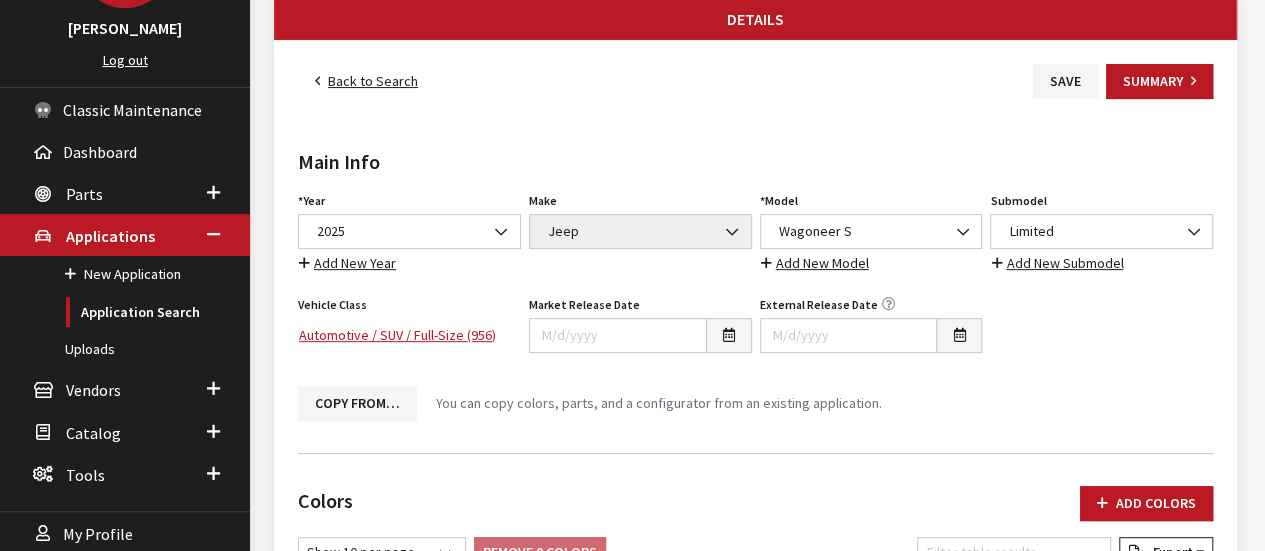 scroll, scrollTop: 200, scrollLeft: 0, axis: vertical 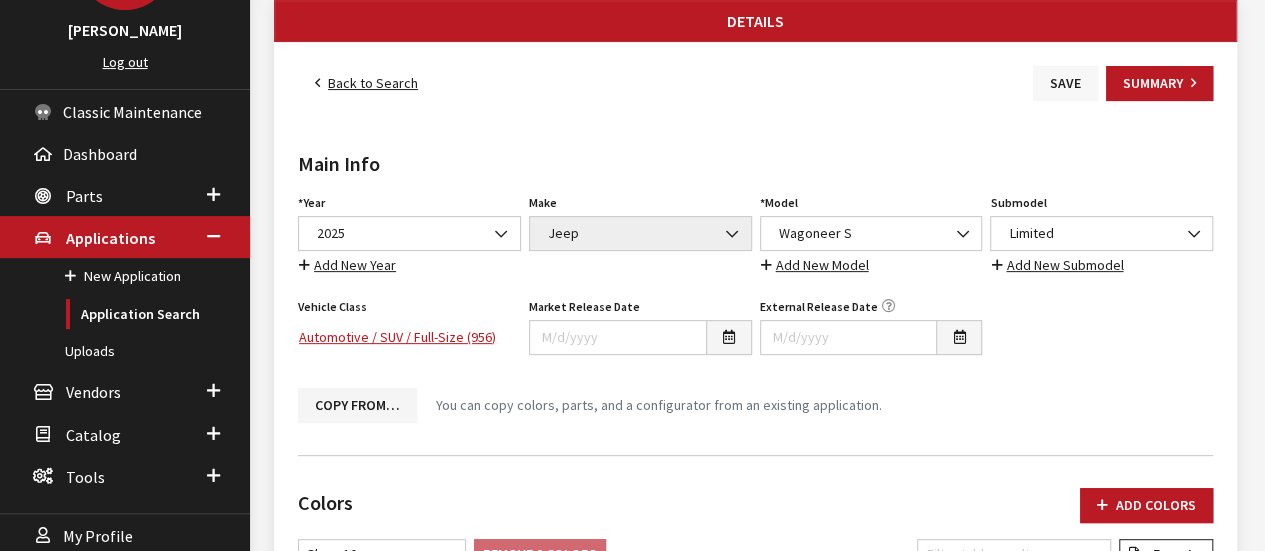 drag, startPoint x: 1058, startPoint y: 55, endPoint x: 1054, endPoint y: 66, distance: 11.7046995 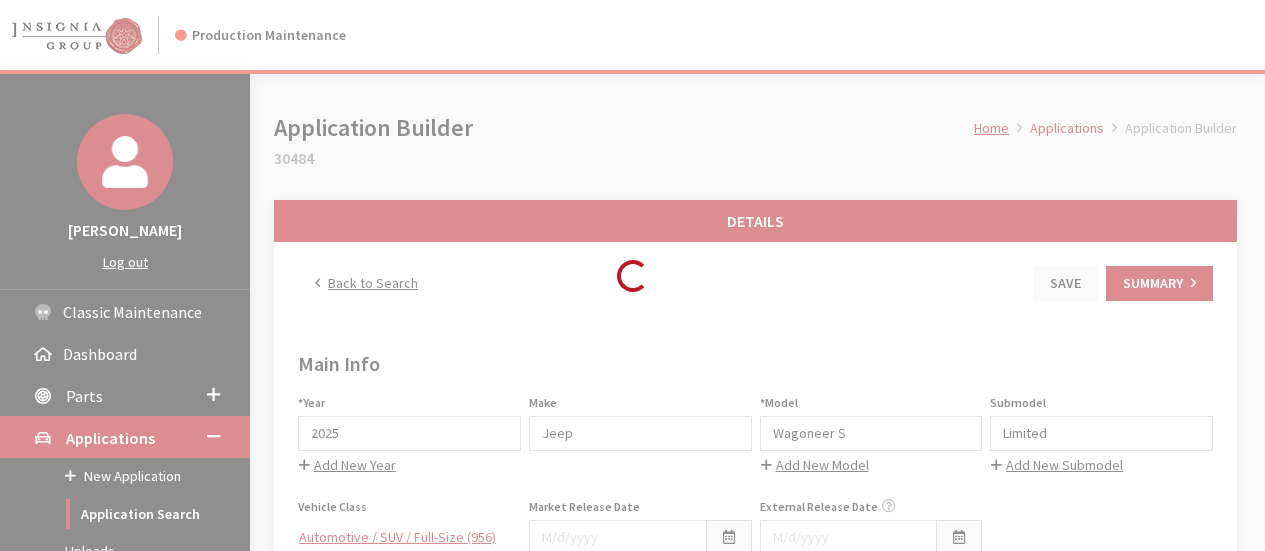 scroll, scrollTop: 0, scrollLeft: 0, axis: both 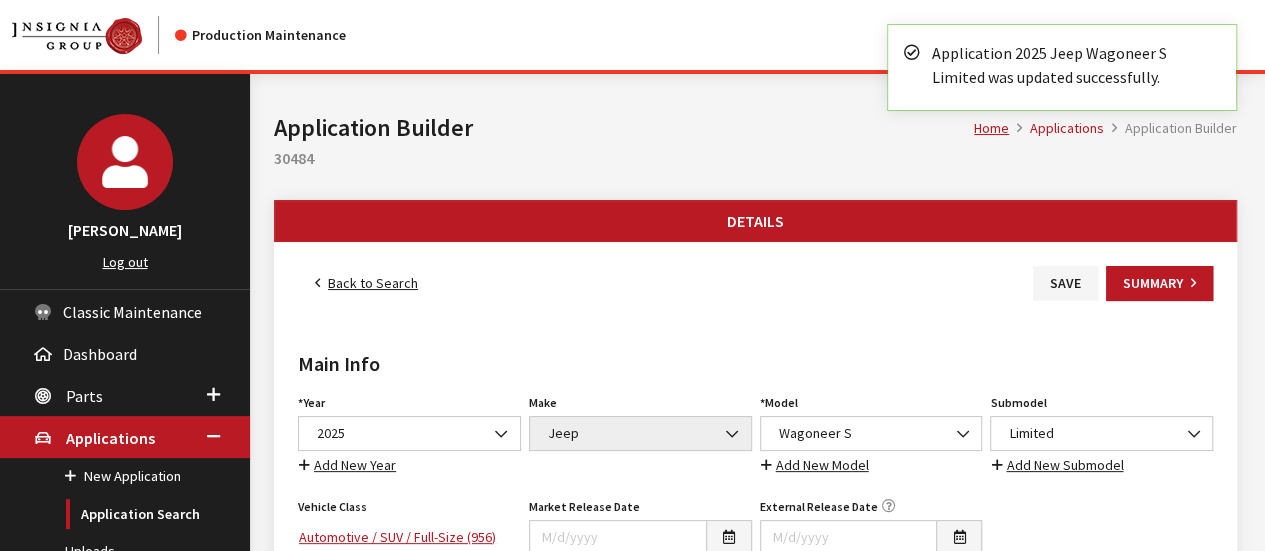 drag, startPoint x: 381, startPoint y: 235, endPoint x: 386, endPoint y: 291, distance: 56.22277 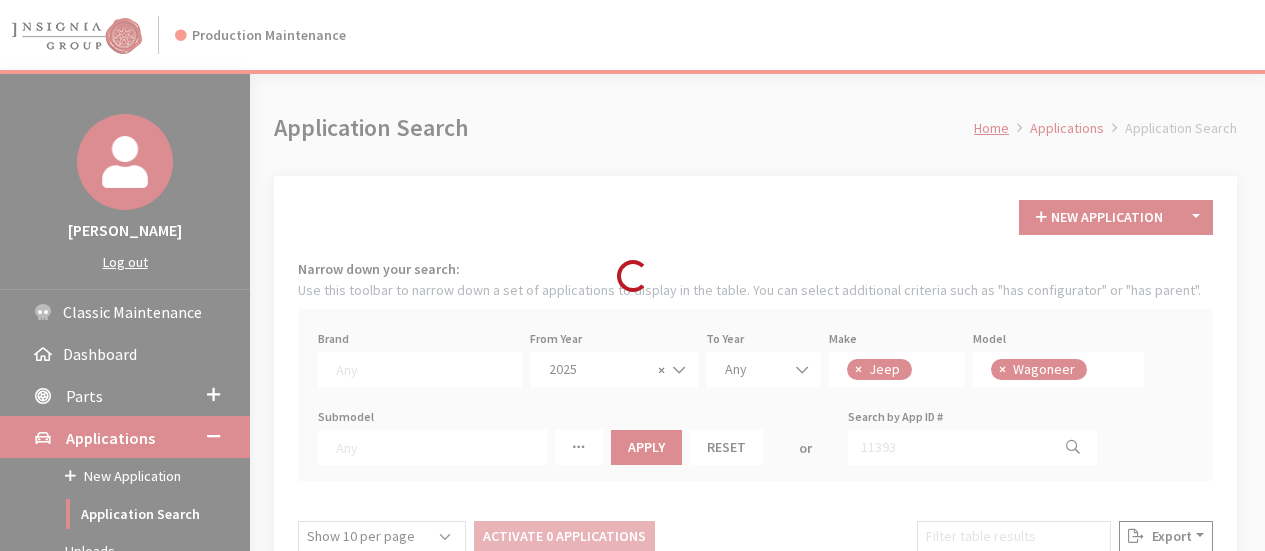 scroll, scrollTop: 0, scrollLeft: 0, axis: both 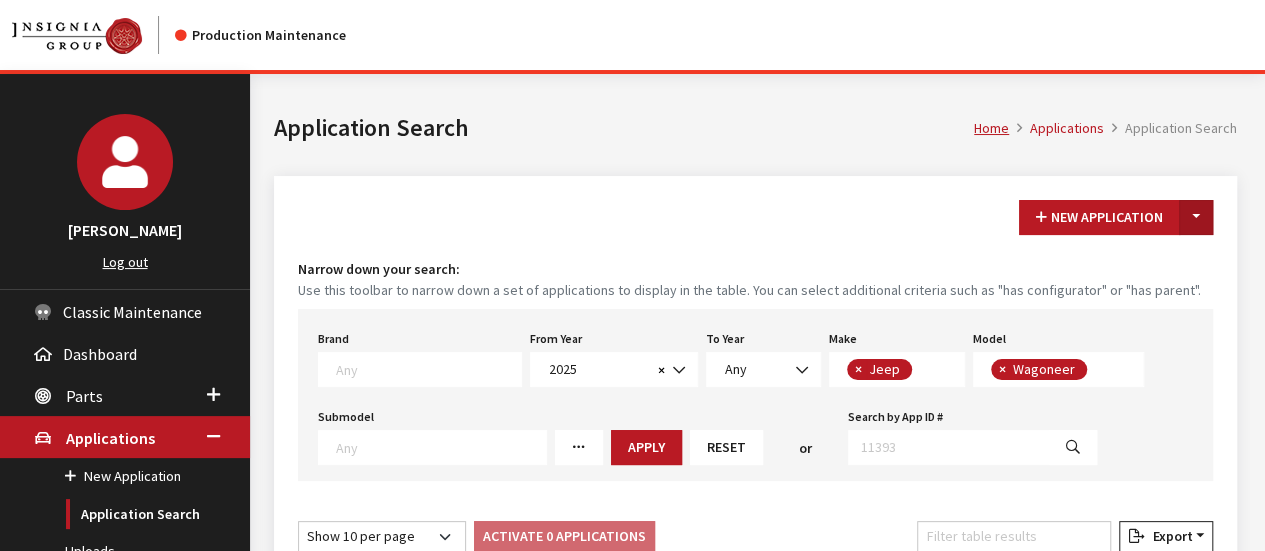 click on "Toggle Dropdown" at bounding box center [1196, 217] 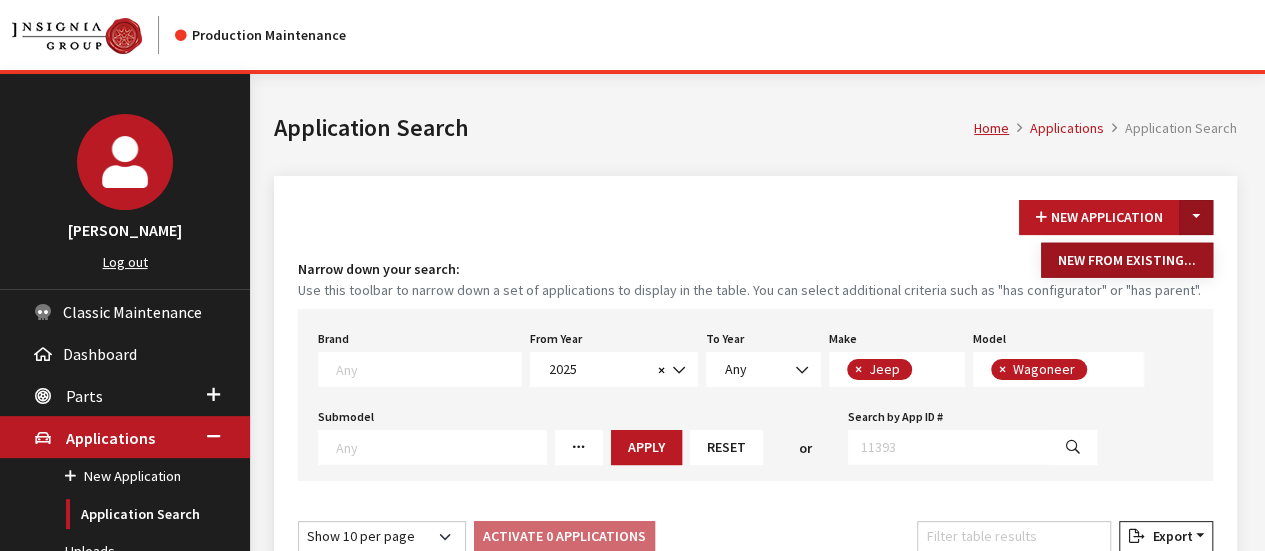 click on "New From Existing..." at bounding box center [1127, 260] 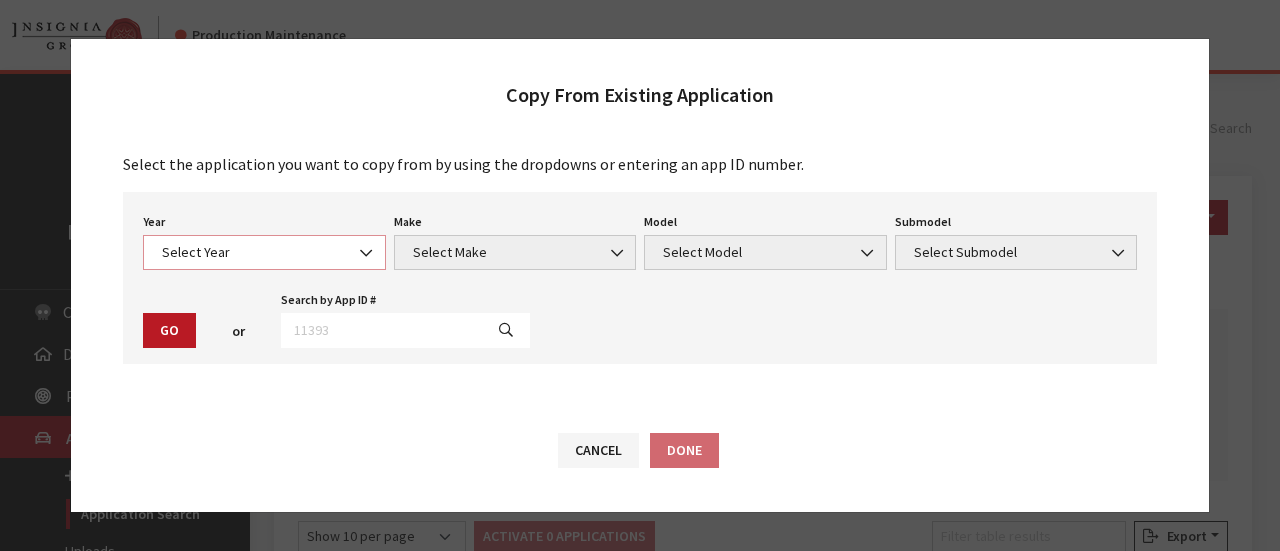 click on "Select Year" at bounding box center [264, 252] 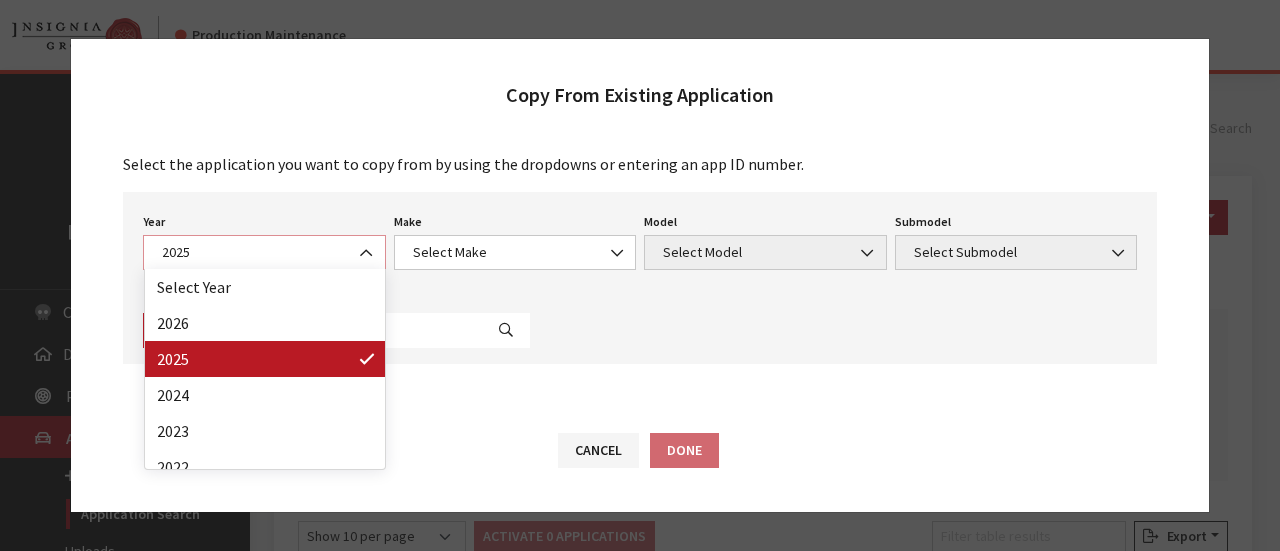 click at bounding box center [368, 253] 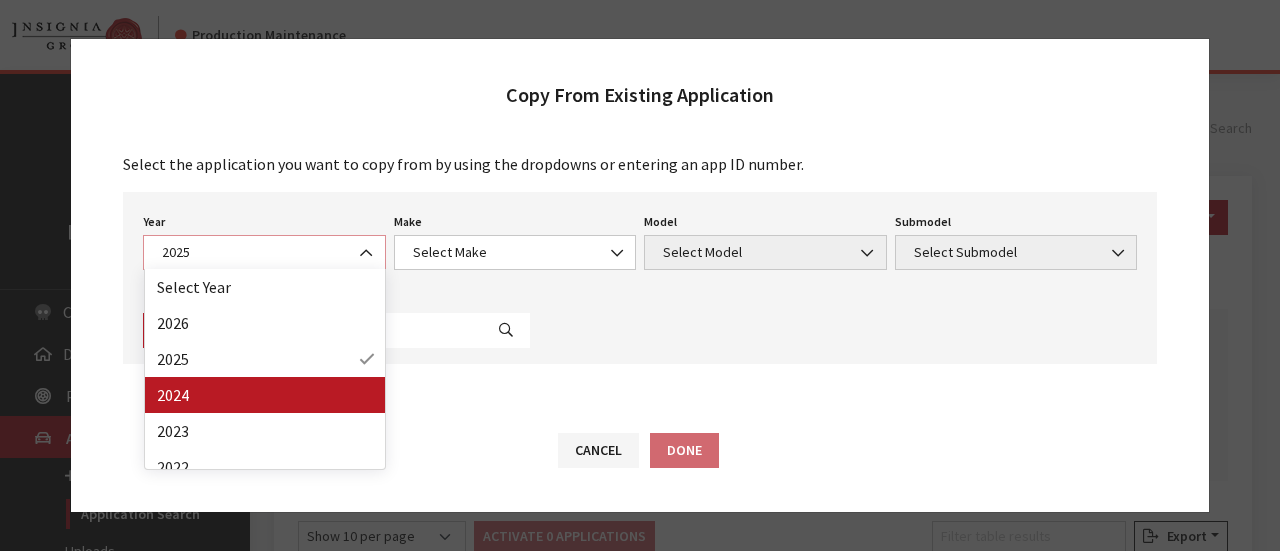 select on "42" 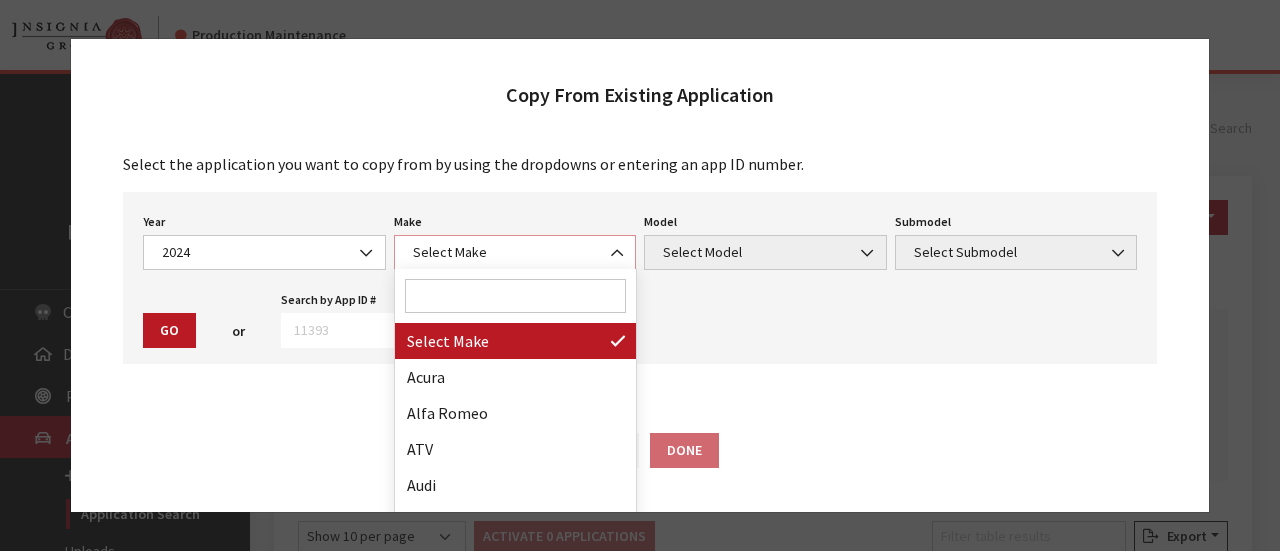 click at bounding box center (618, 253) 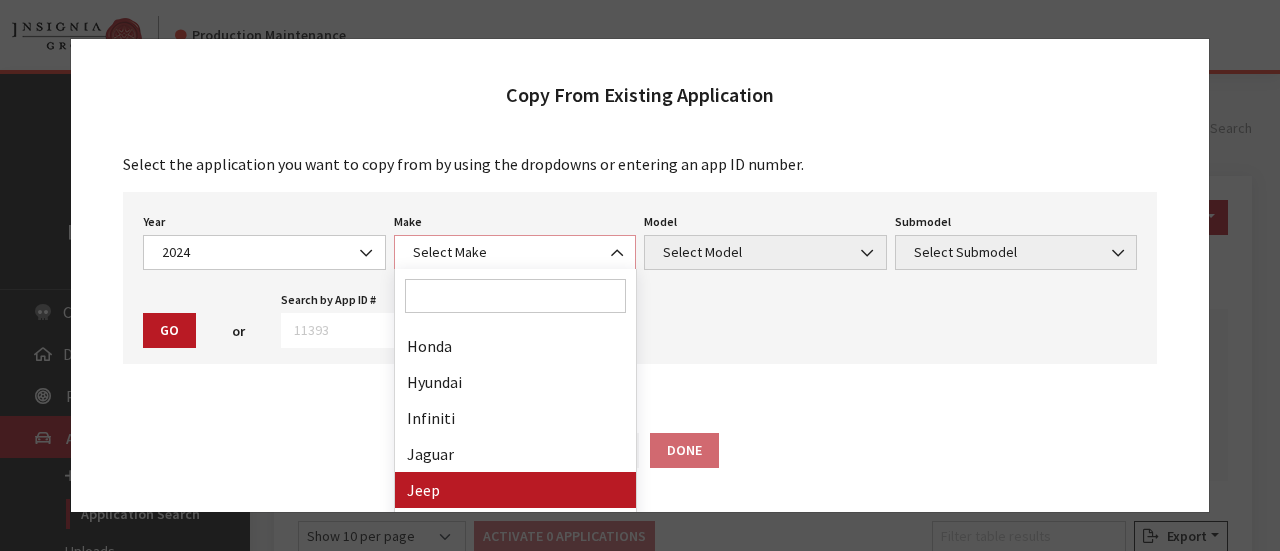 scroll, scrollTop: 600, scrollLeft: 0, axis: vertical 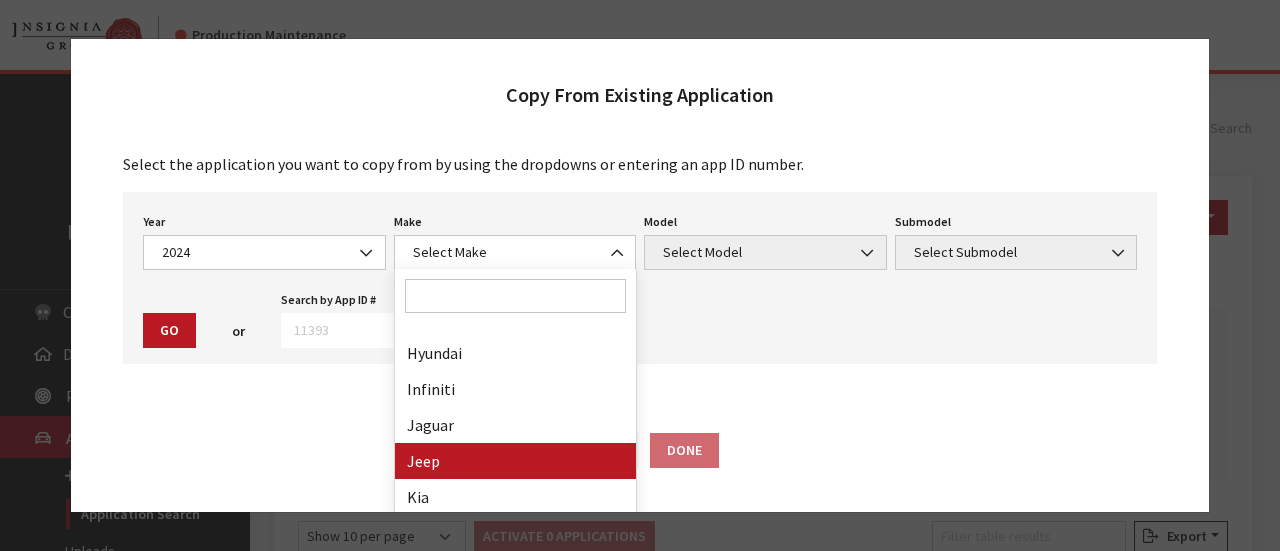 drag, startPoint x: 471, startPoint y: 455, endPoint x: 594, endPoint y: 417, distance: 128.73616 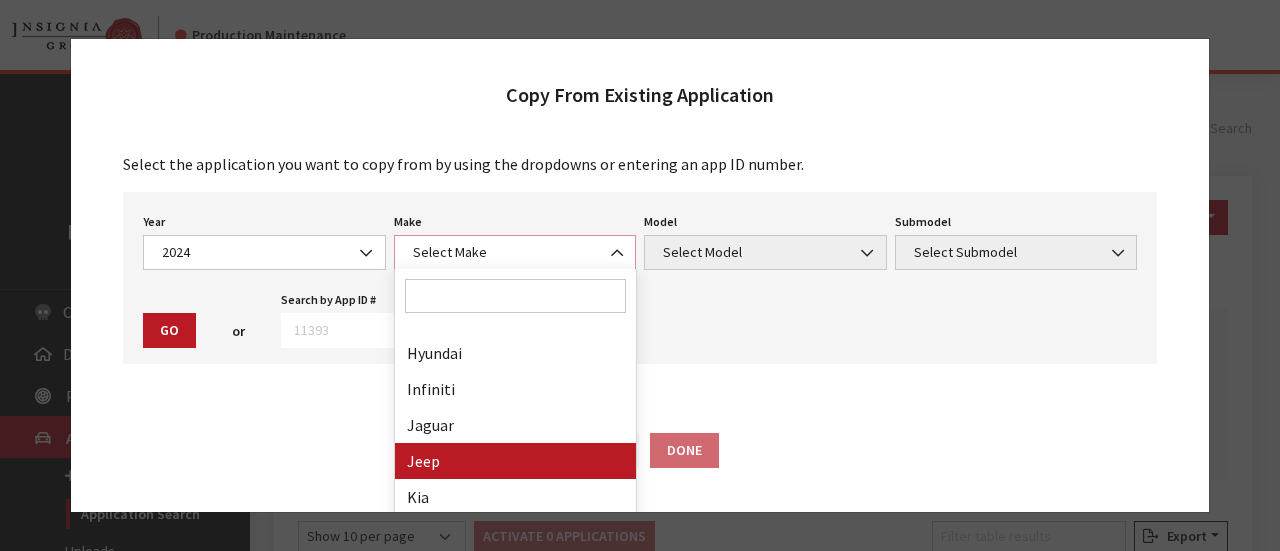 select on "16" 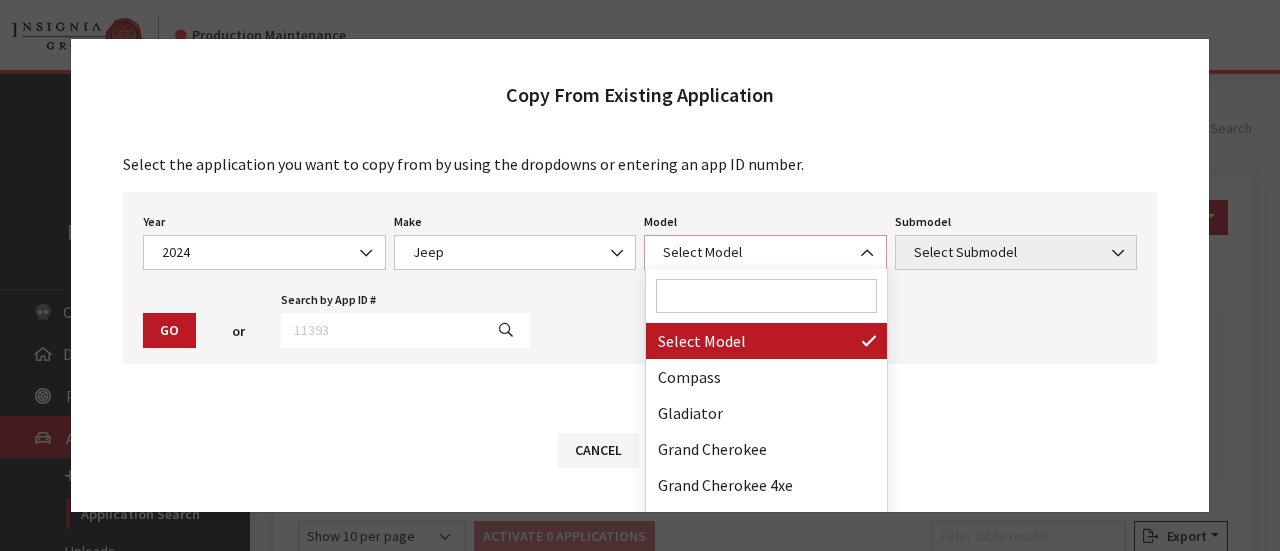 click on "Select Model" at bounding box center (765, 252) 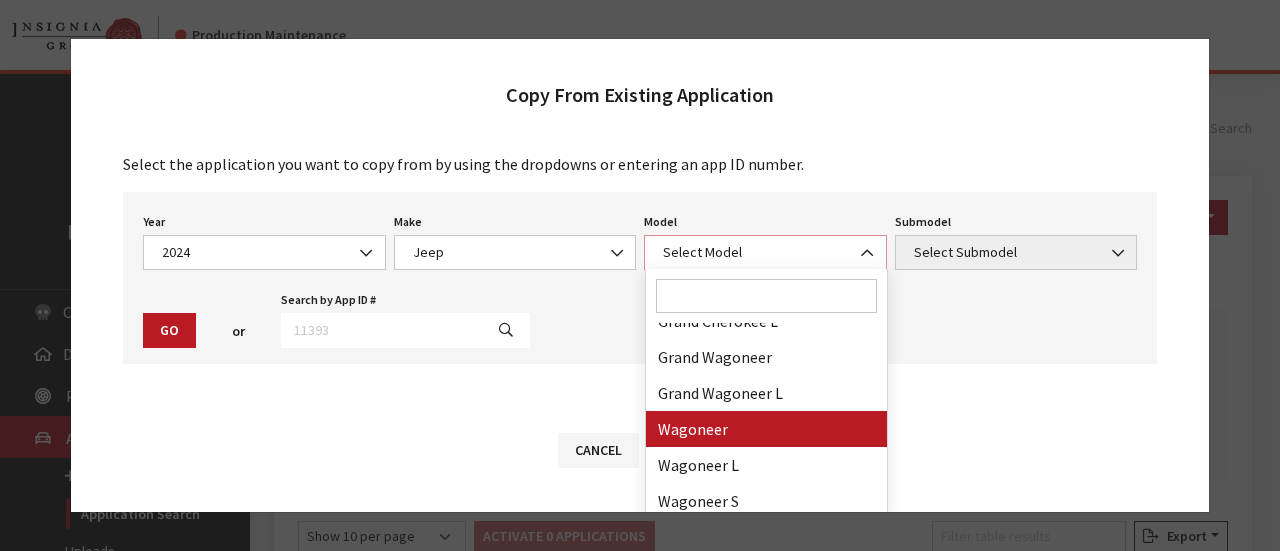 scroll, scrollTop: 268, scrollLeft: 0, axis: vertical 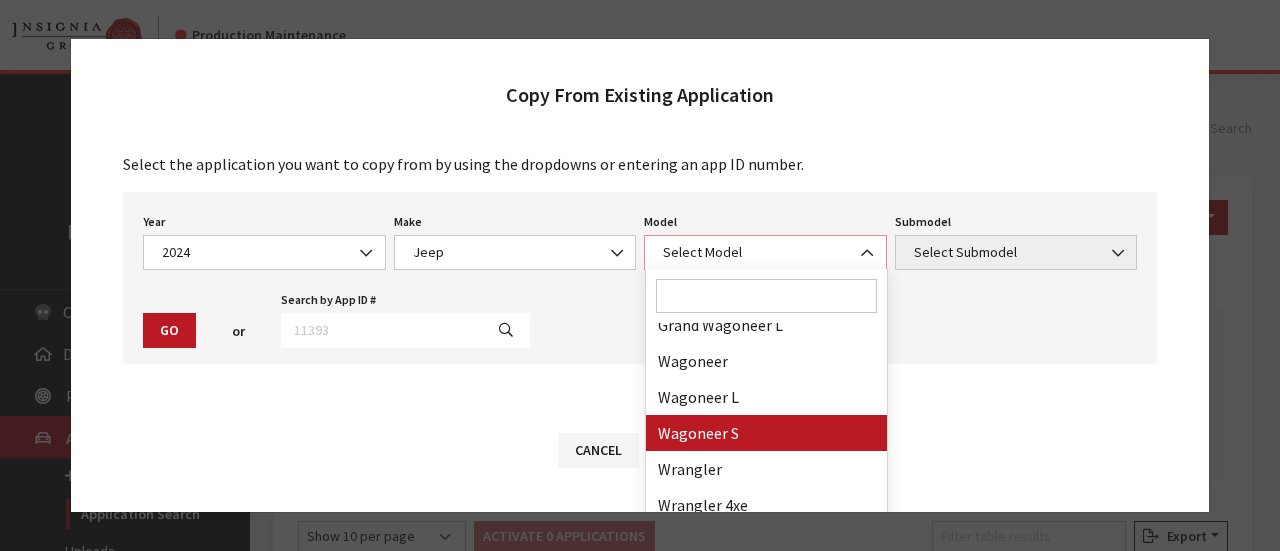 select on "1409" 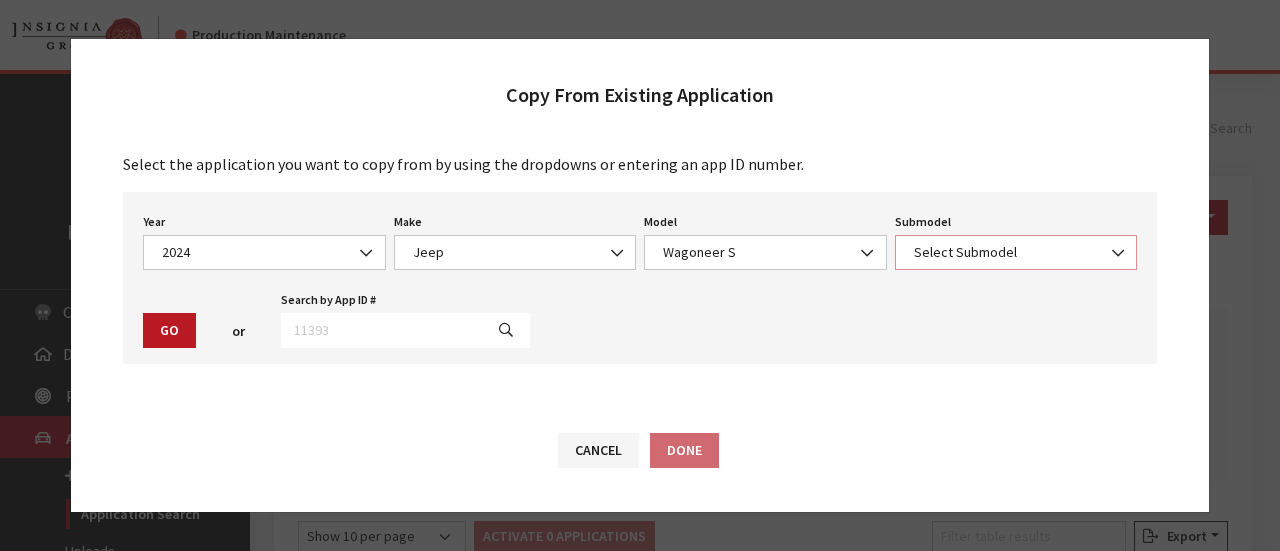 click on "Select Submodel" at bounding box center [1016, 252] 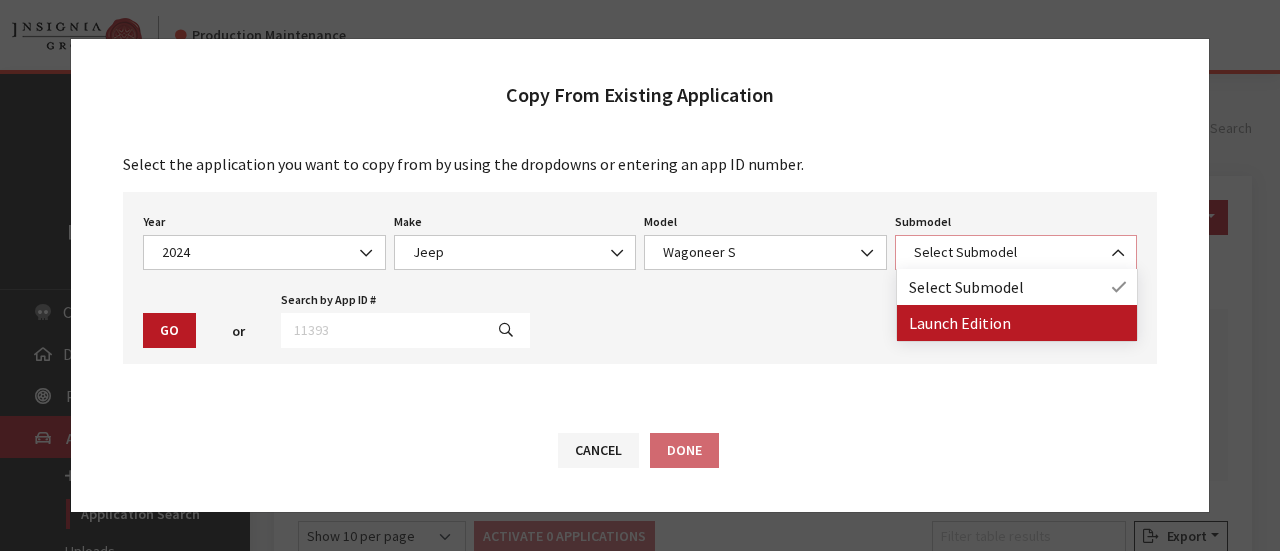 select on "1278" 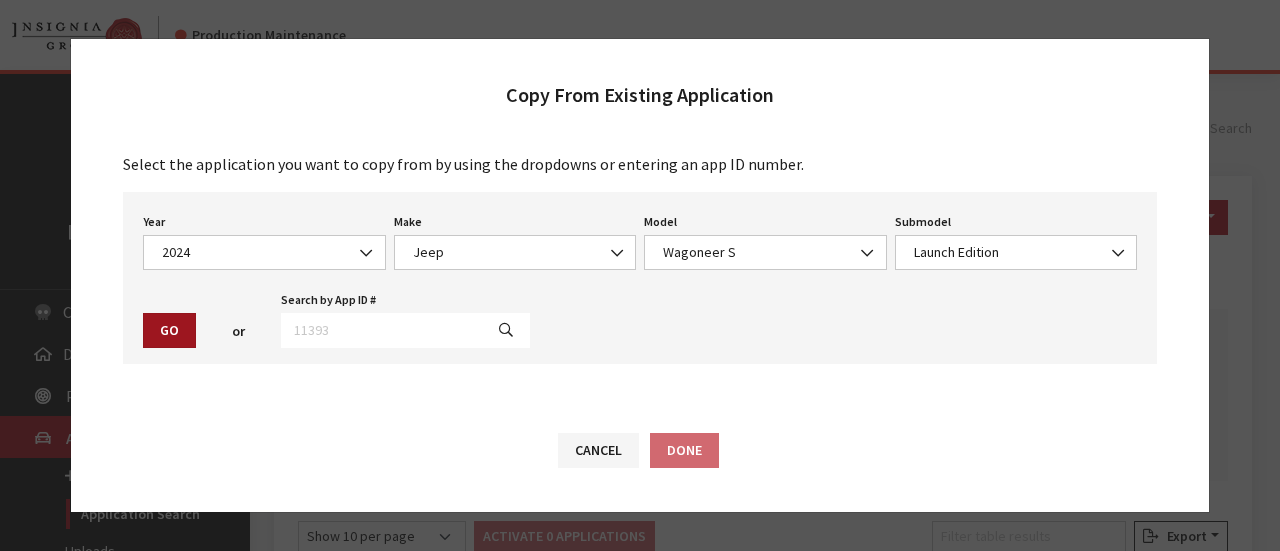 click on "Go" at bounding box center [169, 330] 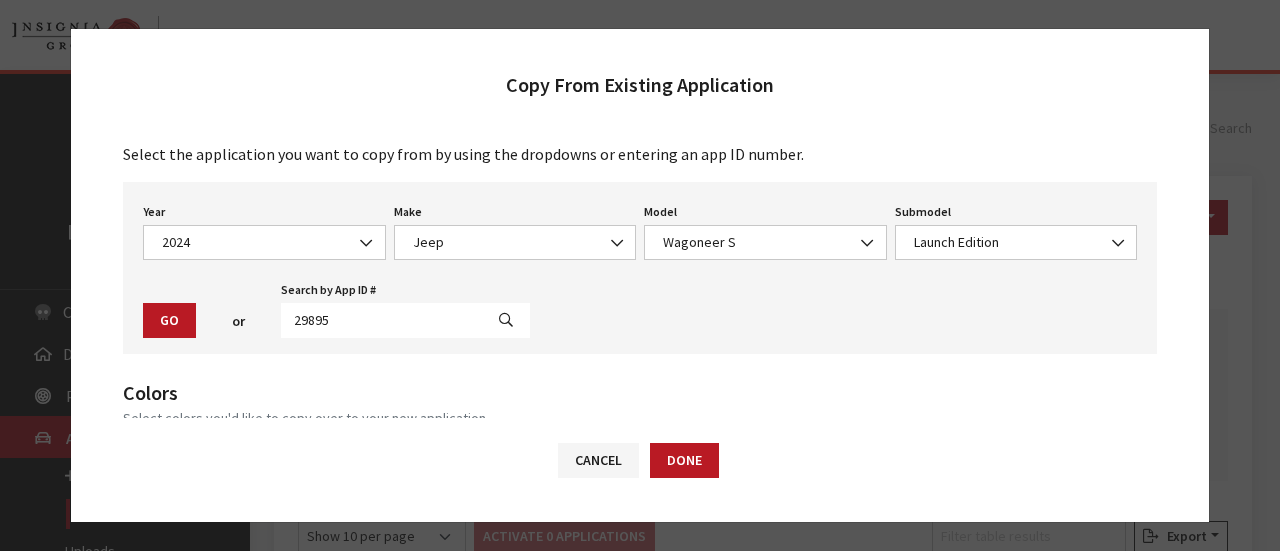 type 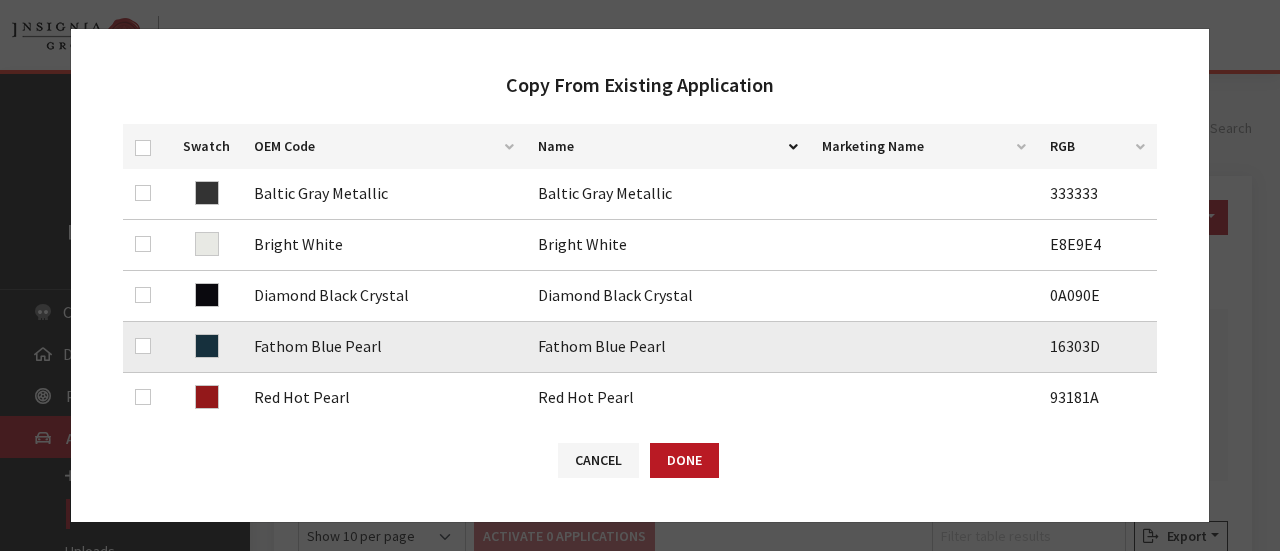 scroll, scrollTop: 400, scrollLeft: 0, axis: vertical 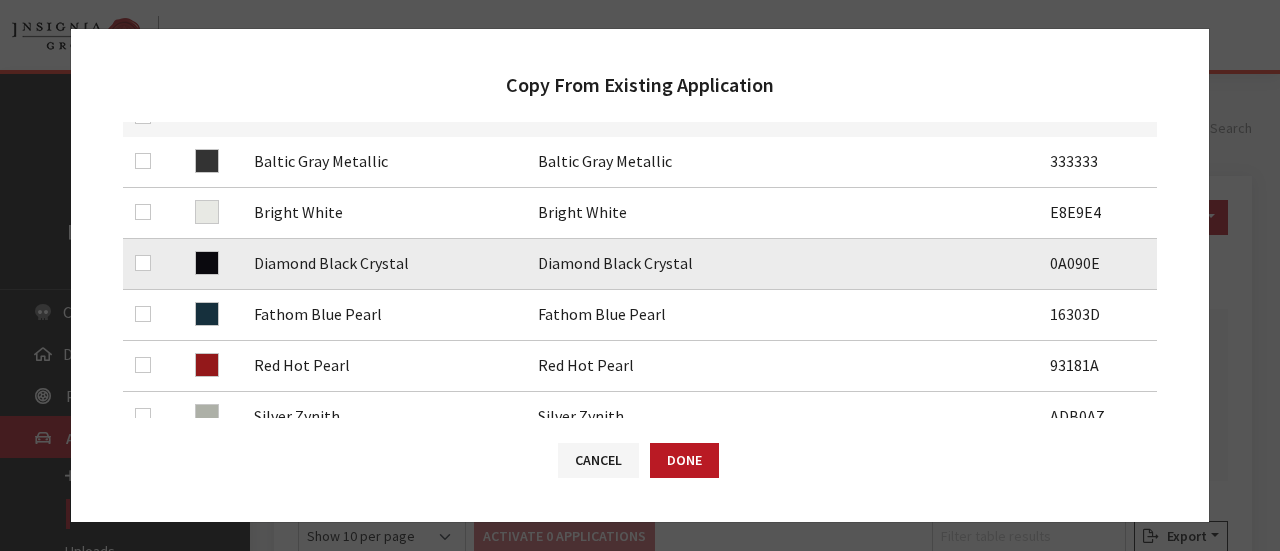 click on "Swatch OEM Code Name Marketing Name RGB
Baltic Gray Metallic
Baltic Gray Metallic
333333
Bright White
Bright White
E8E9E4
Diamond Black Crystal
Diamond Black Crystal
0A090E
Fathom Blue Pearl
Fathom Blue Pearl
16303D
Red Hot Pearl
Red Hot Pearl
93181A
Silver Zynith
Silver Zynith
ADB0A7" at bounding box center (640, 271) 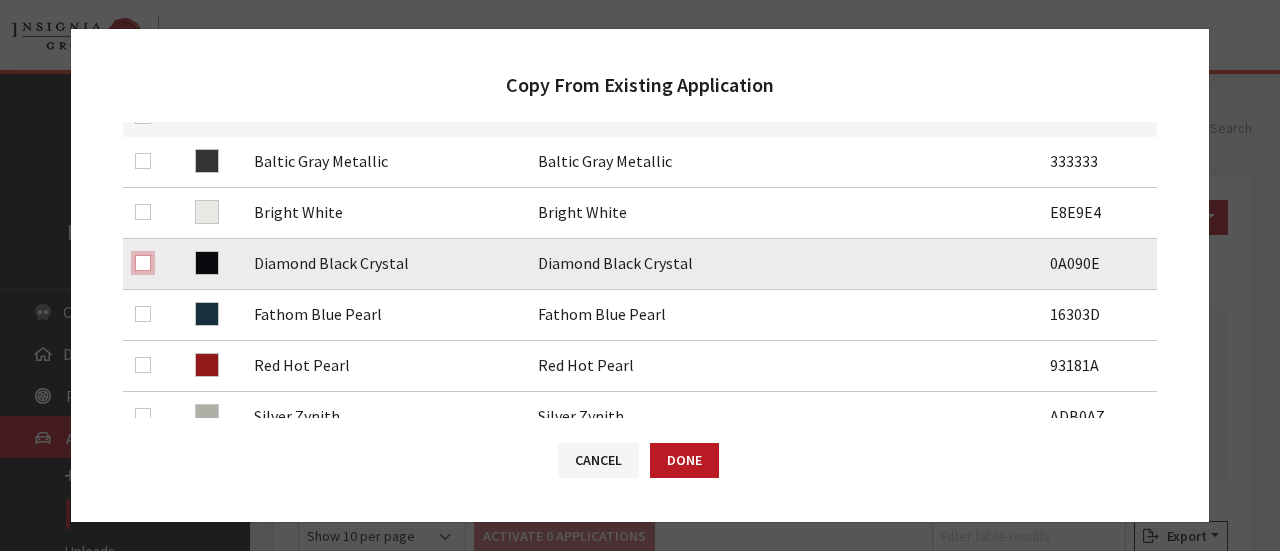 click at bounding box center [143, 263] 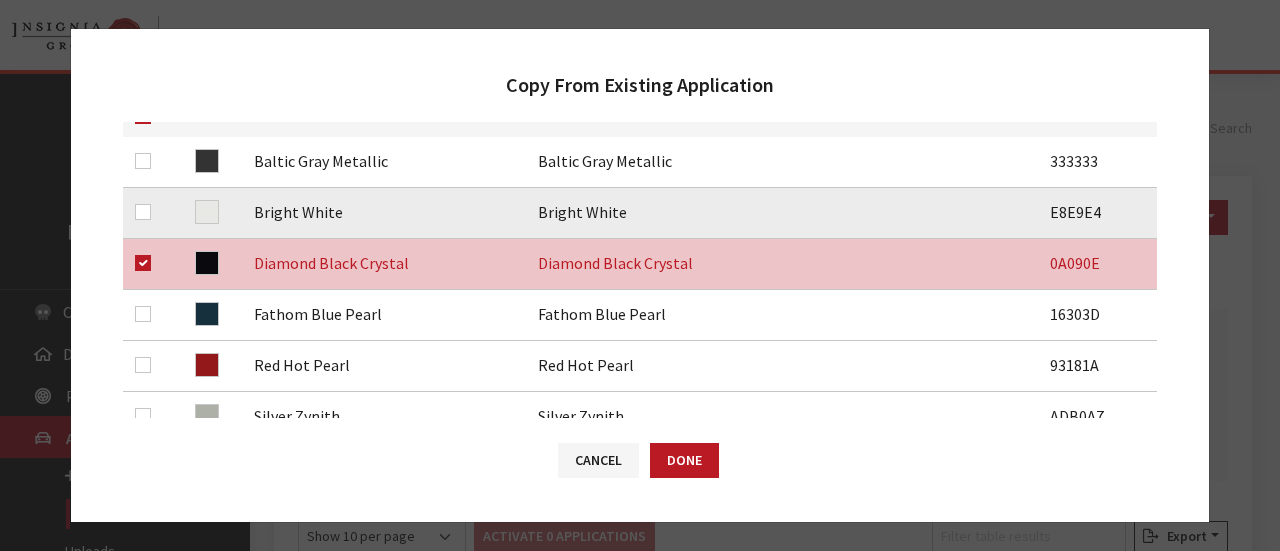 click at bounding box center (147, 213) 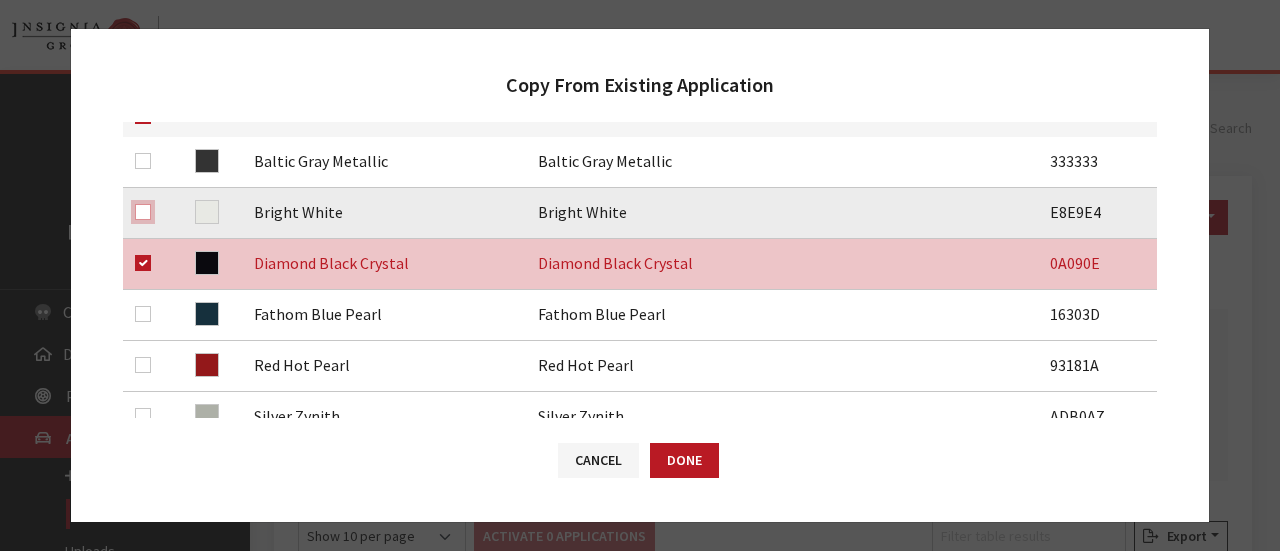 click at bounding box center [143, 212] 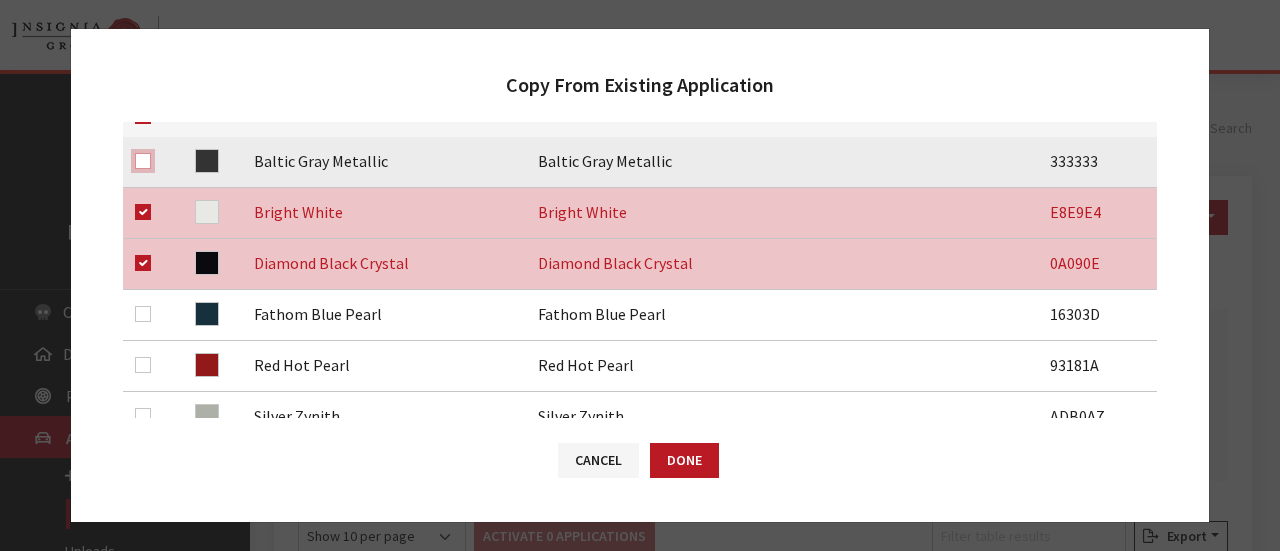 click at bounding box center (143, 161) 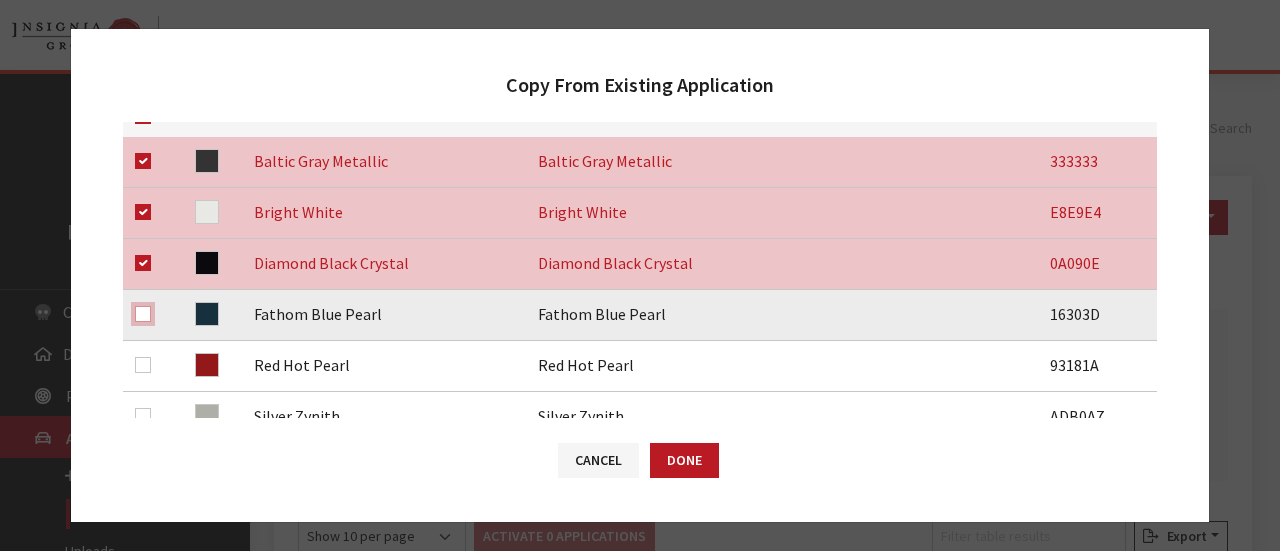 click at bounding box center (143, 314) 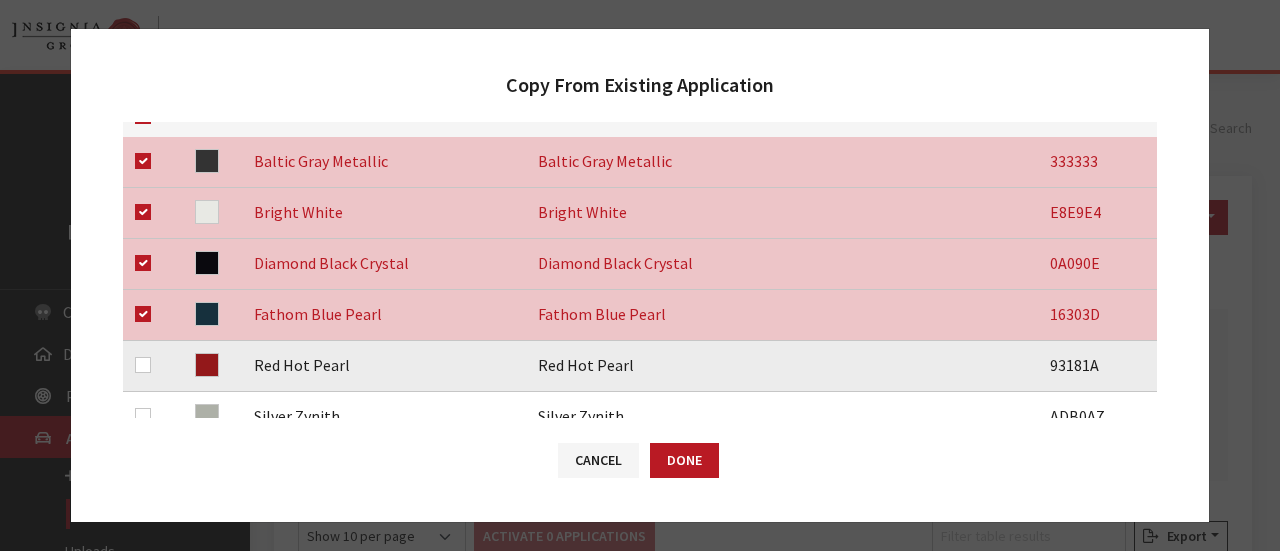 click at bounding box center [147, 366] 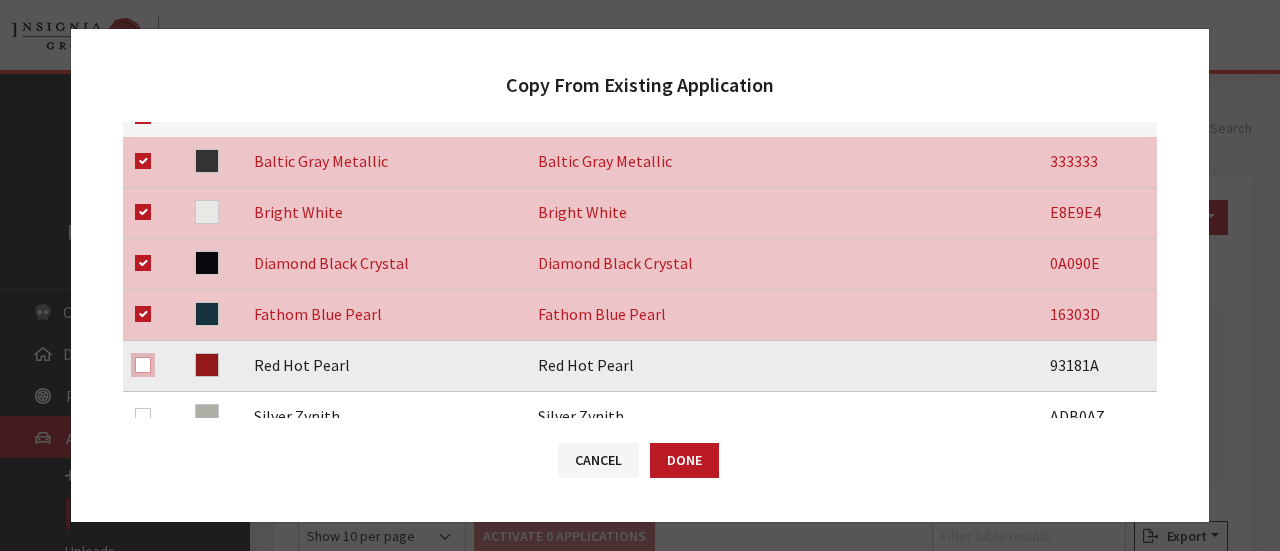 click at bounding box center (143, 365) 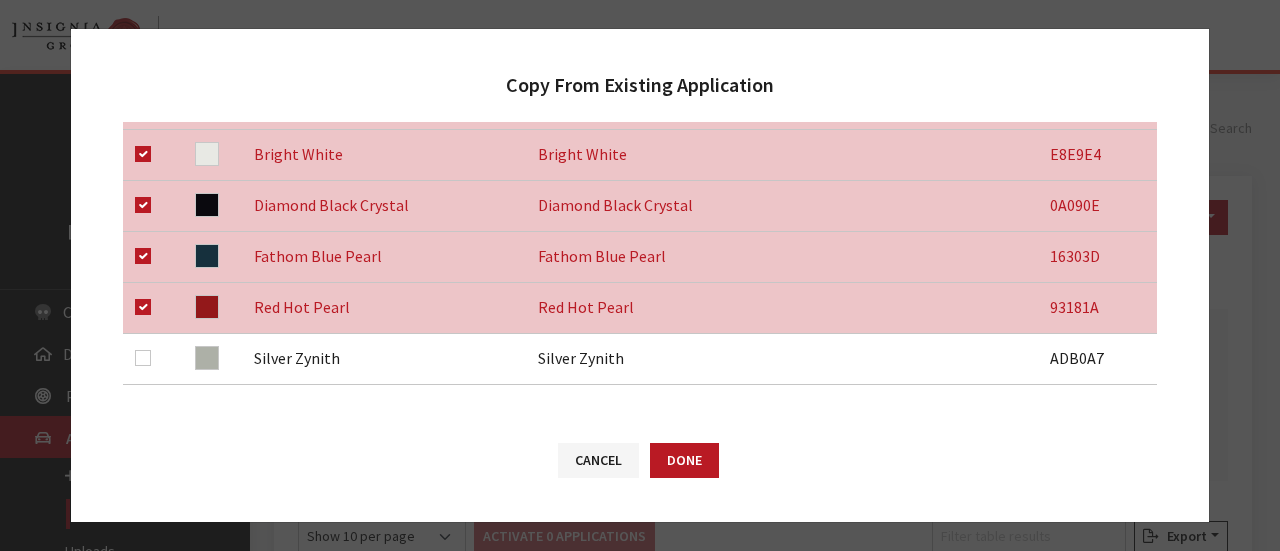 scroll, scrollTop: 600, scrollLeft: 0, axis: vertical 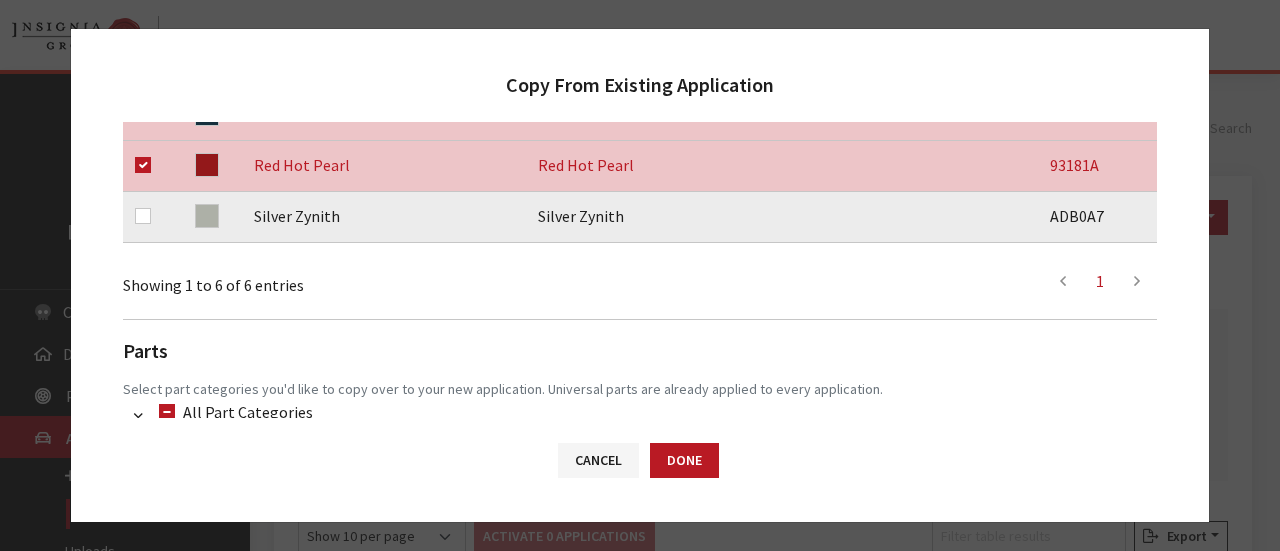 click at bounding box center [147, 217] 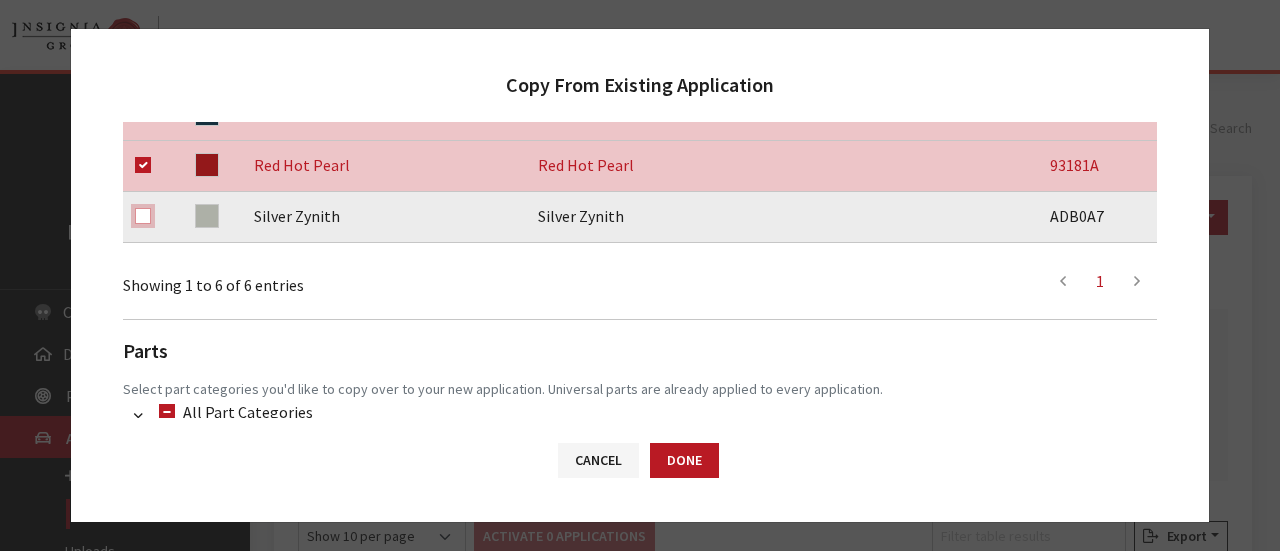click at bounding box center (143, 216) 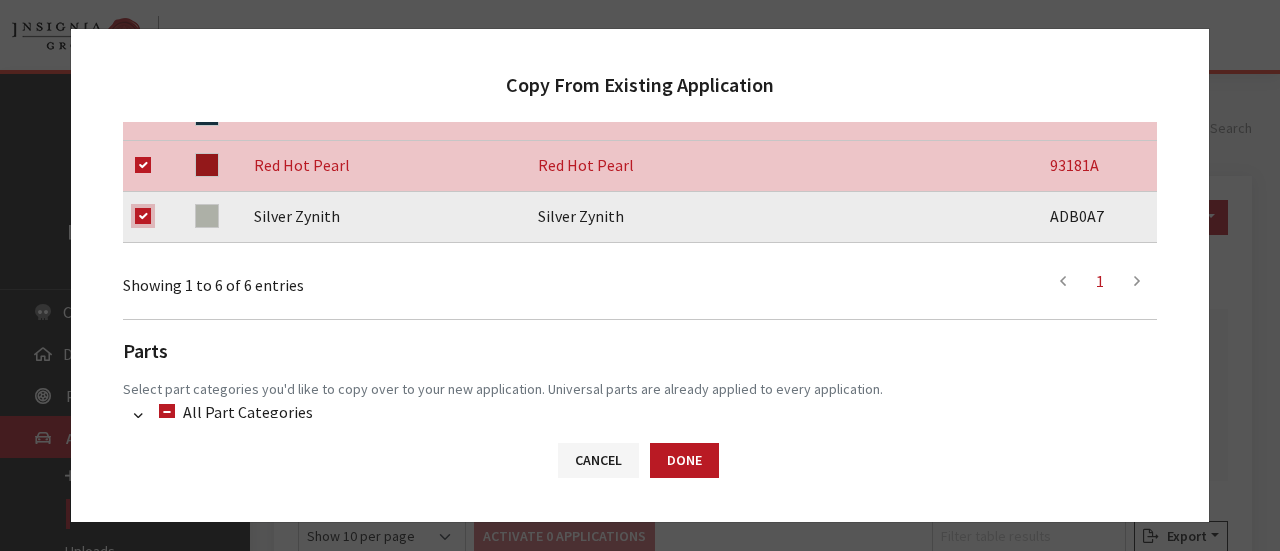 checkbox on "true" 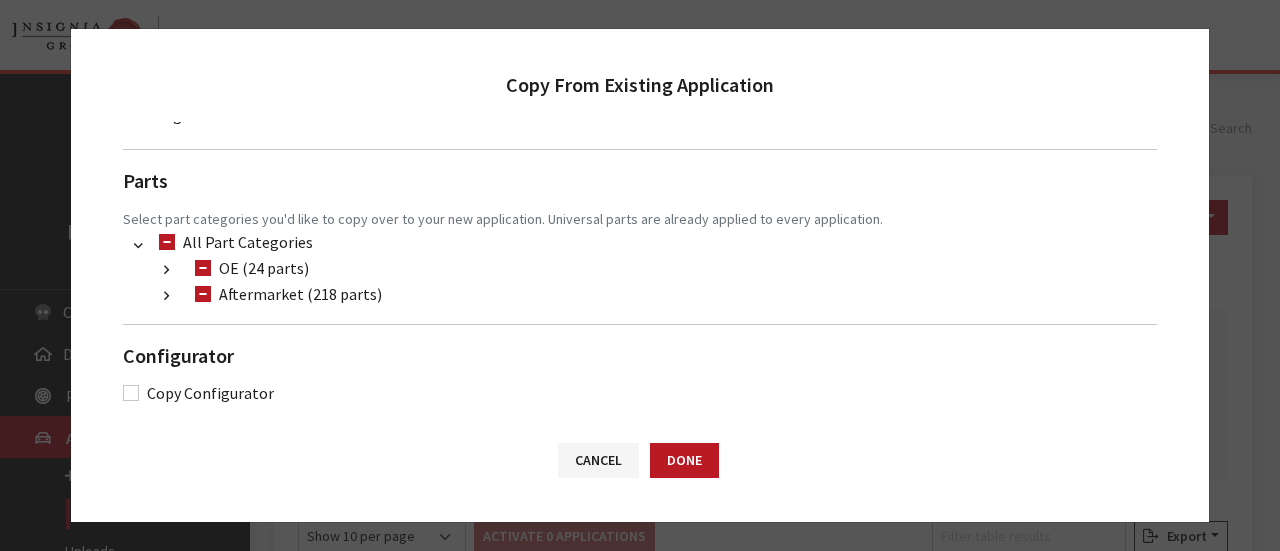 scroll, scrollTop: 771, scrollLeft: 0, axis: vertical 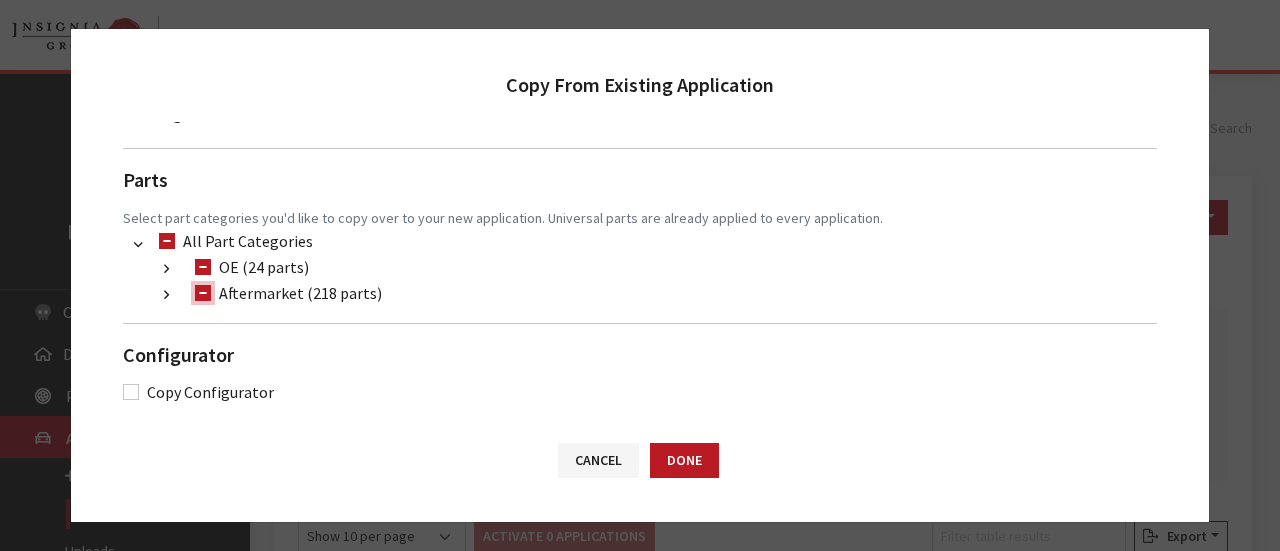 click on "Aftermarket (218 parts)" at bounding box center (203, 293) 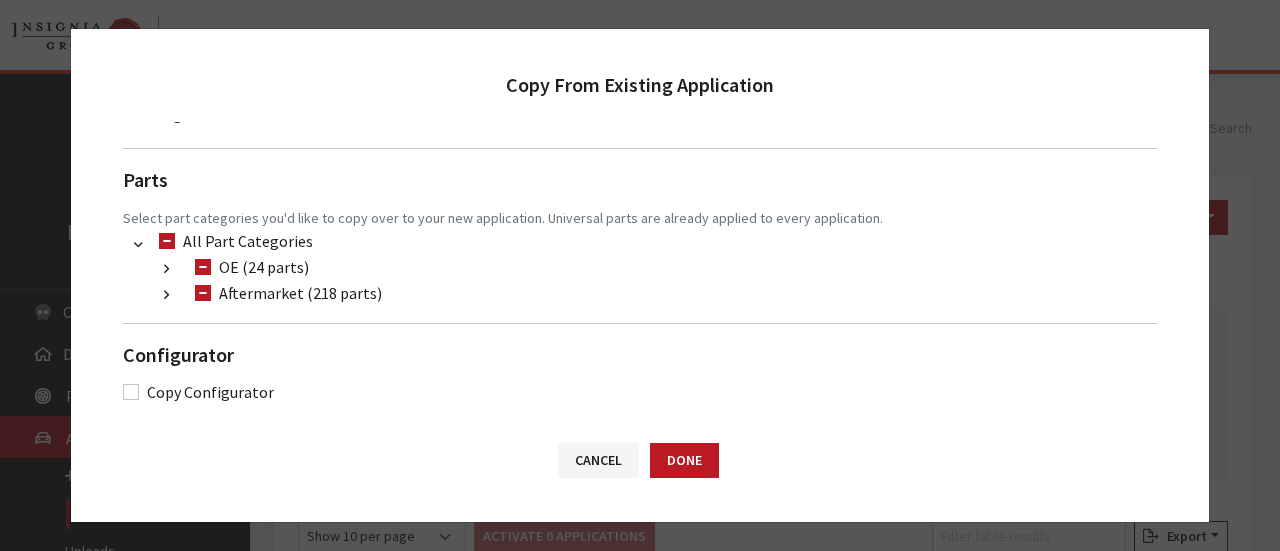 click at bounding box center [166, 295] 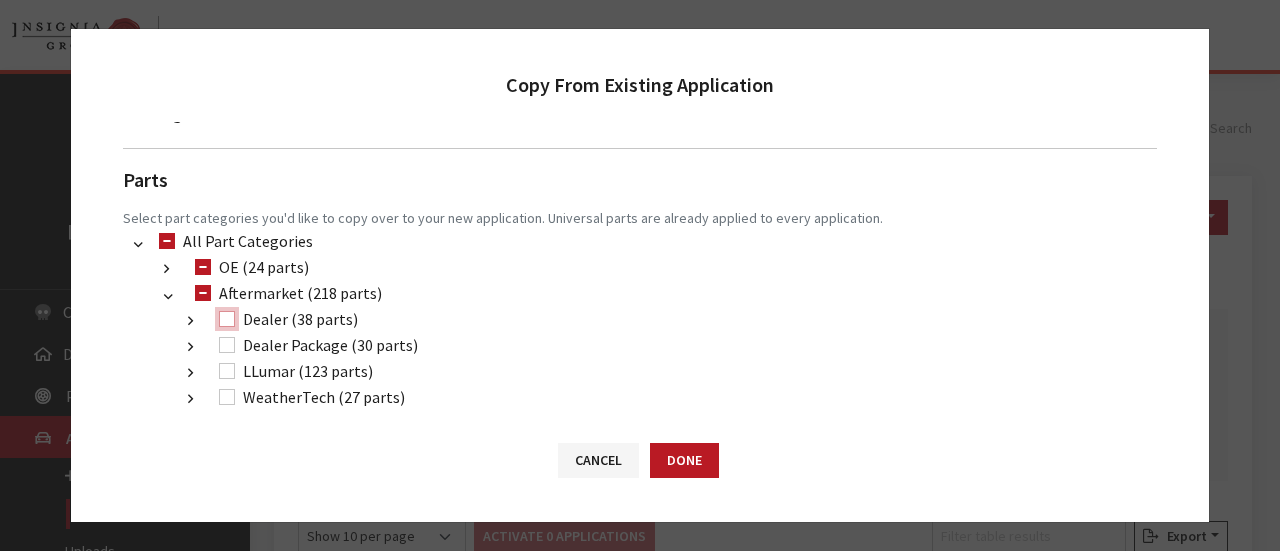 drag, startPoint x: 221, startPoint y: 315, endPoint x: 222, endPoint y: 333, distance: 18.027756 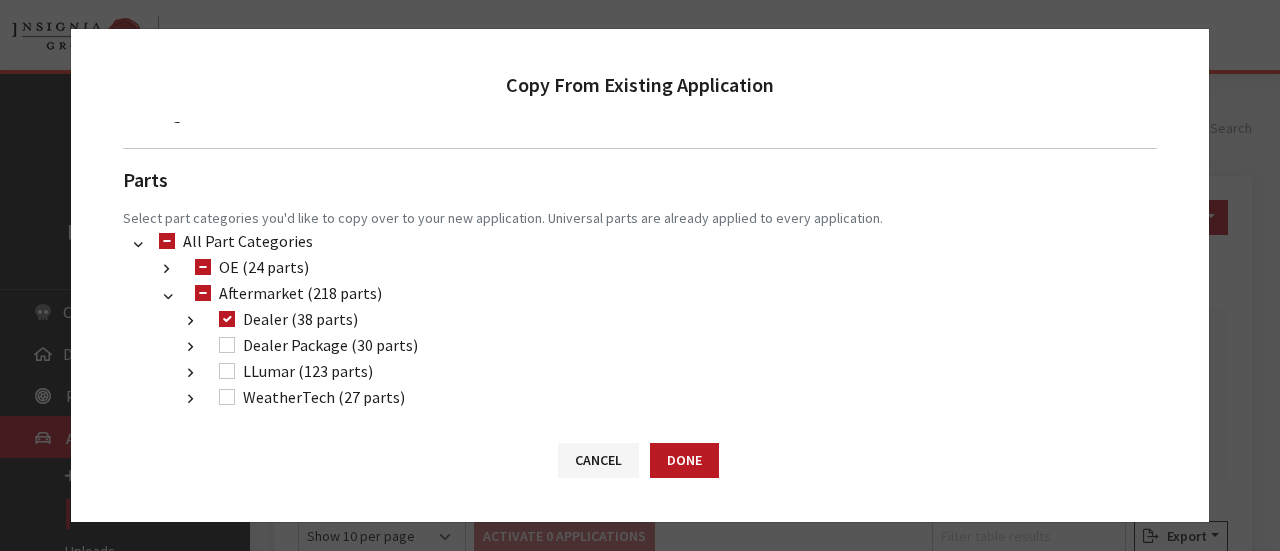click on "Dealer Package (30 parts)
(200) Dealer 2019 Packages (28 parts)
(222) Dealer 2400 Packages (2 parts)" at bounding box center [664, 346] 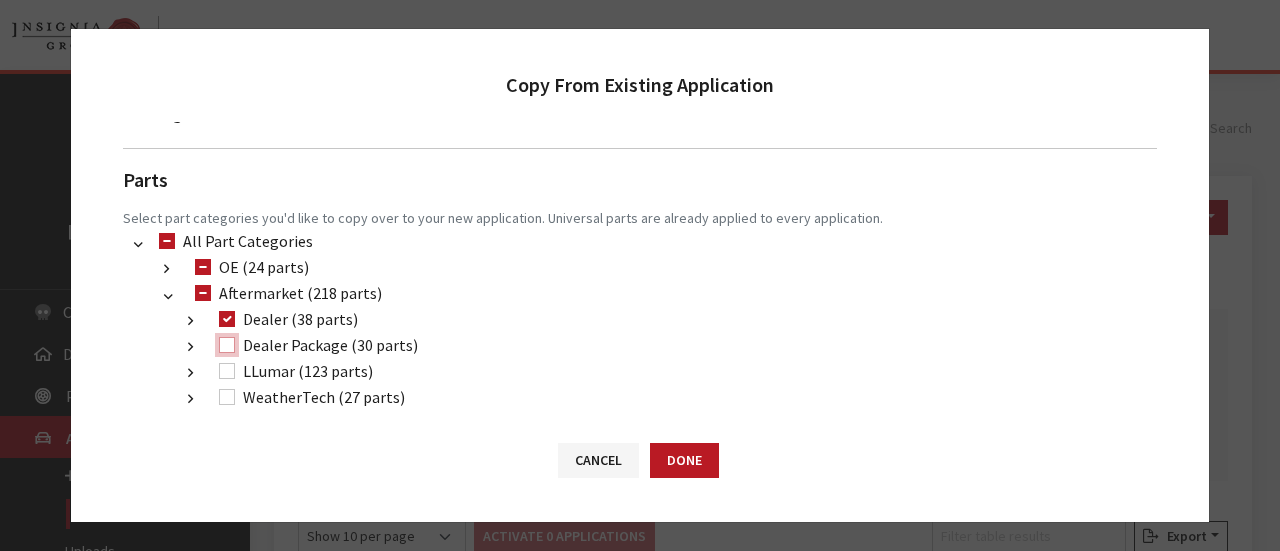 click on "Dealer Package (30 parts)" at bounding box center [227, 345] 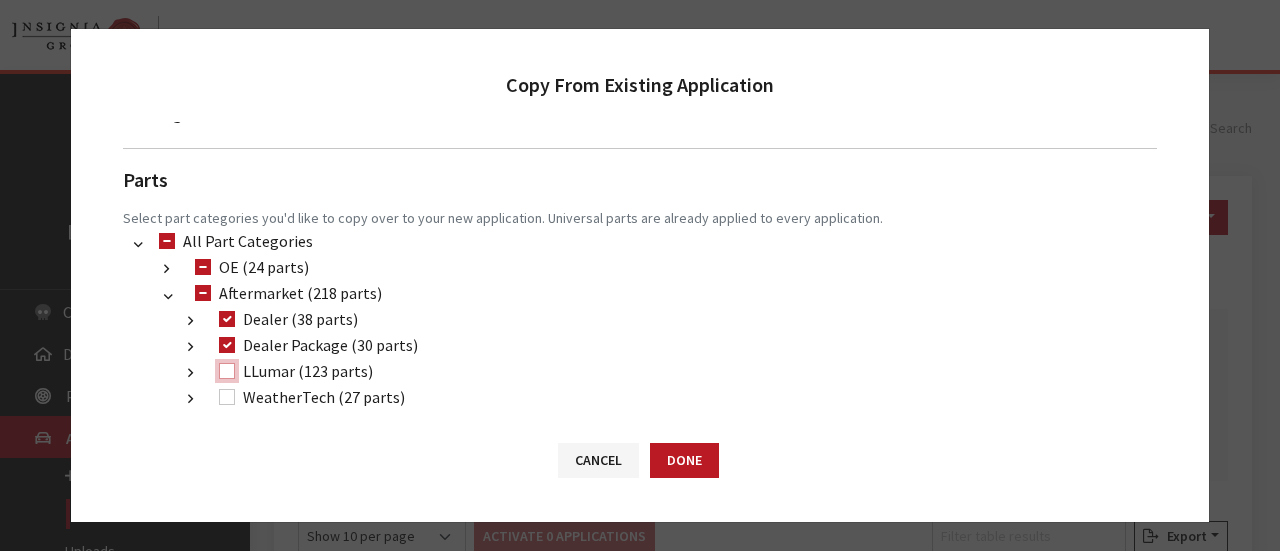 click on "LLumar (123 parts)" at bounding box center [227, 371] 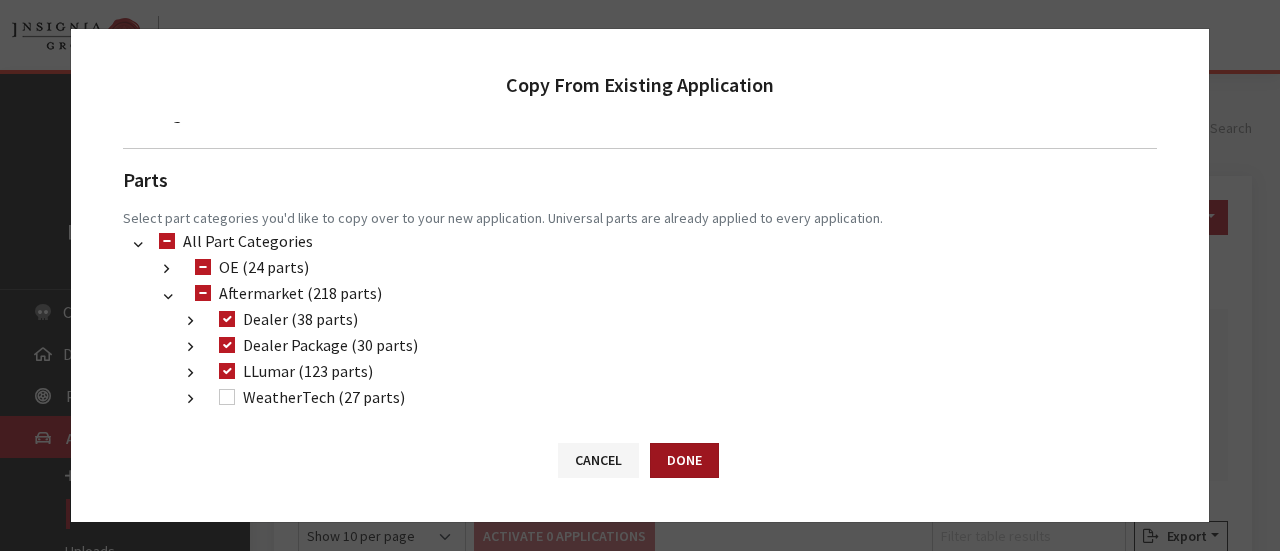 click on "Done" at bounding box center [684, 460] 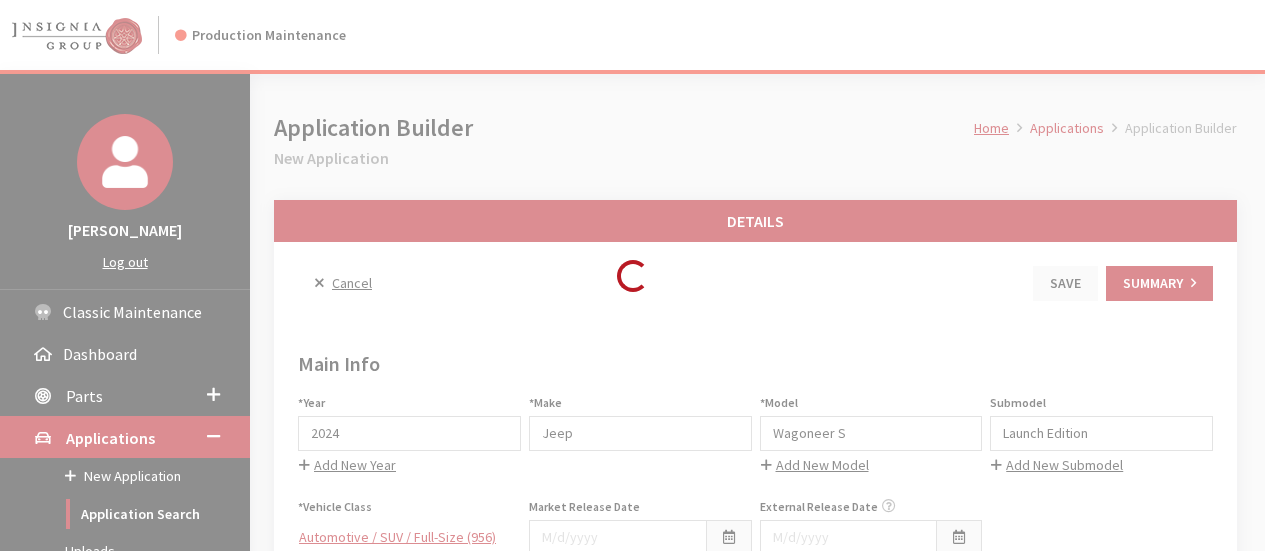 scroll, scrollTop: 0, scrollLeft: 0, axis: both 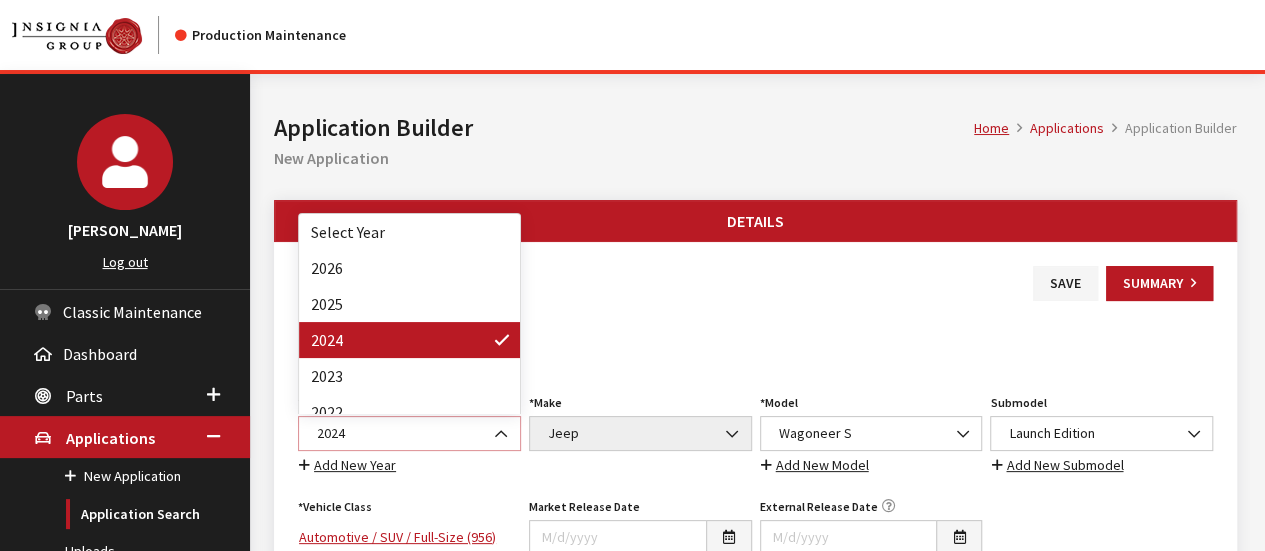 click on "2024" at bounding box center [409, 433] 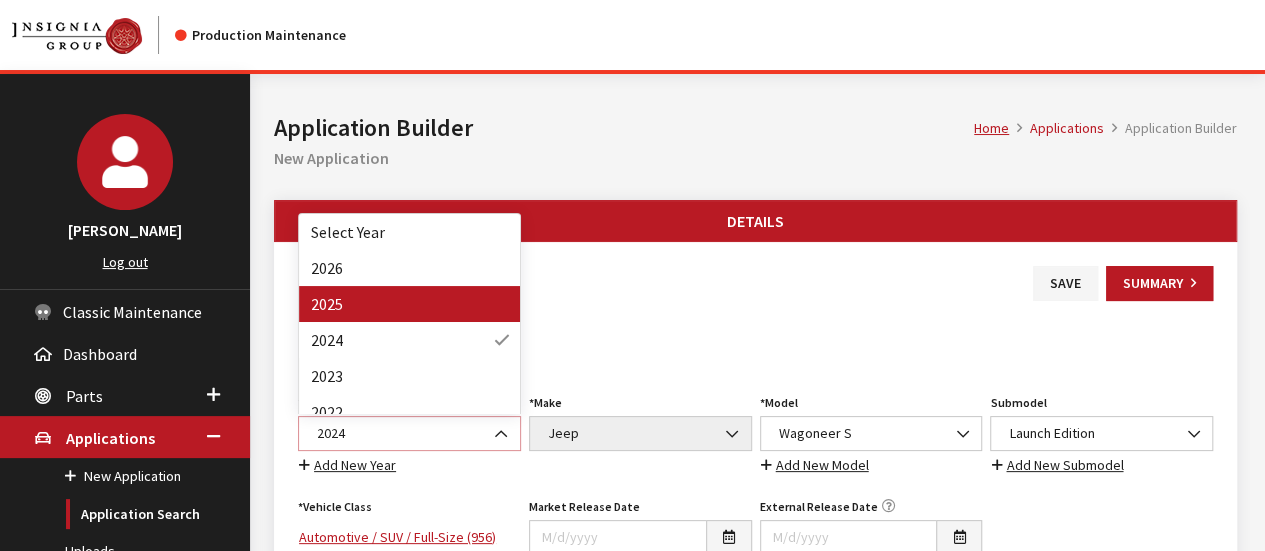 select on "43" 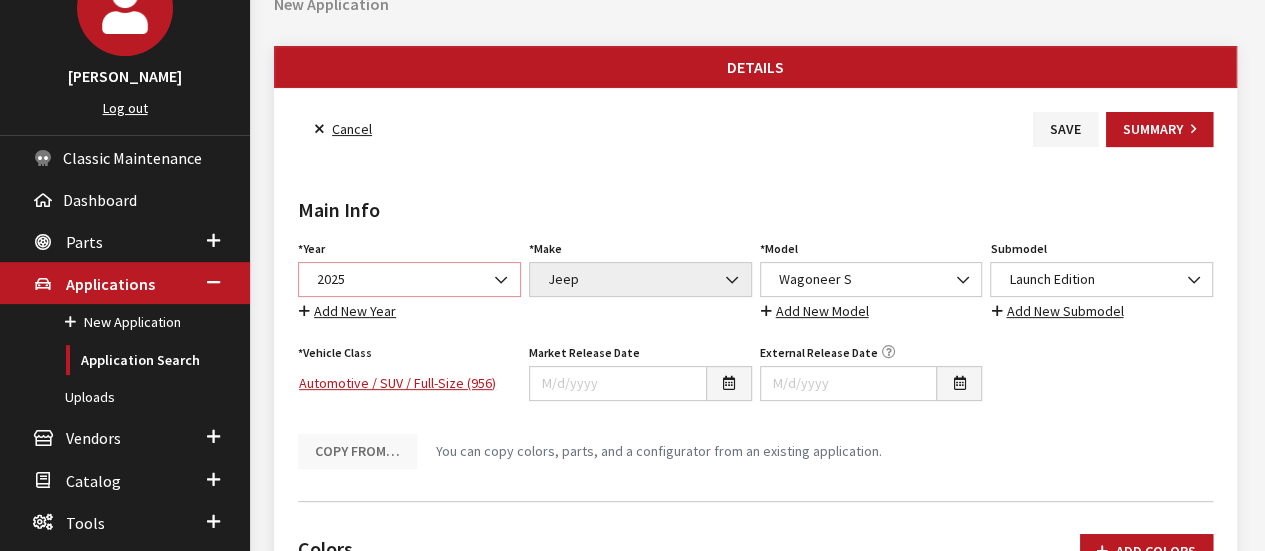 scroll, scrollTop: 400, scrollLeft: 0, axis: vertical 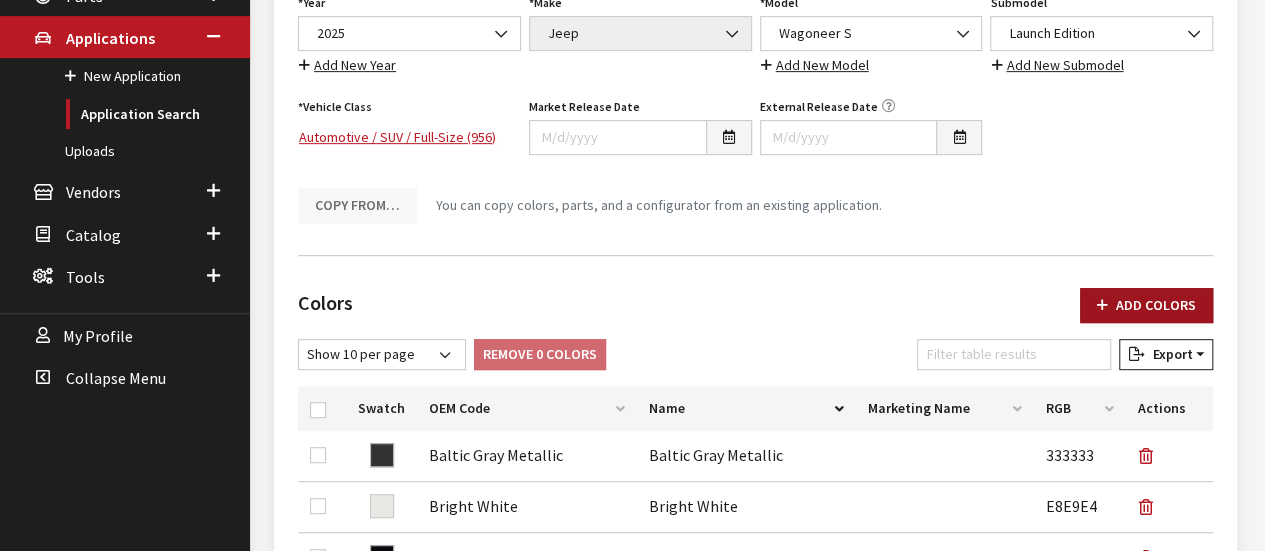 click on "Add Colors" at bounding box center [1146, 305] 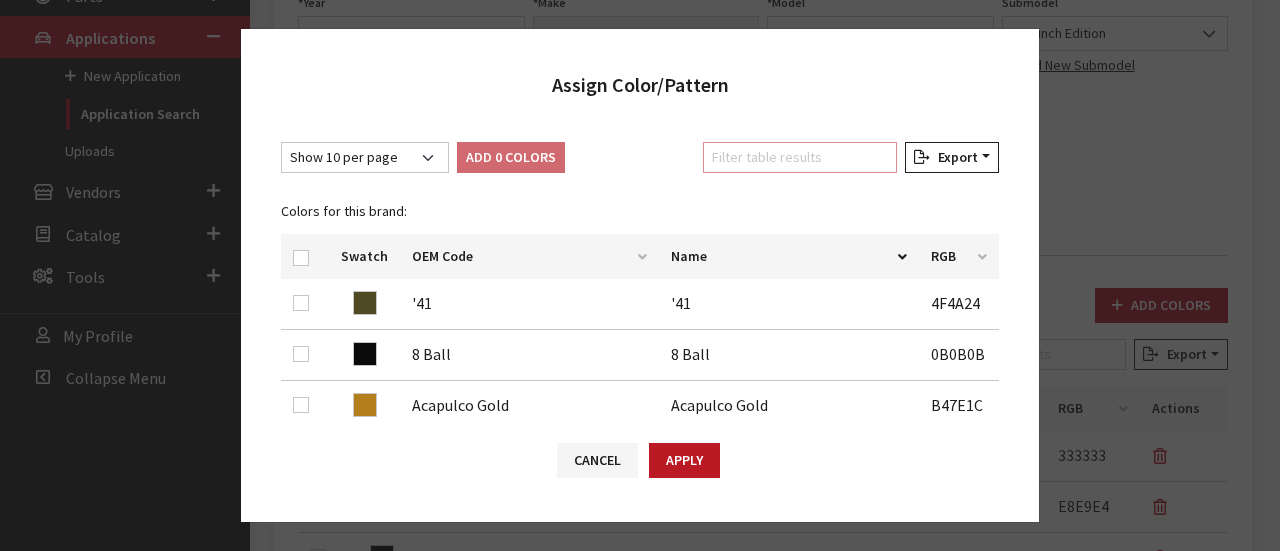 click on "Filter table results" at bounding box center (800, 157) 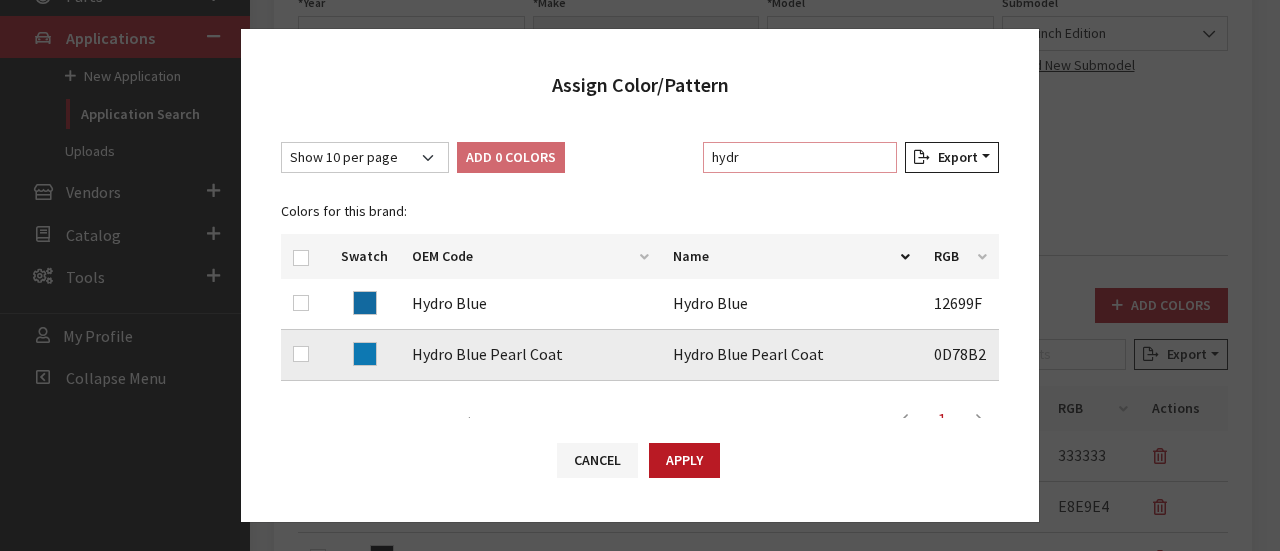 type on "hydr" 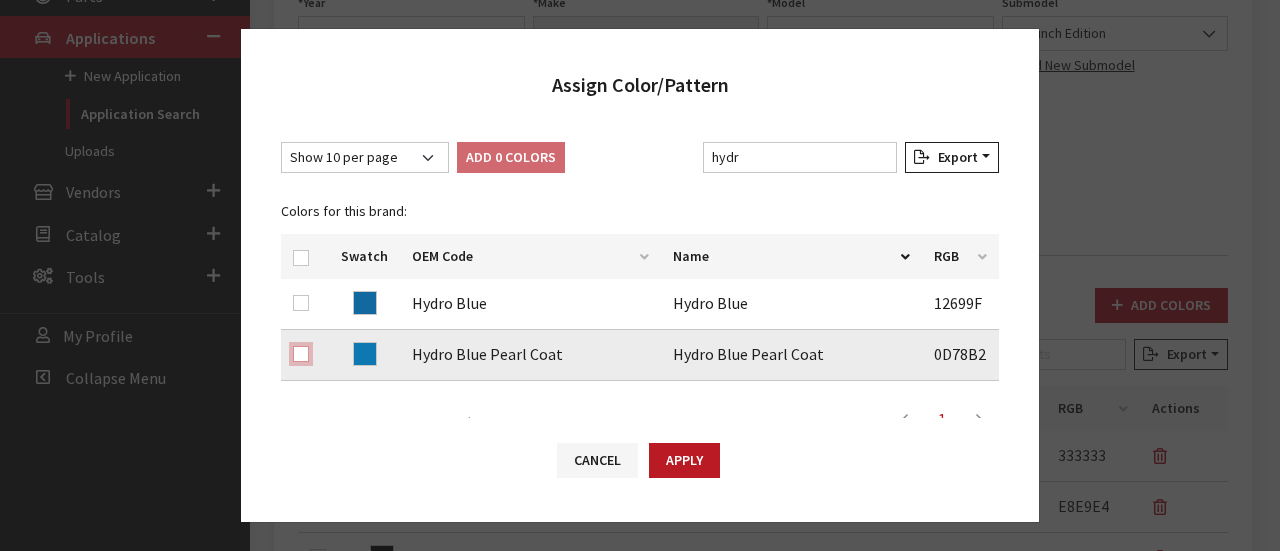 click at bounding box center (301, 354) 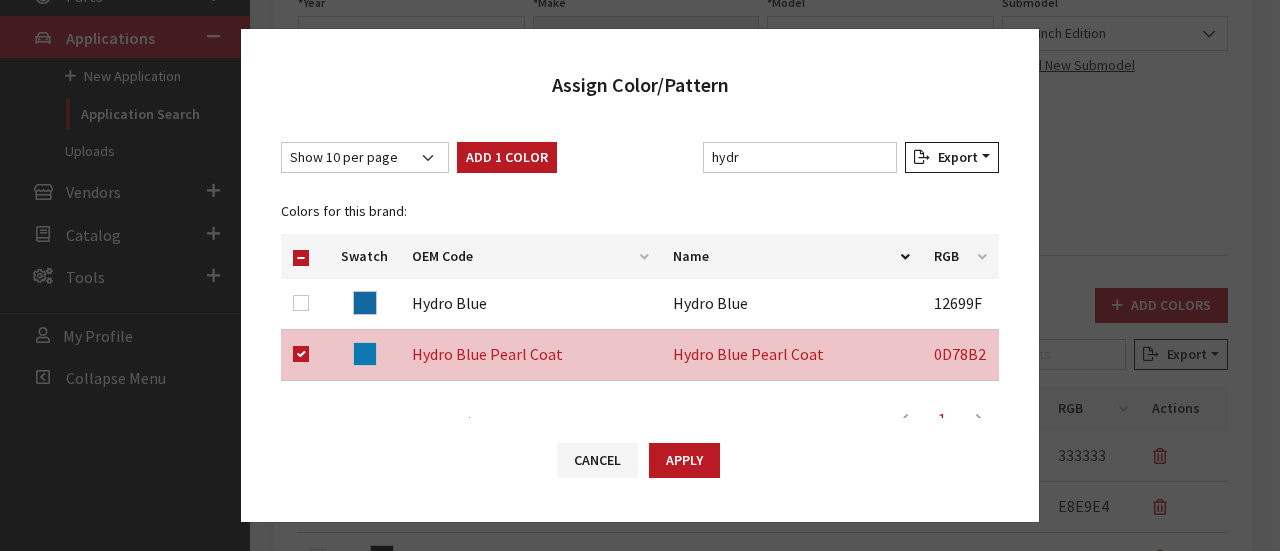 click on "Add 1 Color" at bounding box center (507, 161) 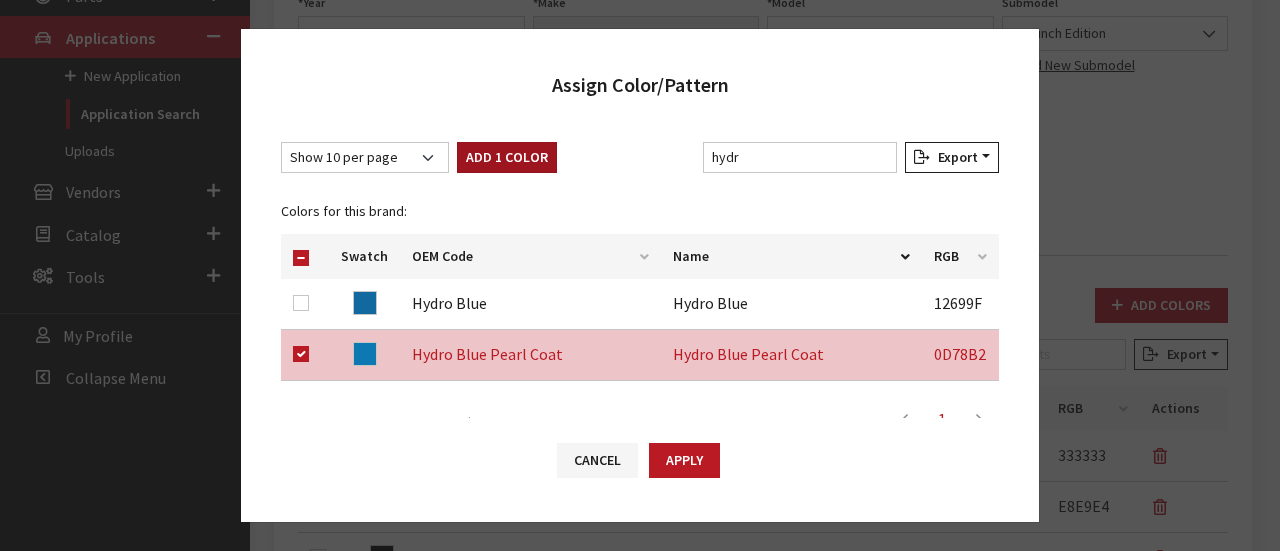 click on "Add 1 Color" at bounding box center [507, 157] 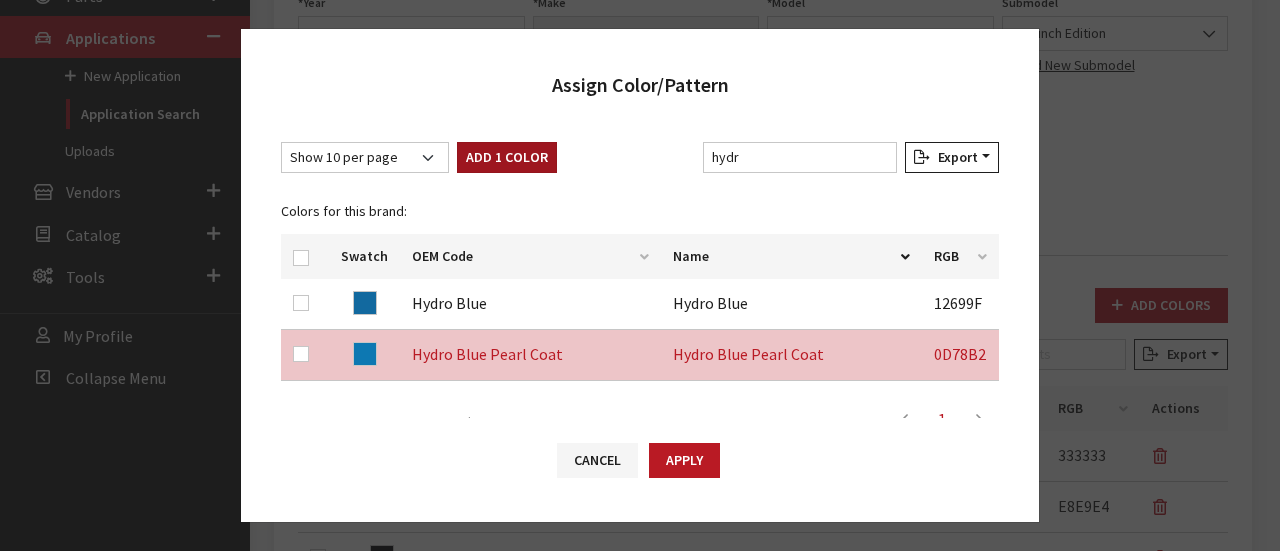 checkbox on "false" 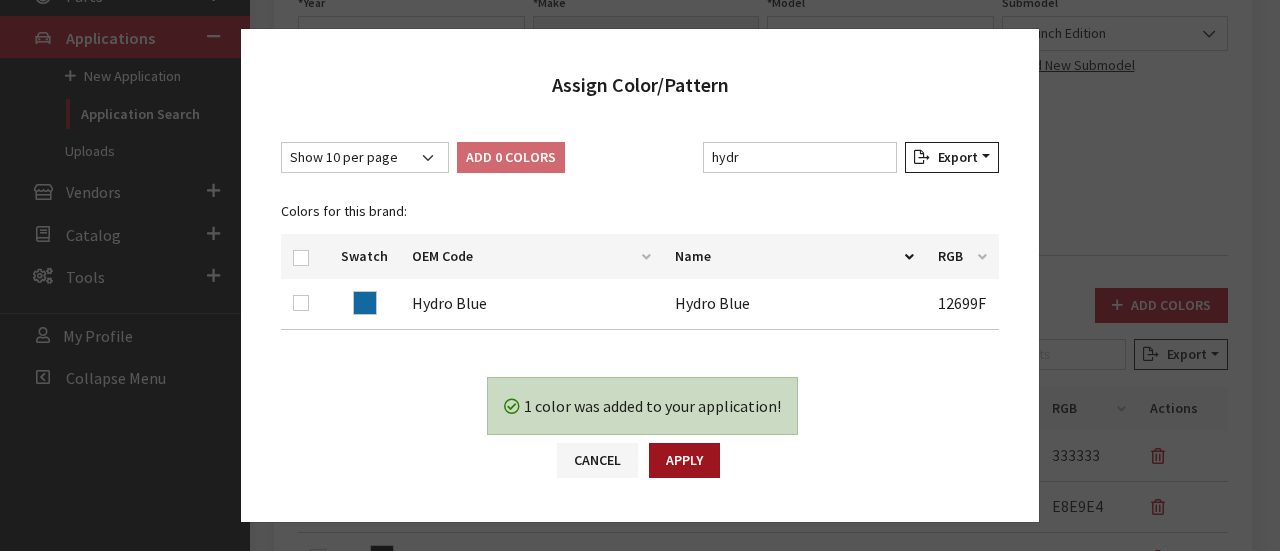 click on "Apply" at bounding box center [684, 460] 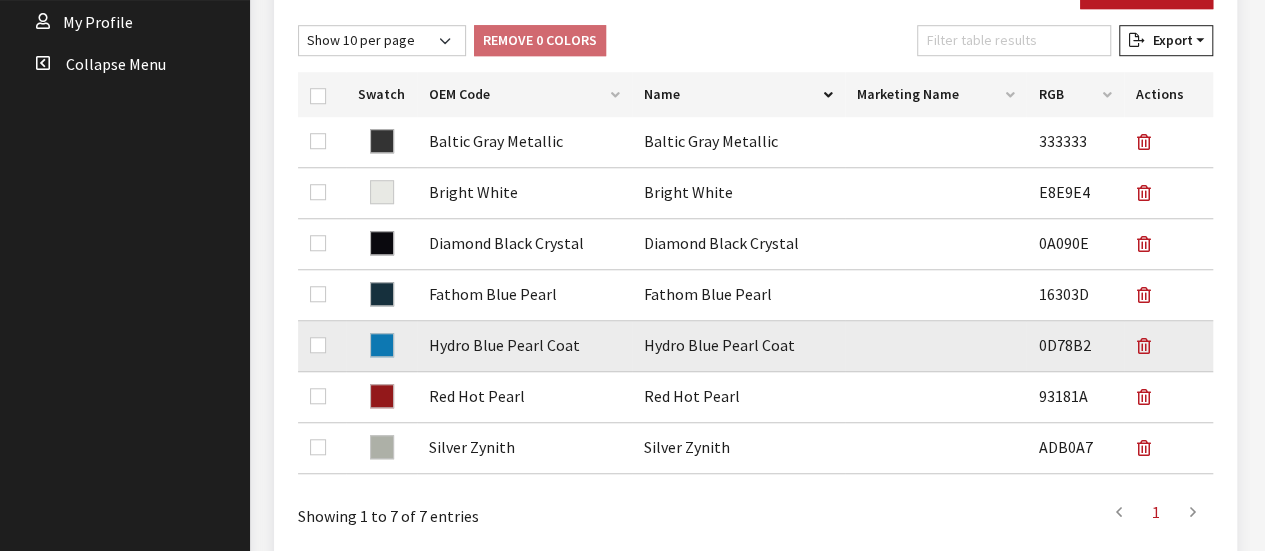 scroll, scrollTop: 800, scrollLeft: 0, axis: vertical 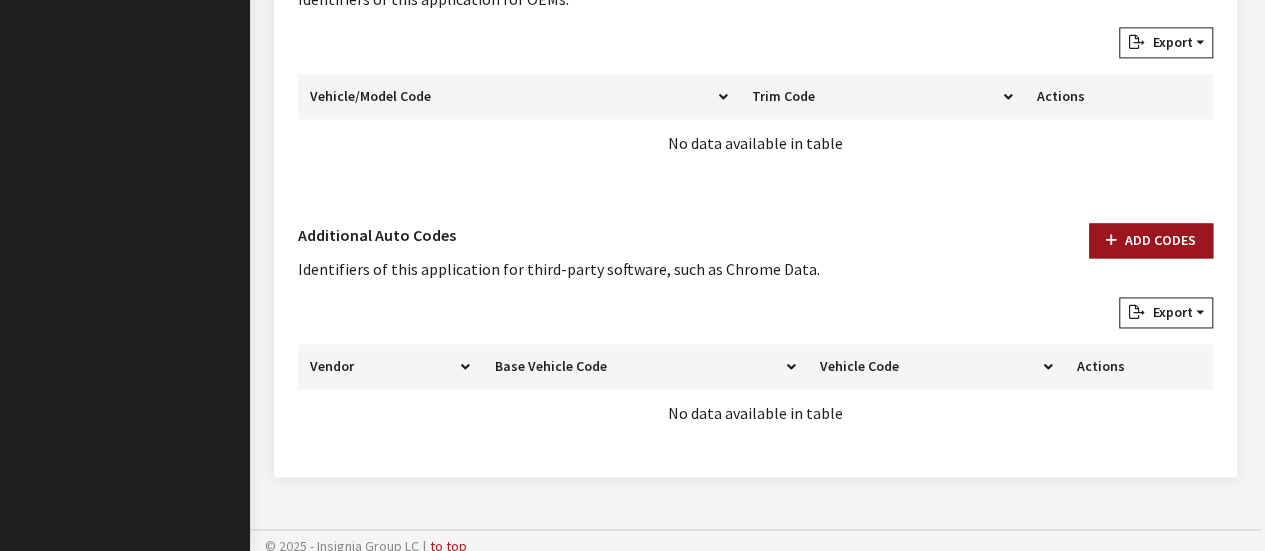click on "Add Codes" at bounding box center [1151, 240] 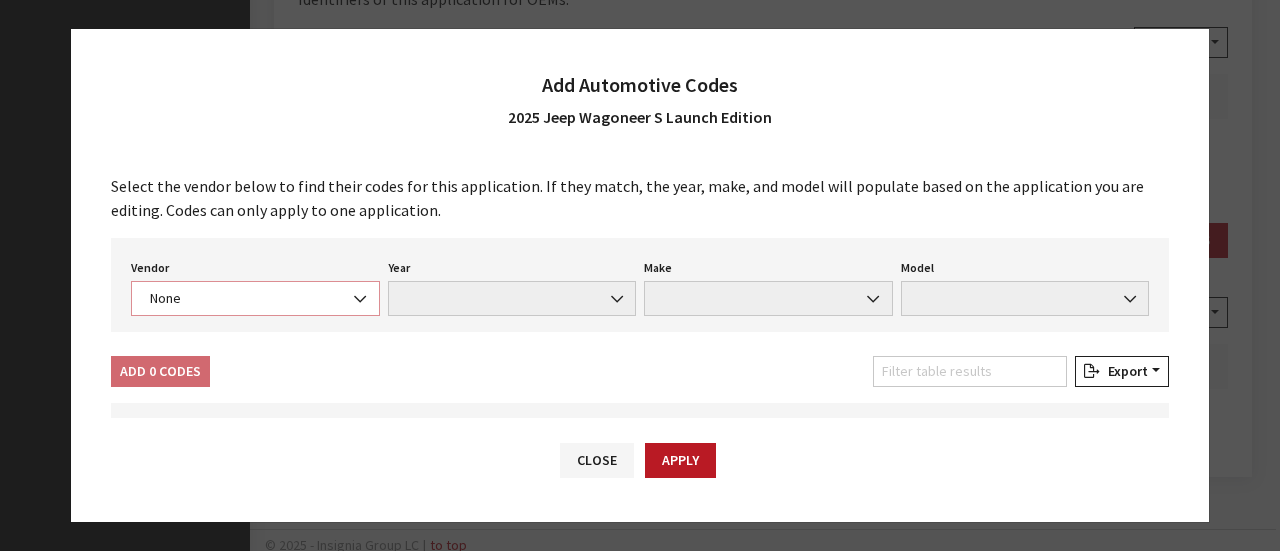 click on "None" at bounding box center [255, 298] 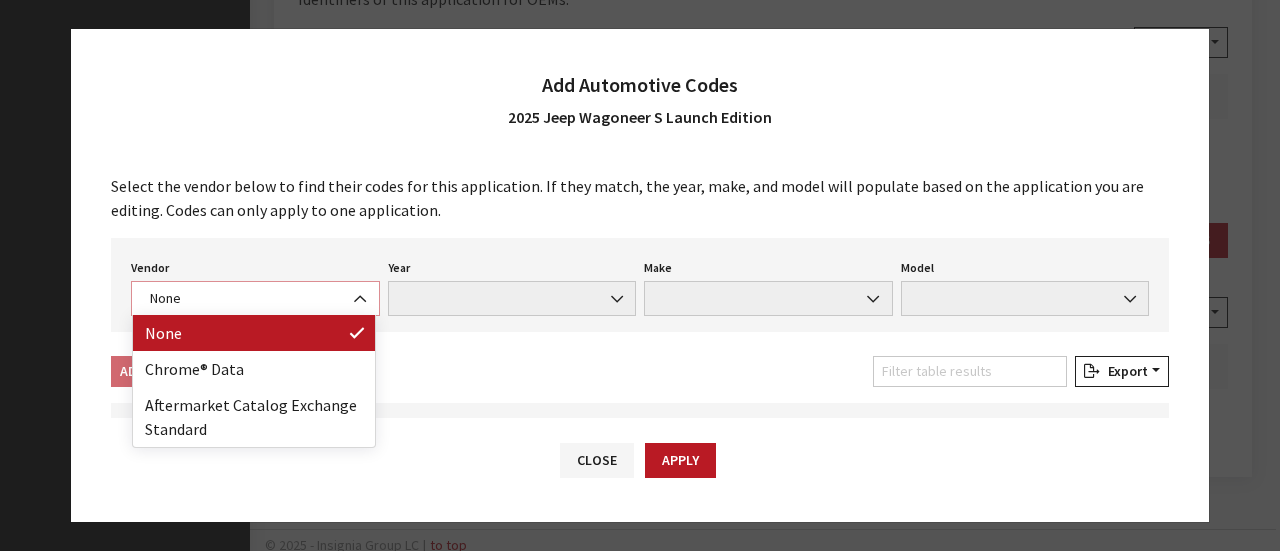 select on "4" 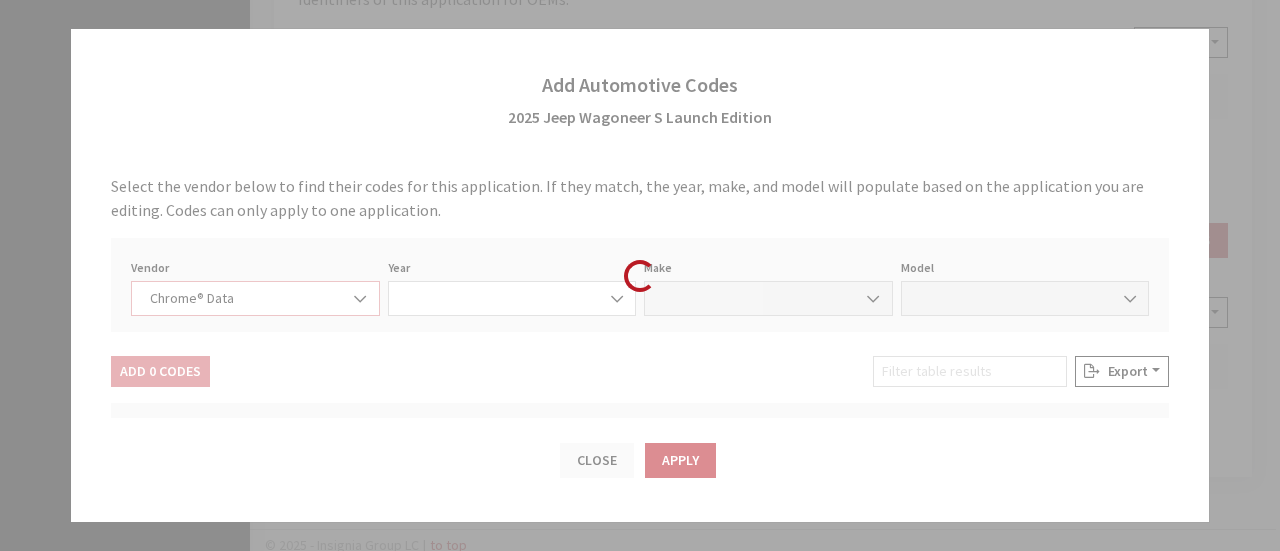 select on "2025" 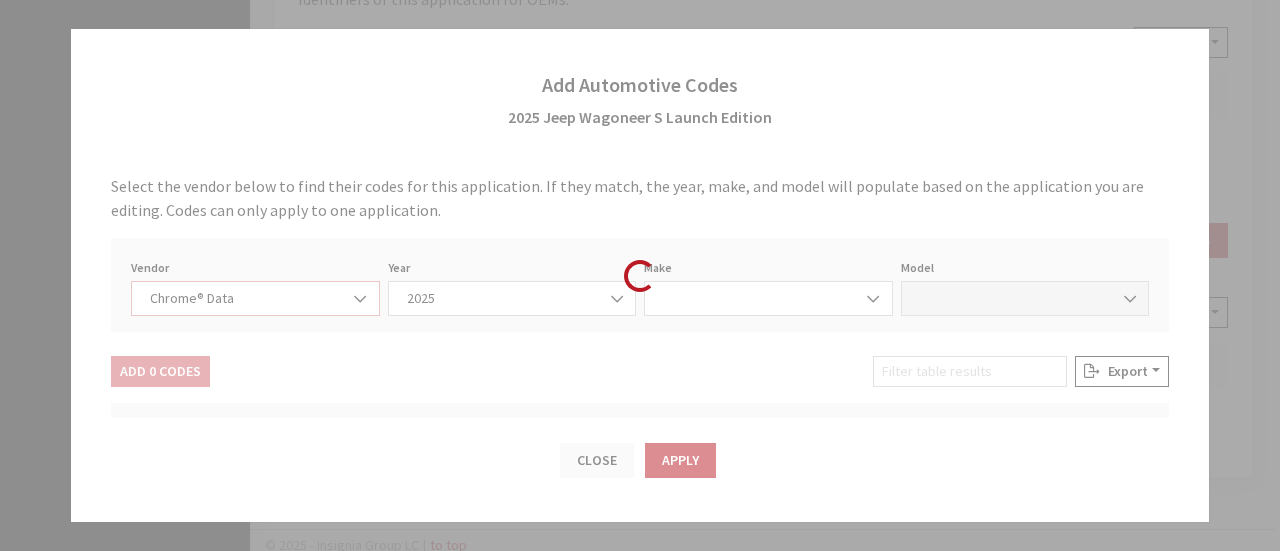 select on "21" 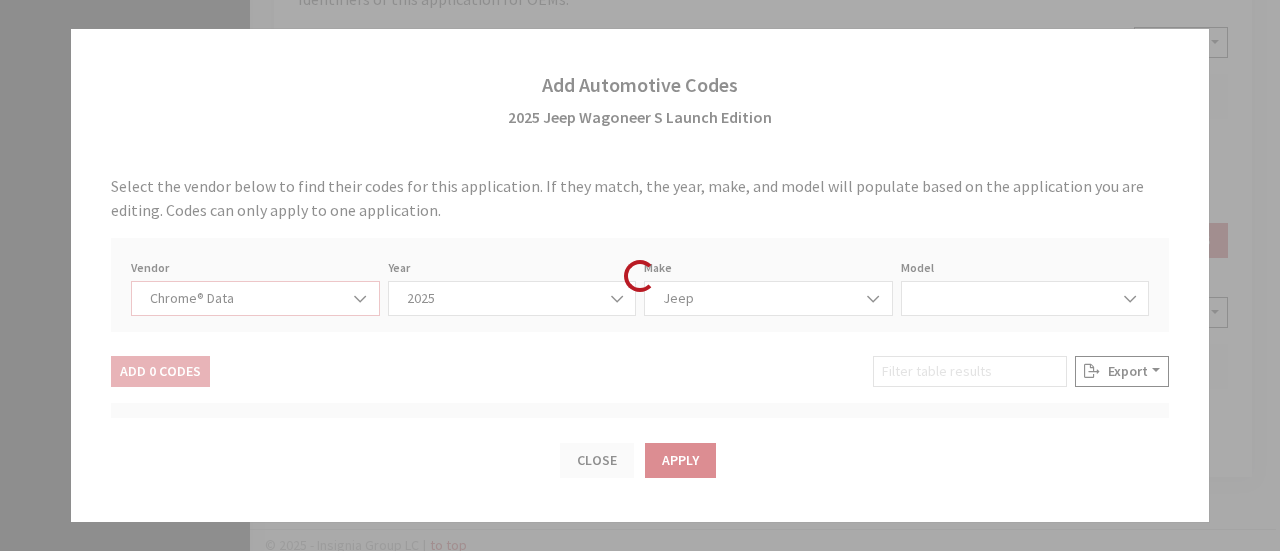 select on "65809" 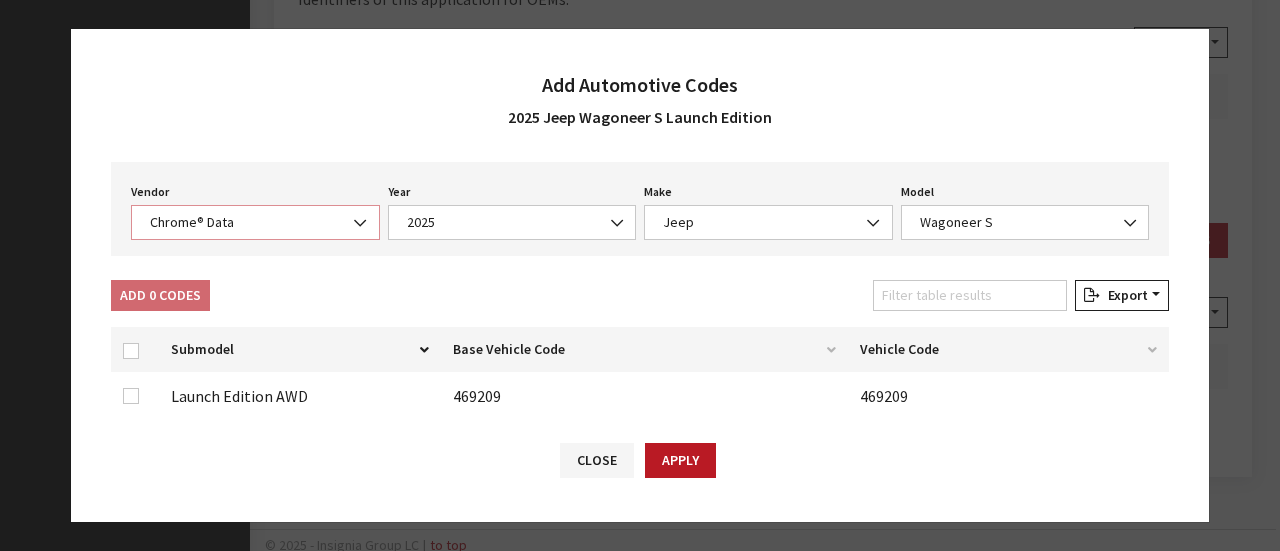 scroll, scrollTop: 164, scrollLeft: 0, axis: vertical 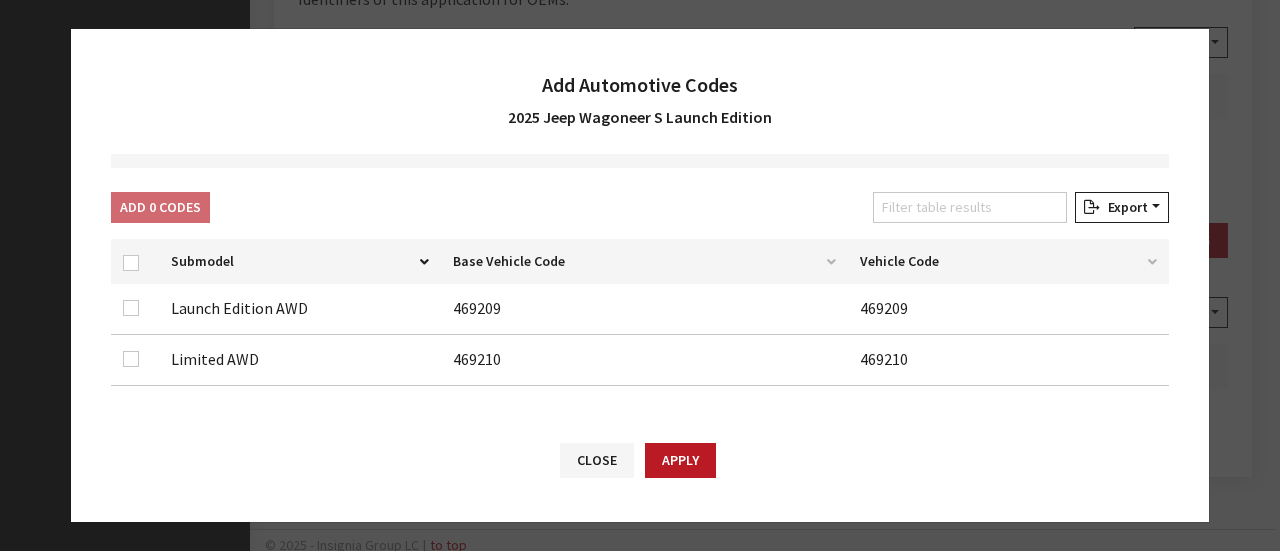 click at bounding box center [135, 308] 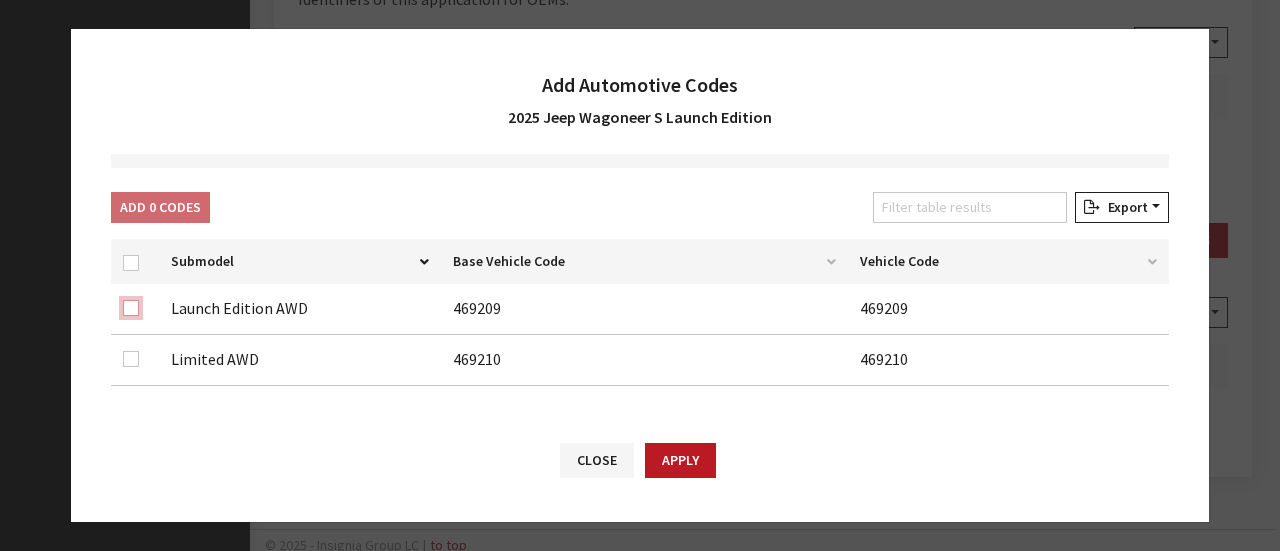 click at bounding box center (131, 308) 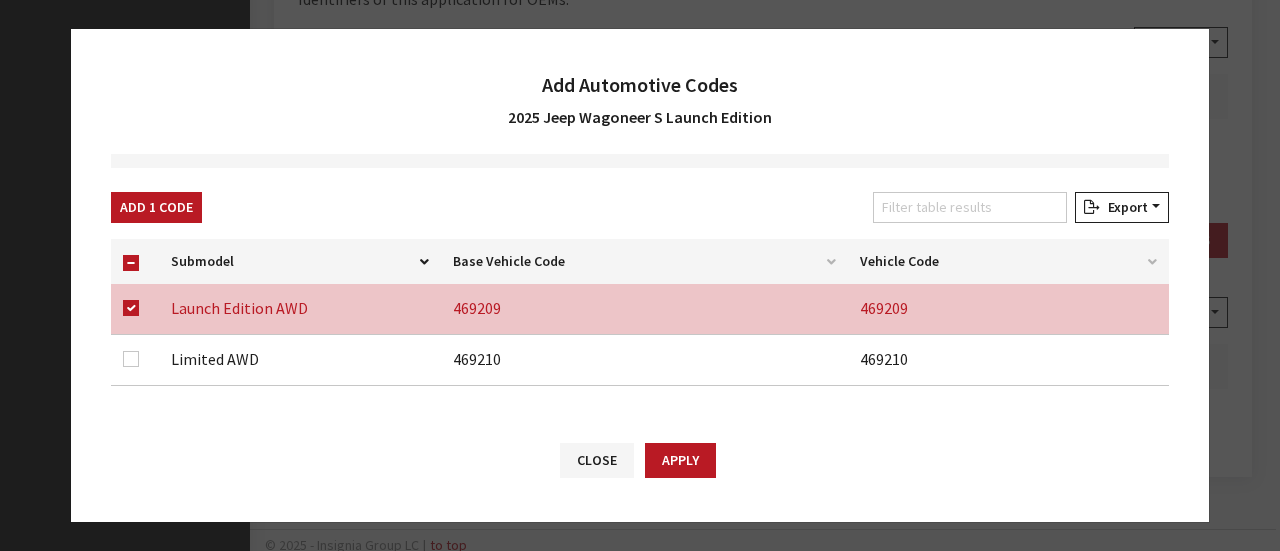 drag, startPoint x: 140, startPoint y: 233, endPoint x: 148, endPoint y: 207, distance: 27.202942 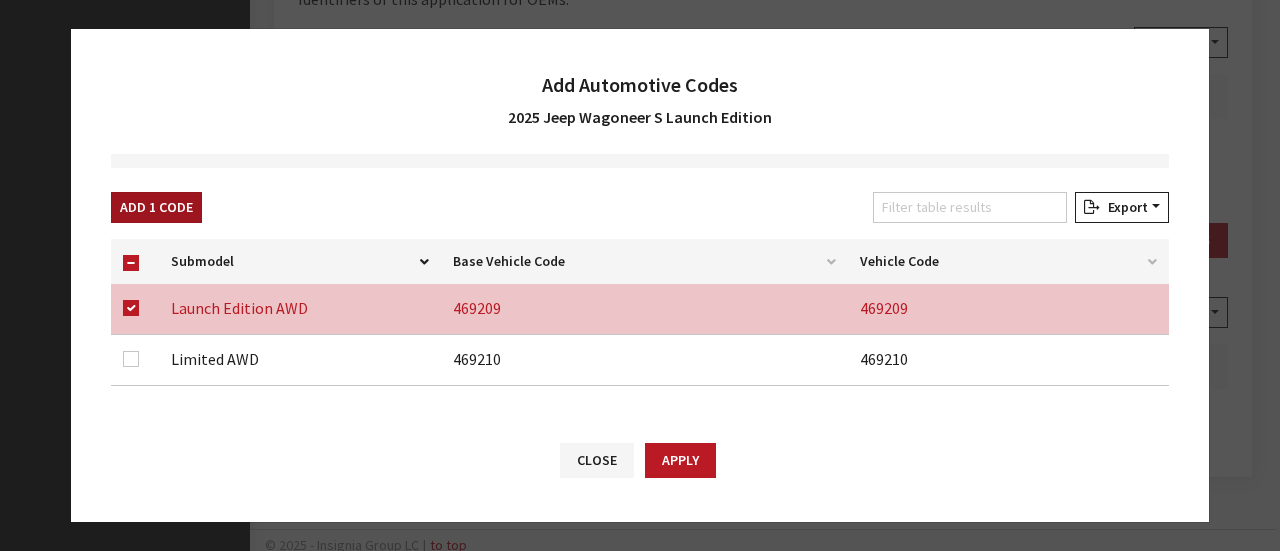 click on "Add 1 Code" at bounding box center (156, 207) 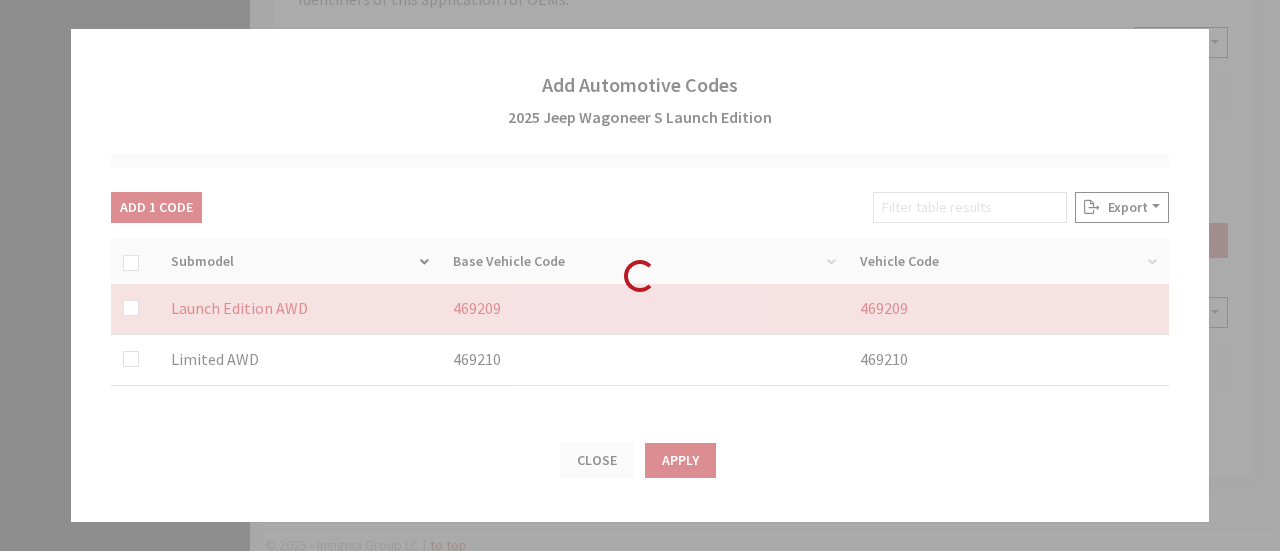 checkbox on "false" 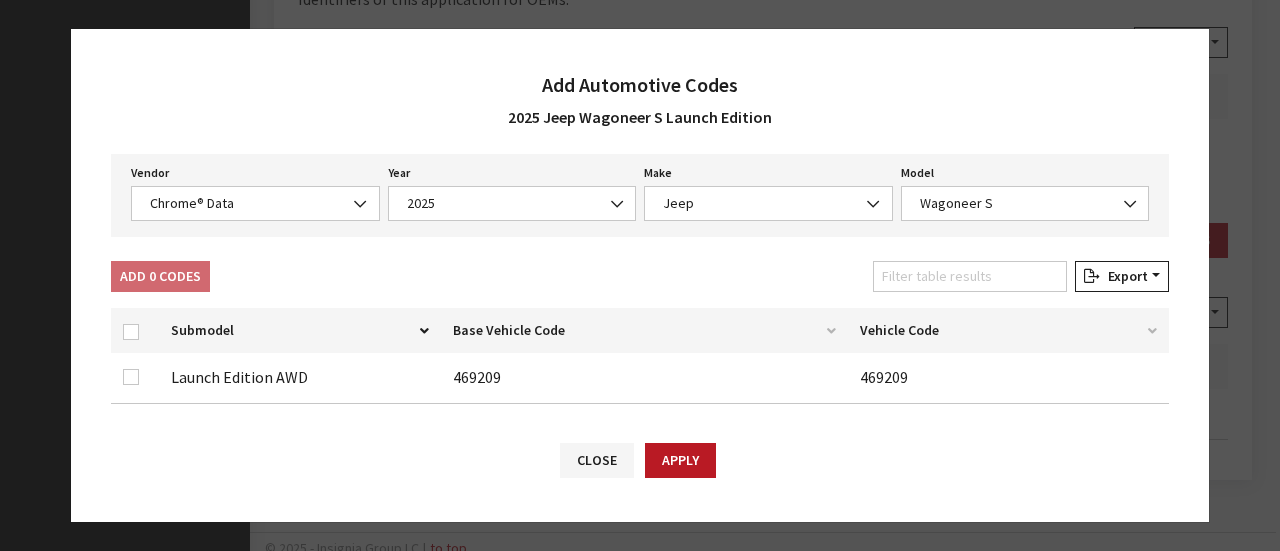 scroll, scrollTop: 64, scrollLeft: 0, axis: vertical 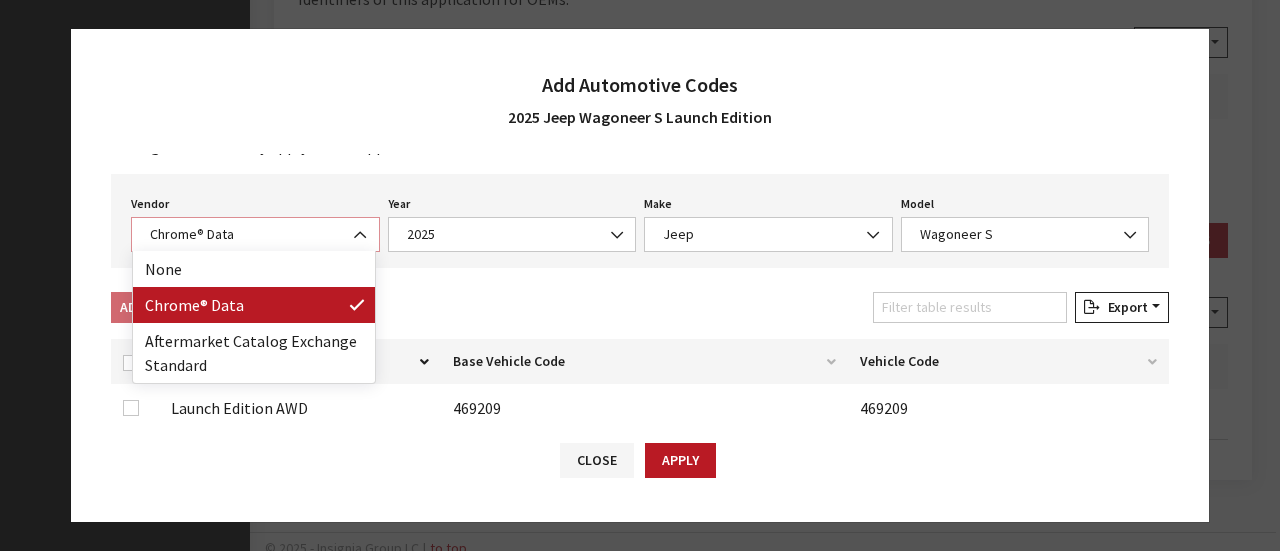 click on "Chrome® Data" at bounding box center [255, 234] 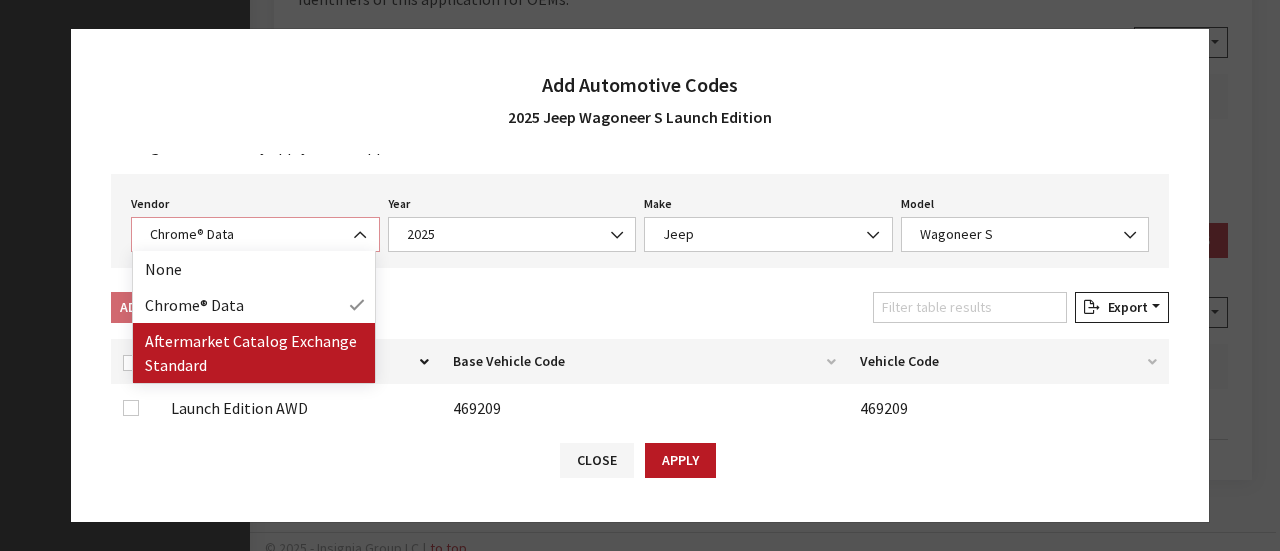 select on "2" 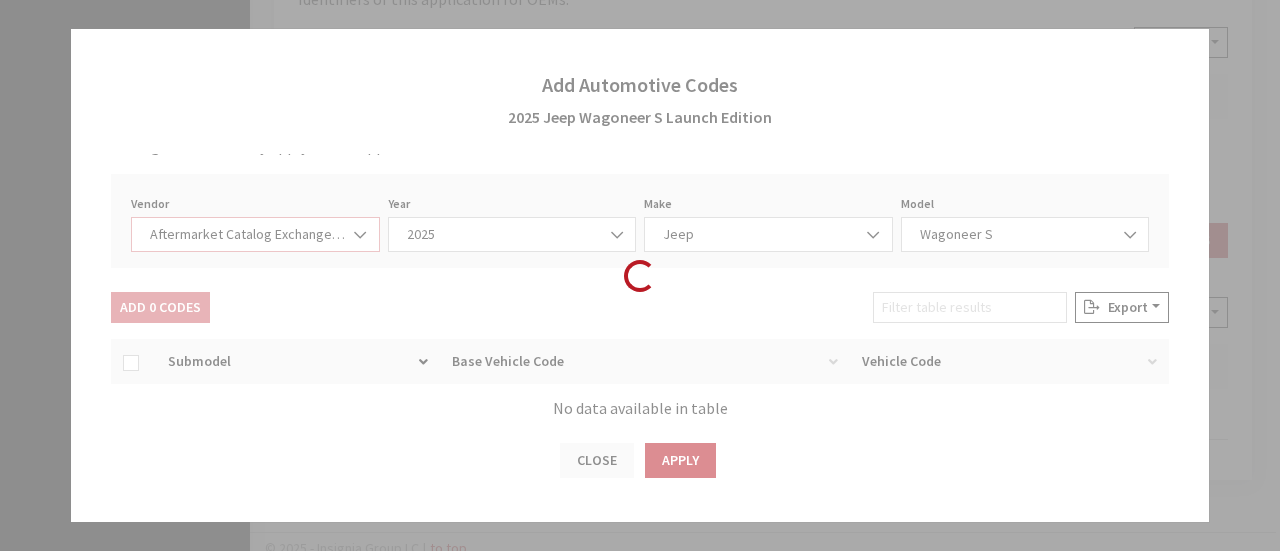 select on "2025" 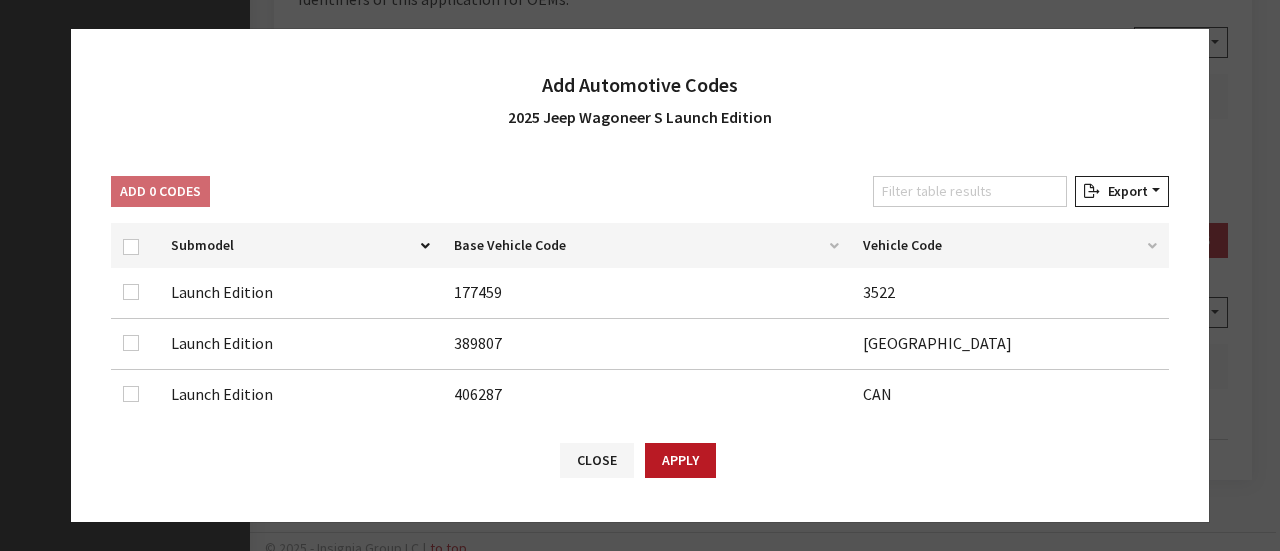scroll, scrollTop: 264, scrollLeft: 0, axis: vertical 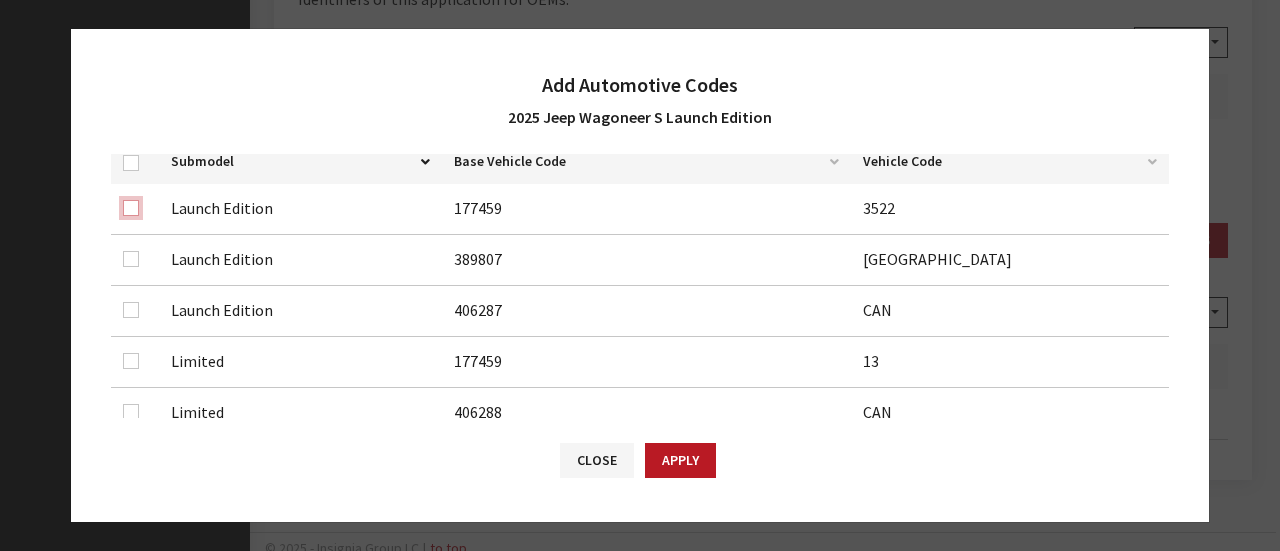 click at bounding box center [131, 208] 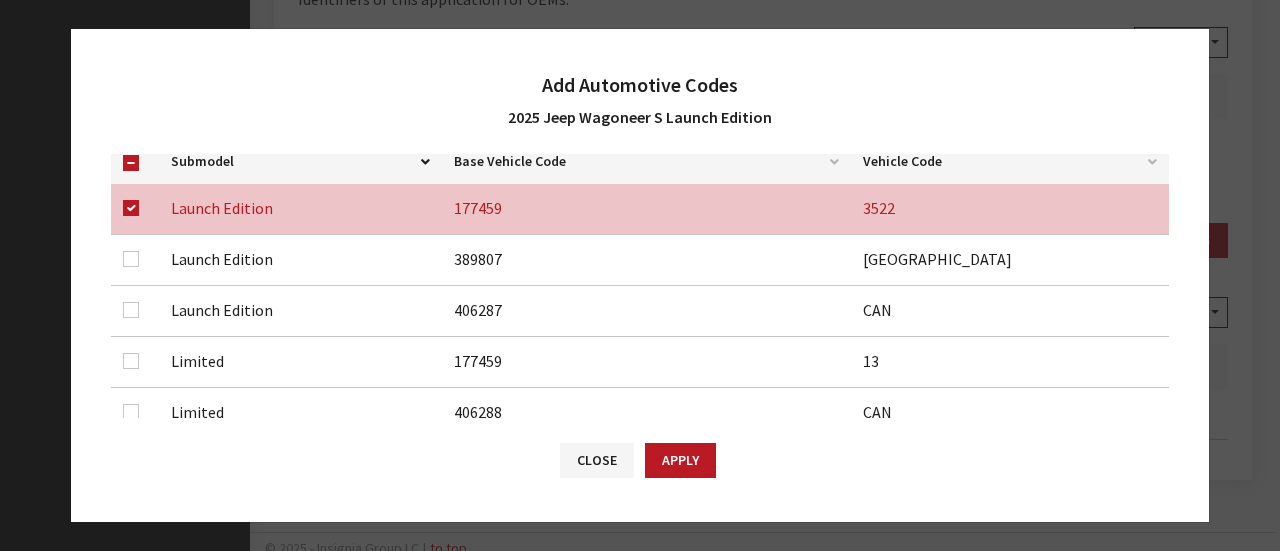 click at bounding box center [135, 259] 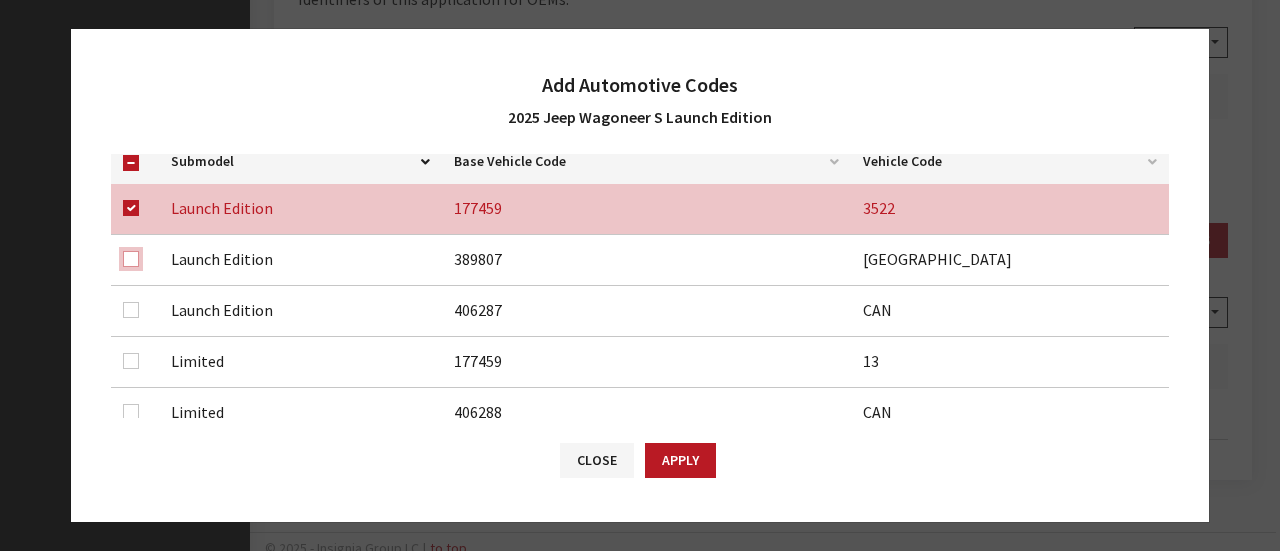 click at bounding box center (131, 259) 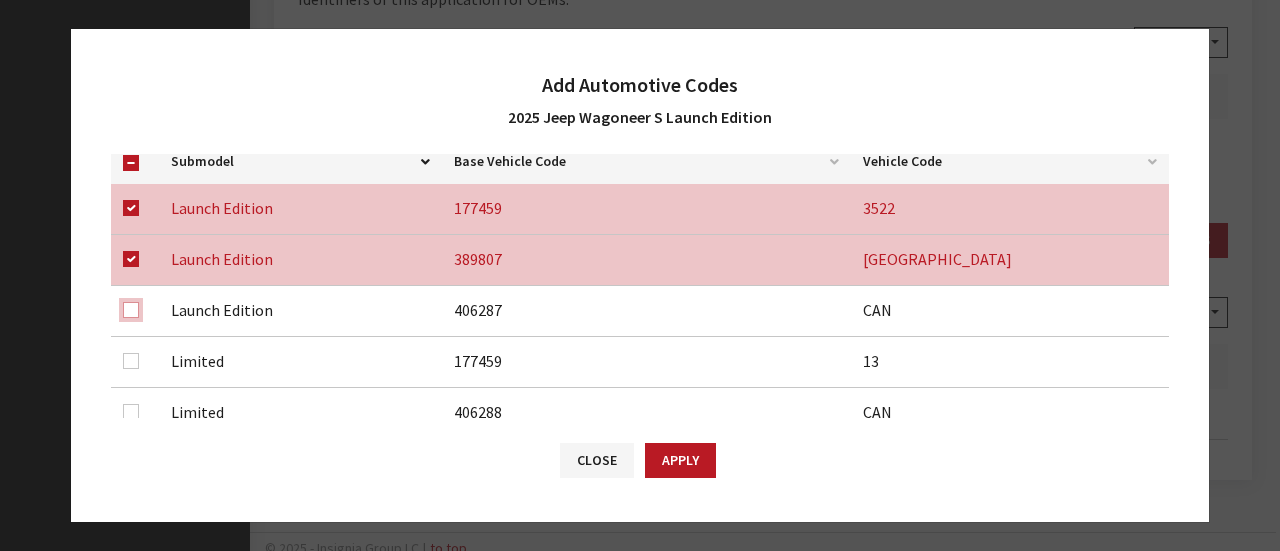 click at bounding box center (131, 208) 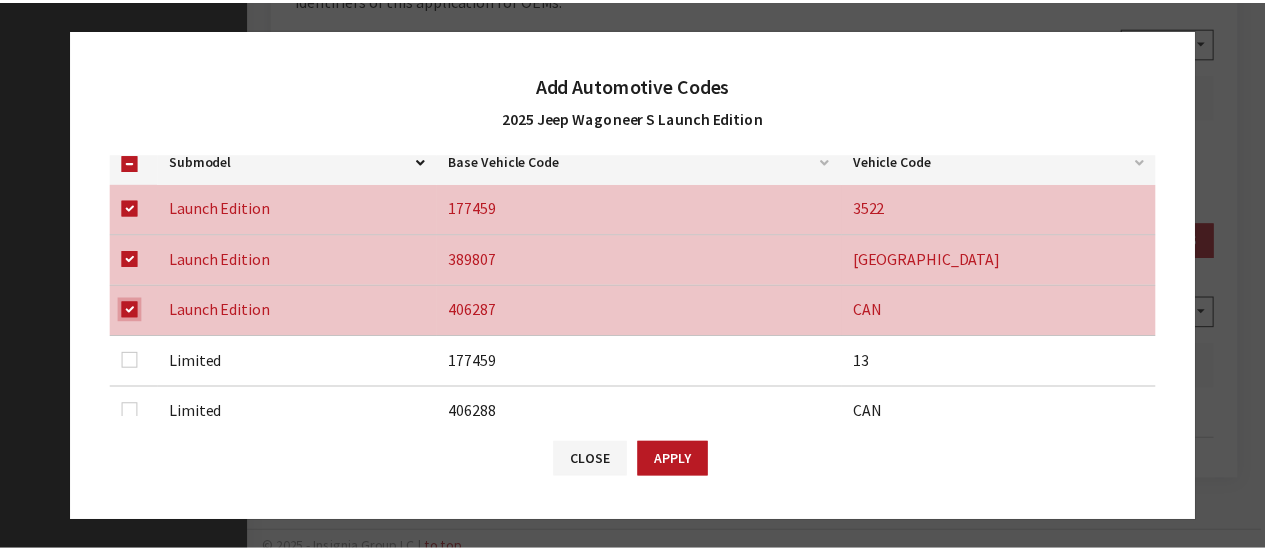 scroll, scrollTop: 64, scrollLeft: 0, axis: vertical 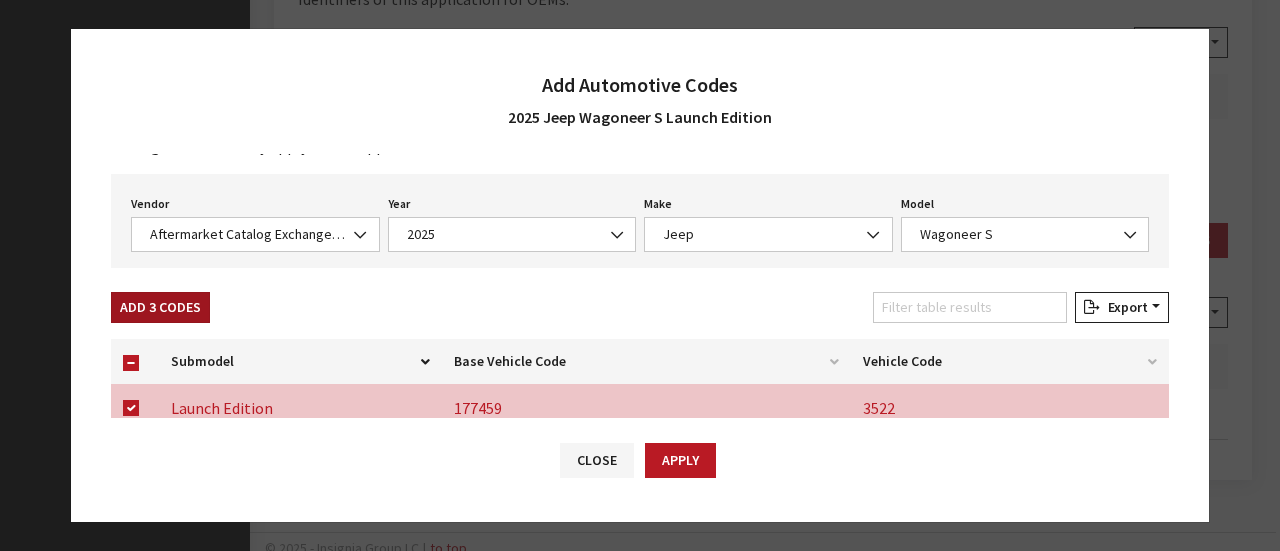 click on "Add 3 Codes" at bounding box center [160, 307] 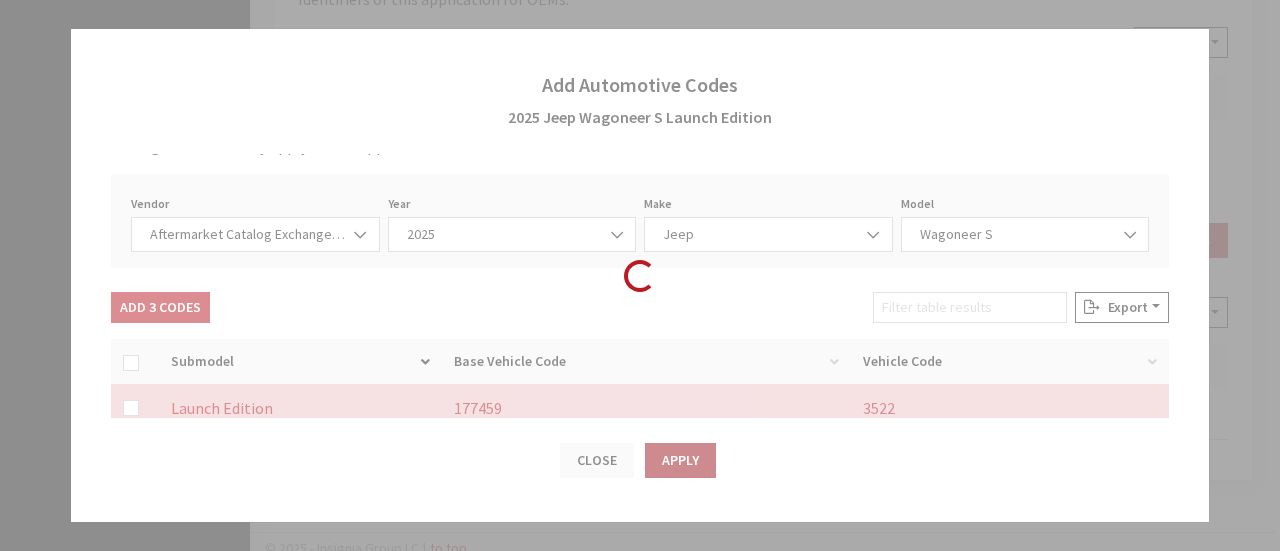checkbox on "false" 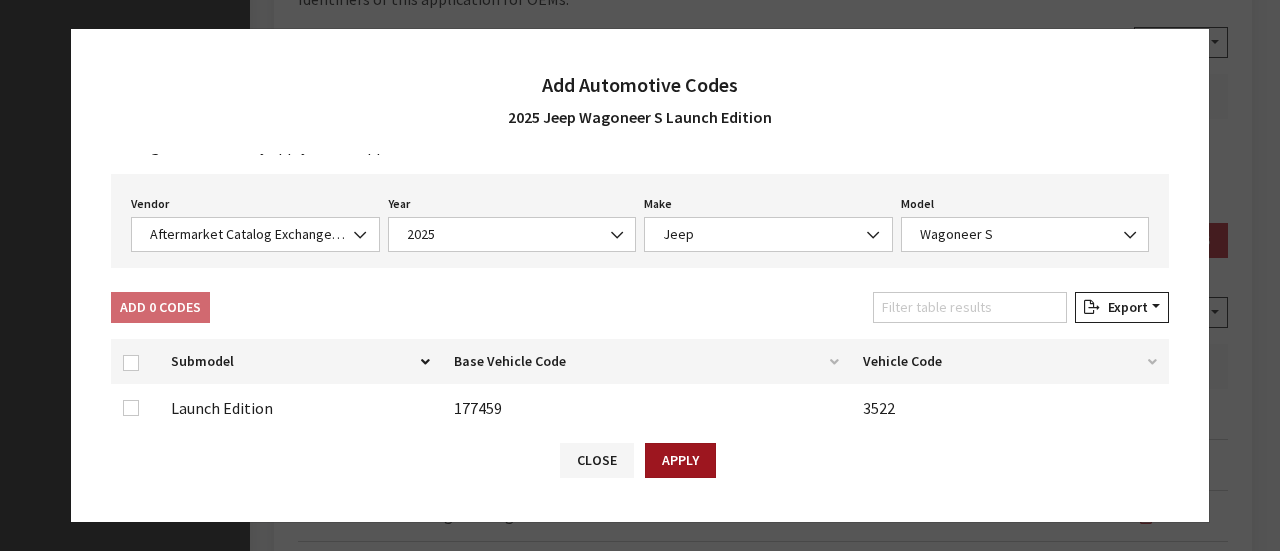 click on "Apply" at bounding box center [680, 460] 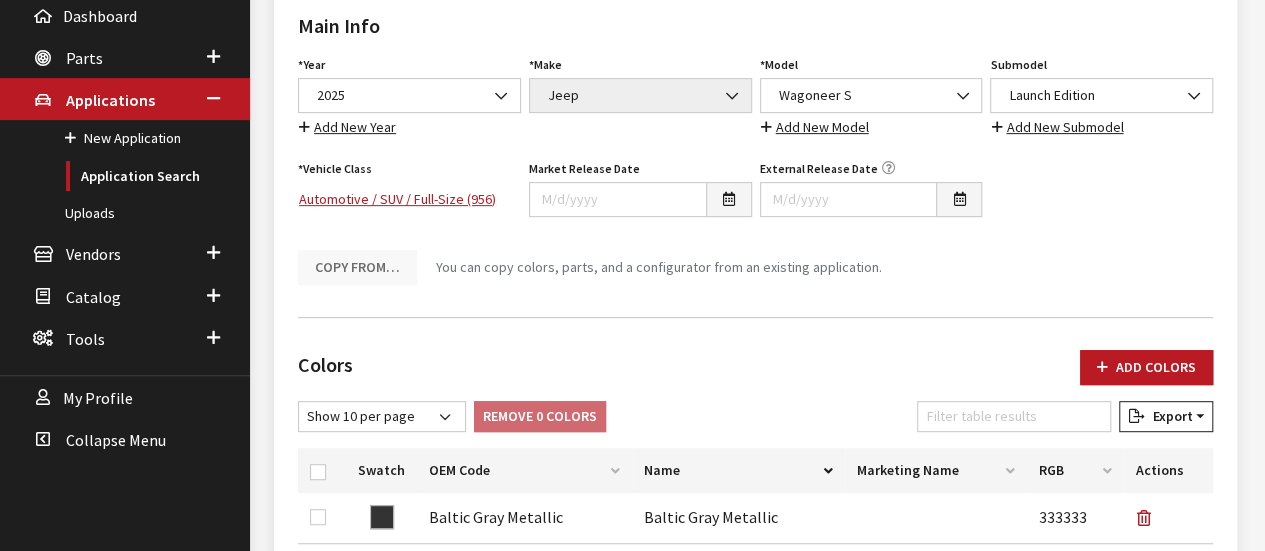 scroll, scrollTop: 200, scrollLeft: 0, axis: vertical 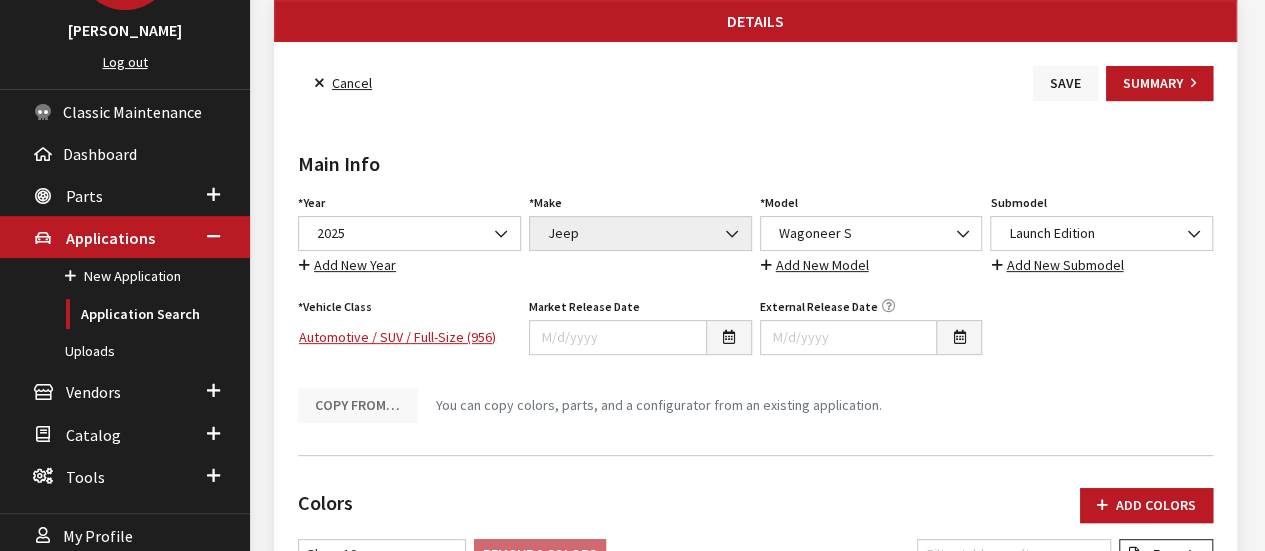 click on "Save" at bounding box center (1065, 83) 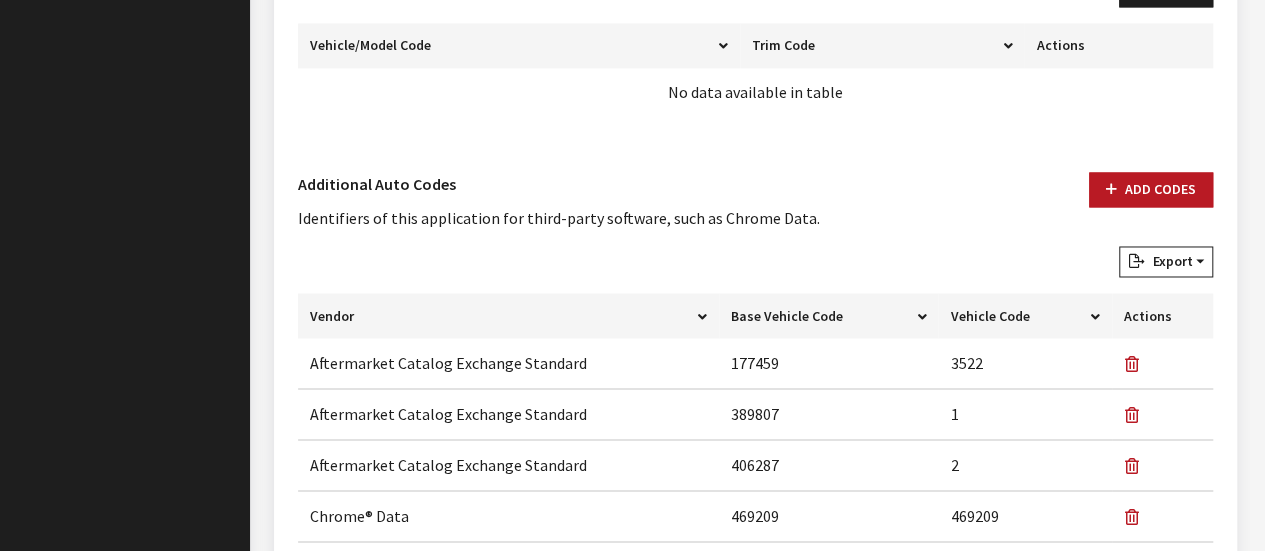 scroll, scrollTop: 1400, scrollLeft: 0, axis: vertical 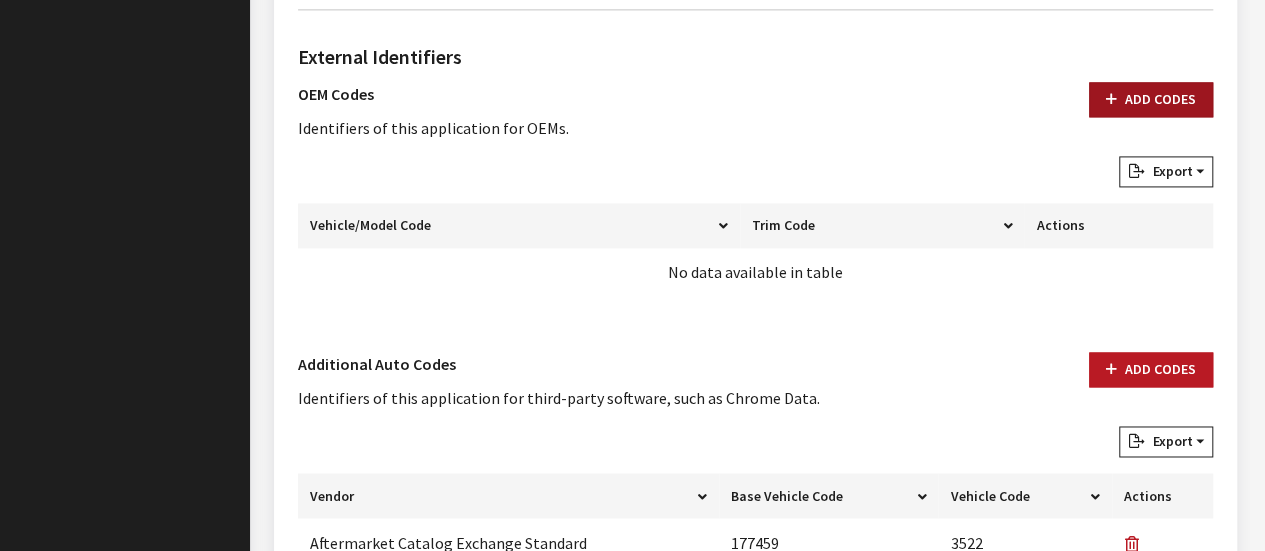 click on "Add Codes" at bounding box center [1151, 99] 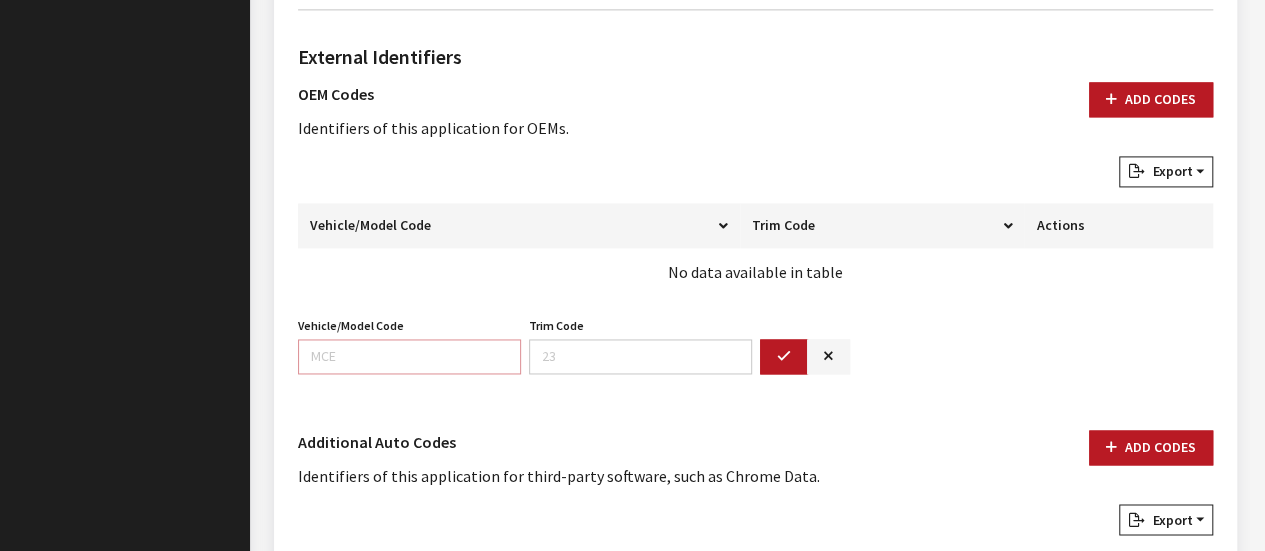 click on "Vehicle/Model Code" at bounding box center [409, 356] 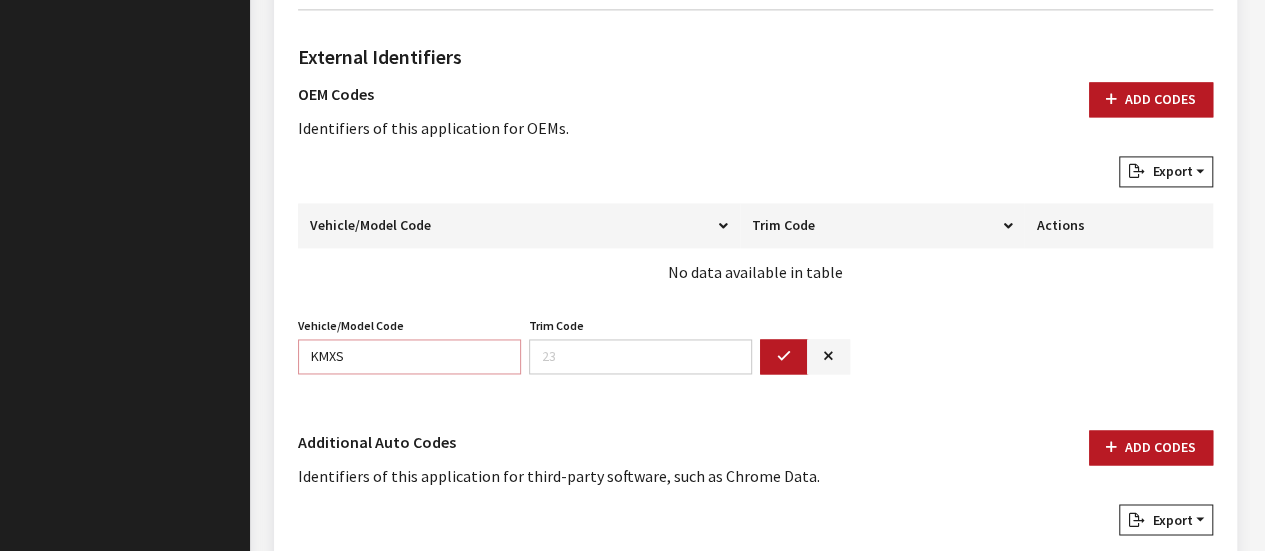 type on "KMXS" 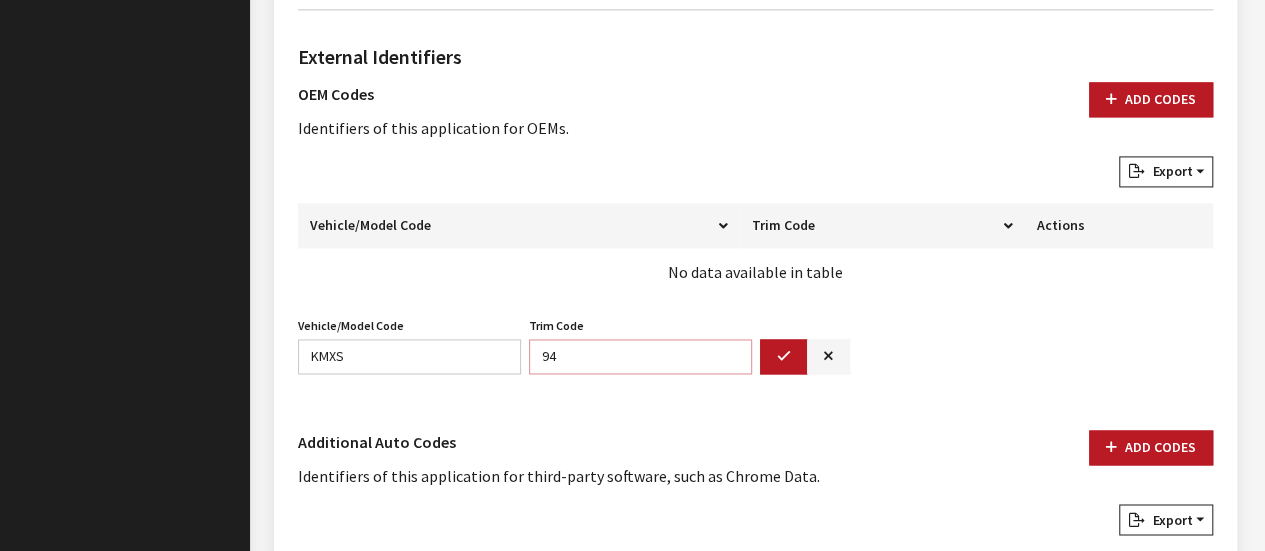 type on "9" 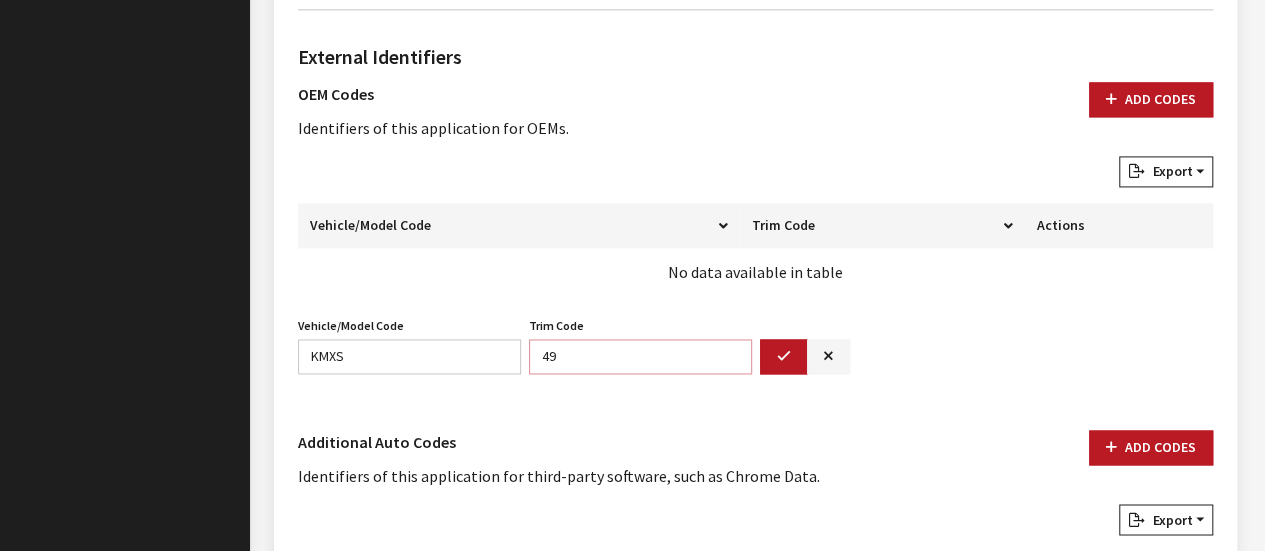 type on "49" 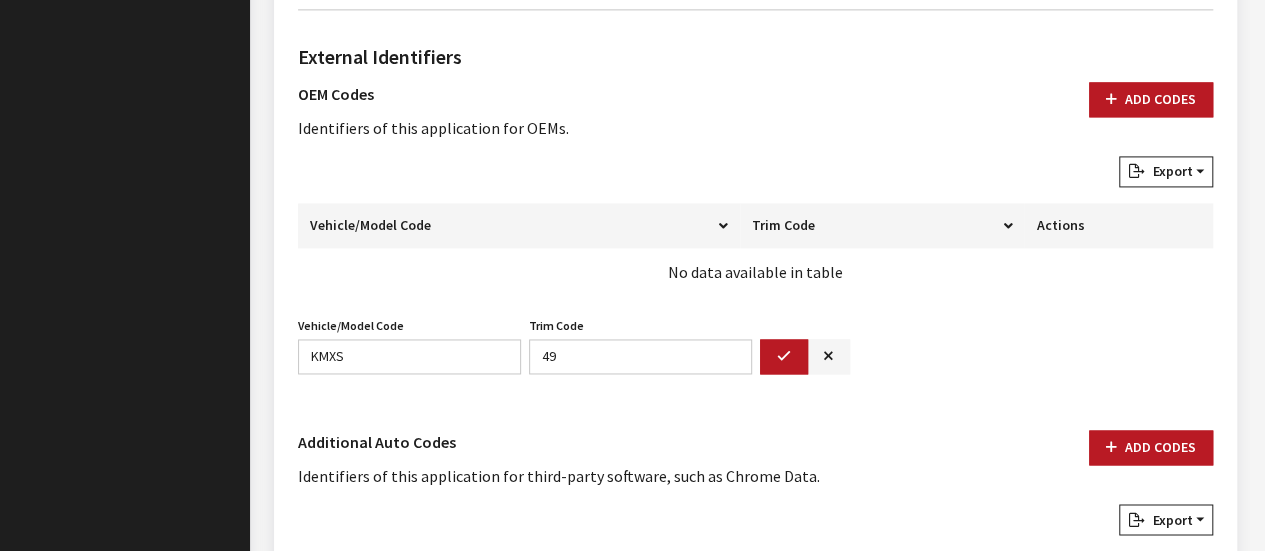 click at bounding box center (784, 356) 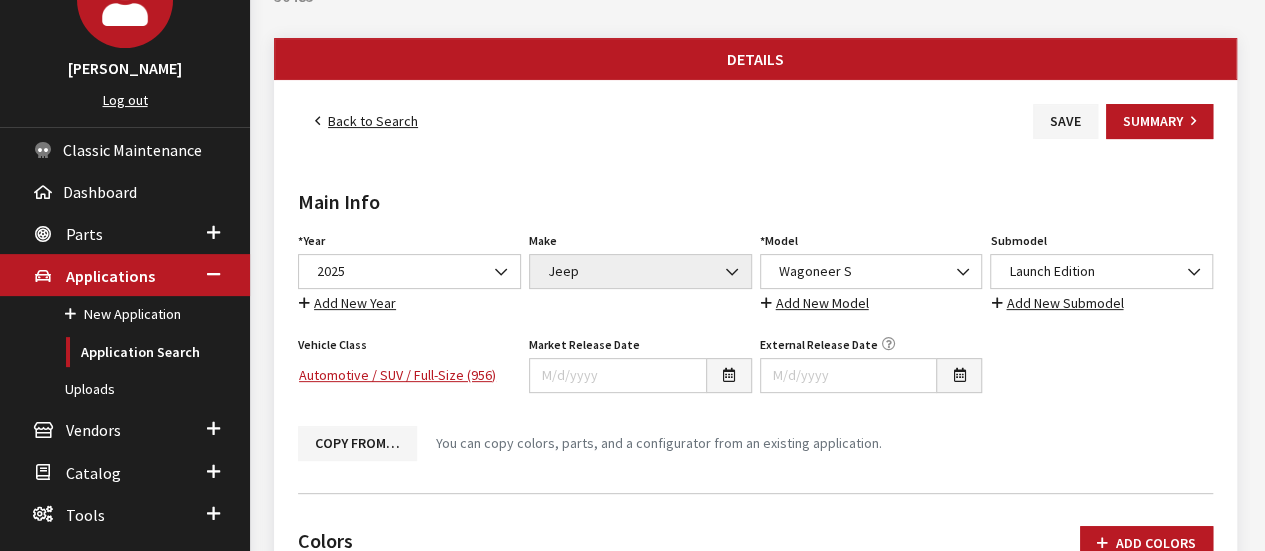 scroll, scrollTop: 100, scrollLeft: 0, axis: vertical 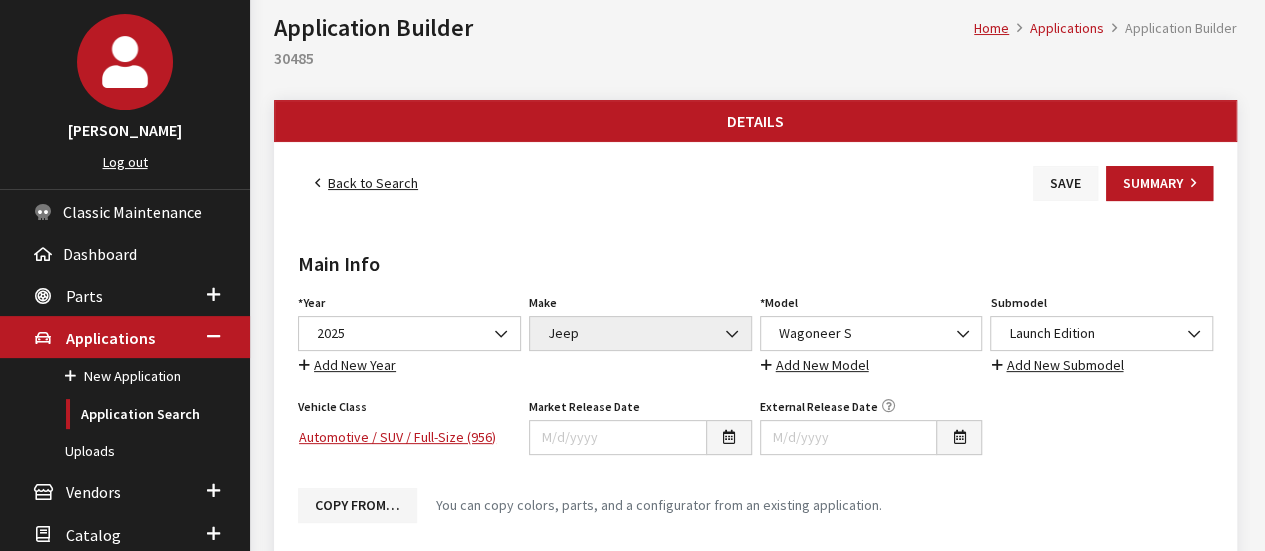 click on "Save" at bounding box center [1065, 183] 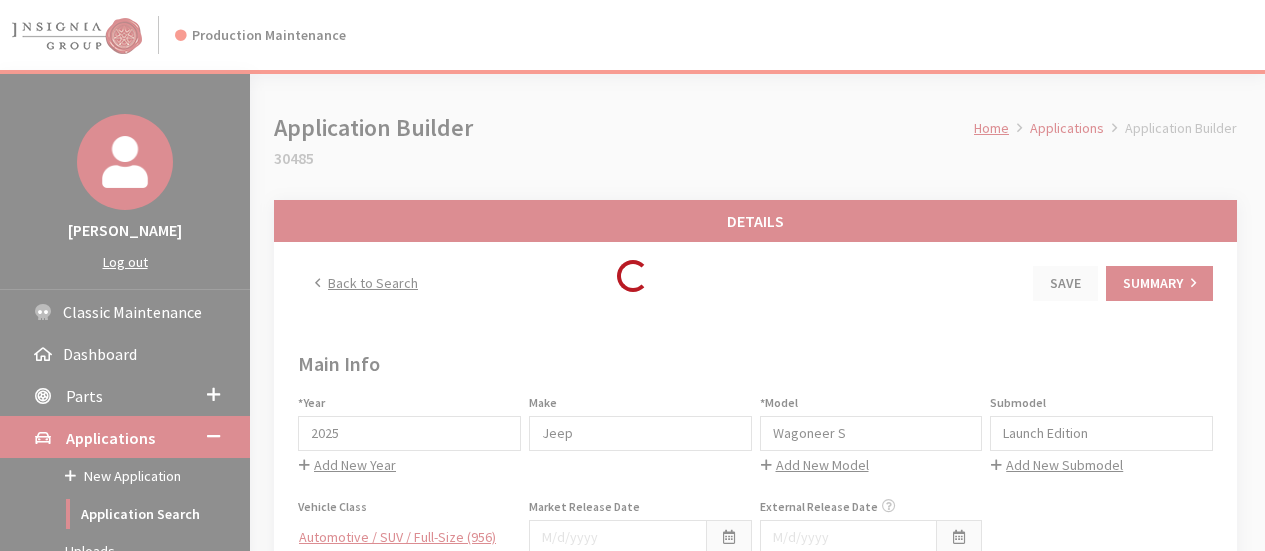 scroll, scrollTop: 0, scrollLeft: 0, axis: both 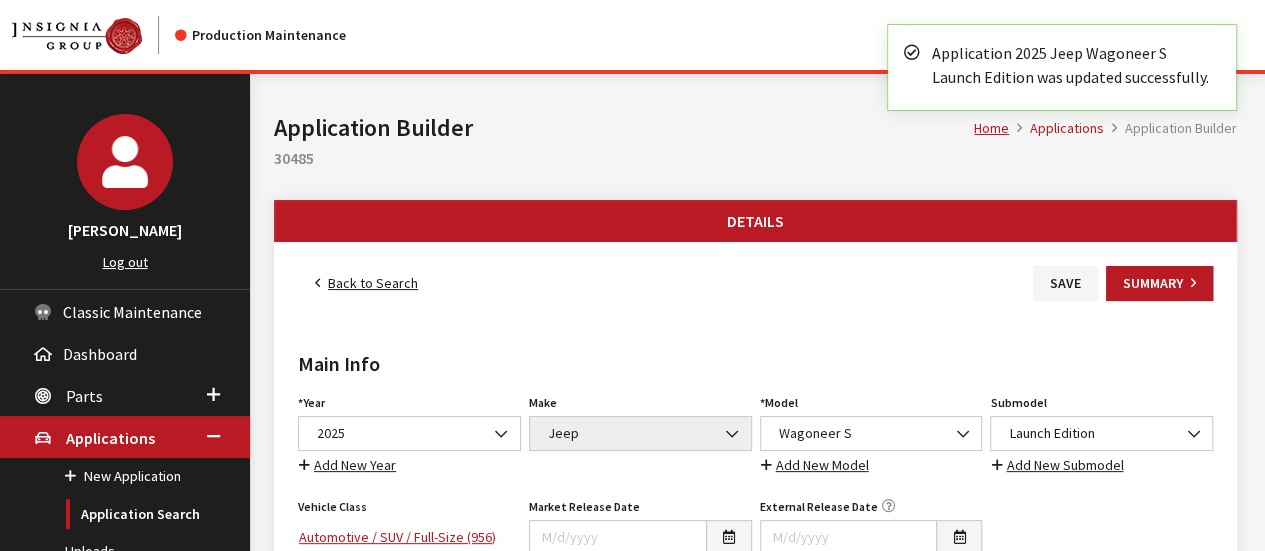 click on "Back to Search" at bounding box center (366, 283) 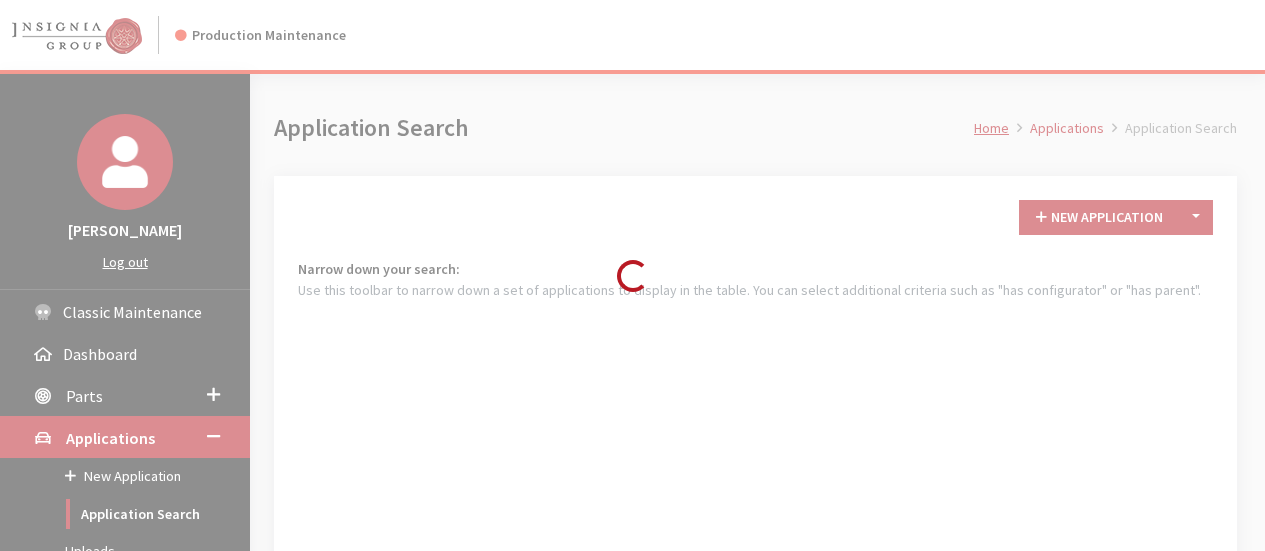 scroll, scrollTop: 0, scrollLeft: 0, axis: both 